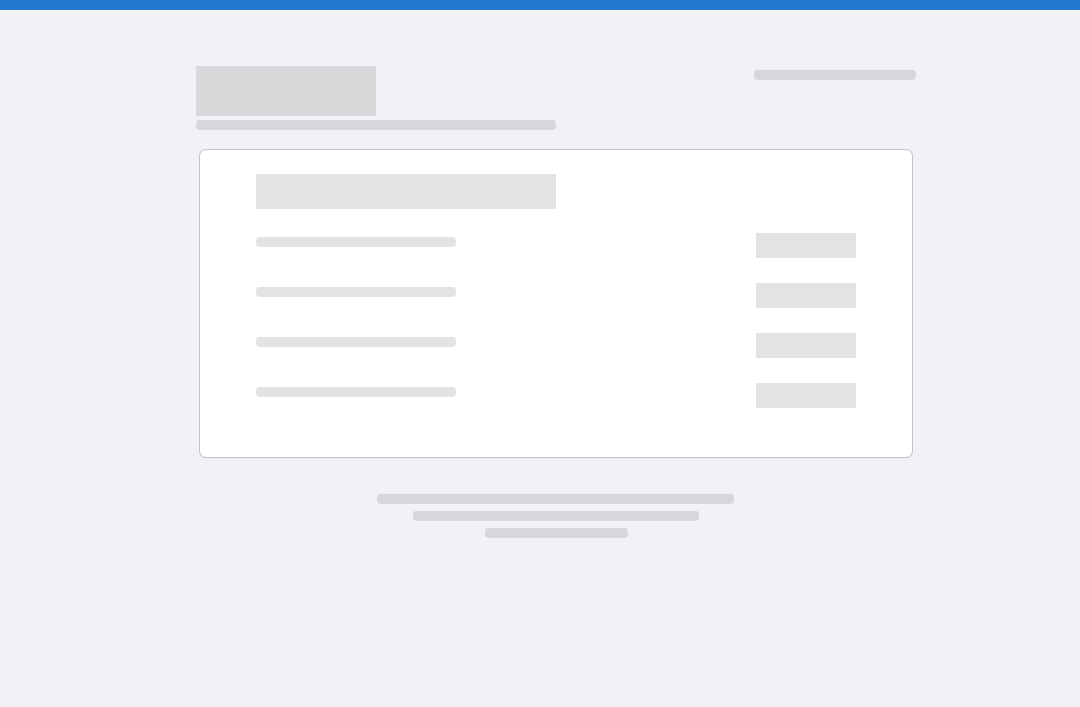 scroll, scrollTop: 0, scrollLeft: 0, axis: both 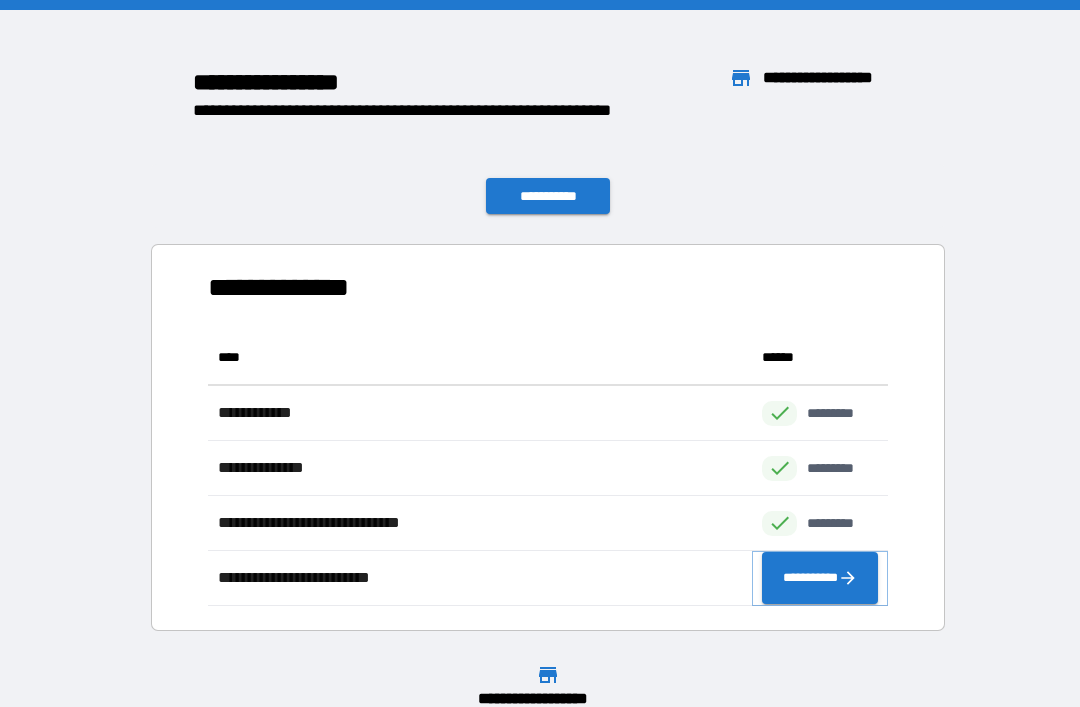 click on "**********" at bounding box center (820, 578) 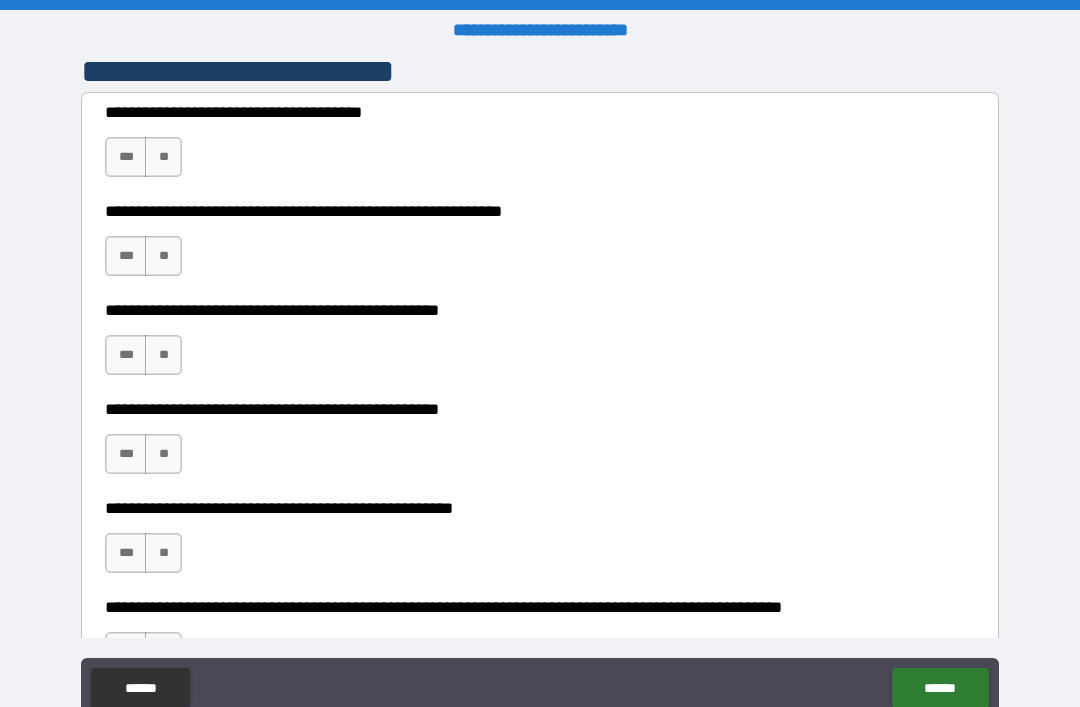scroll, scrollTop: 424, scrollLeft: 0, axis: vertical 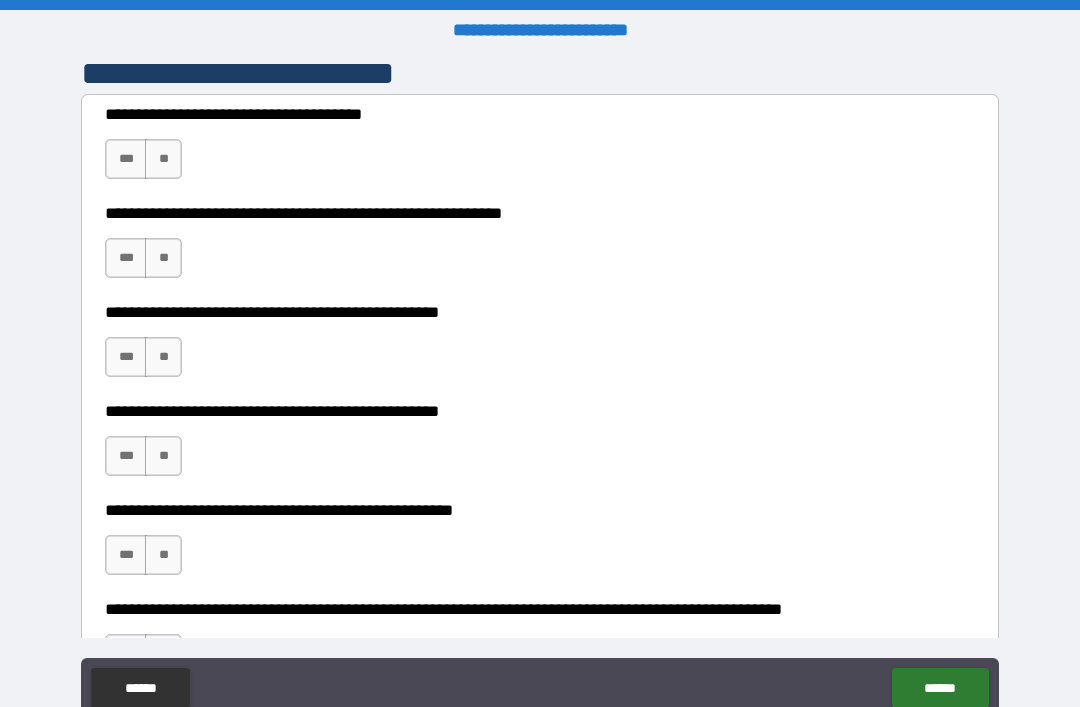 click on "***" at bounding box center (126, 258) 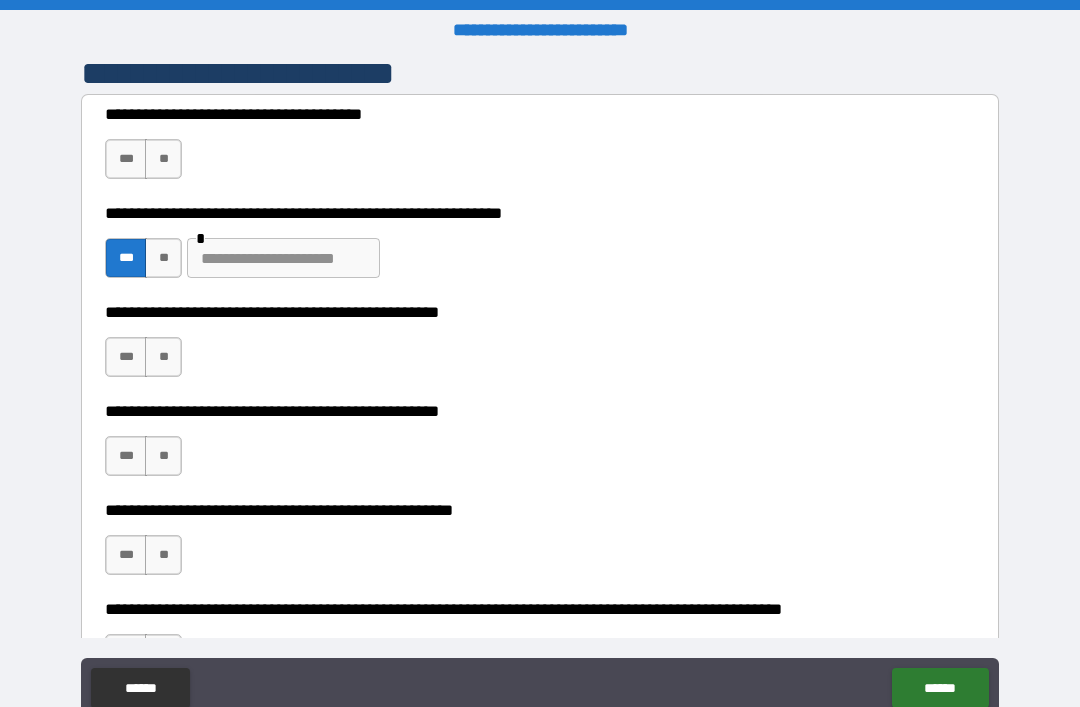 click at bounding box center (283, 258) 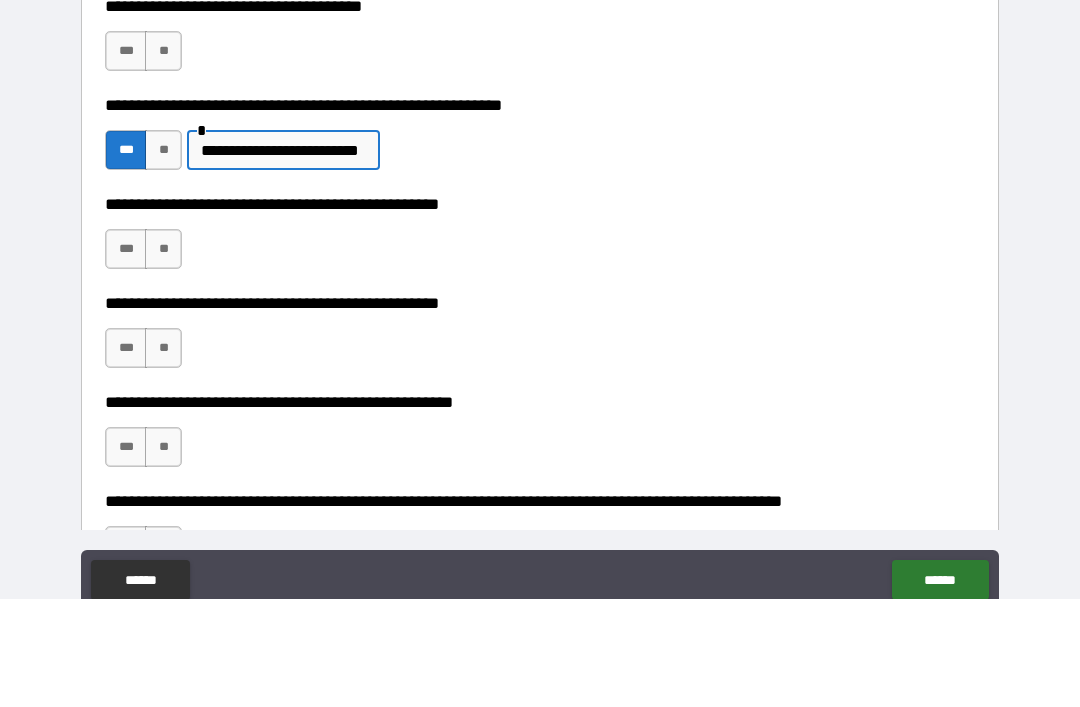 click on "**********" at bounding box center (283, 258) 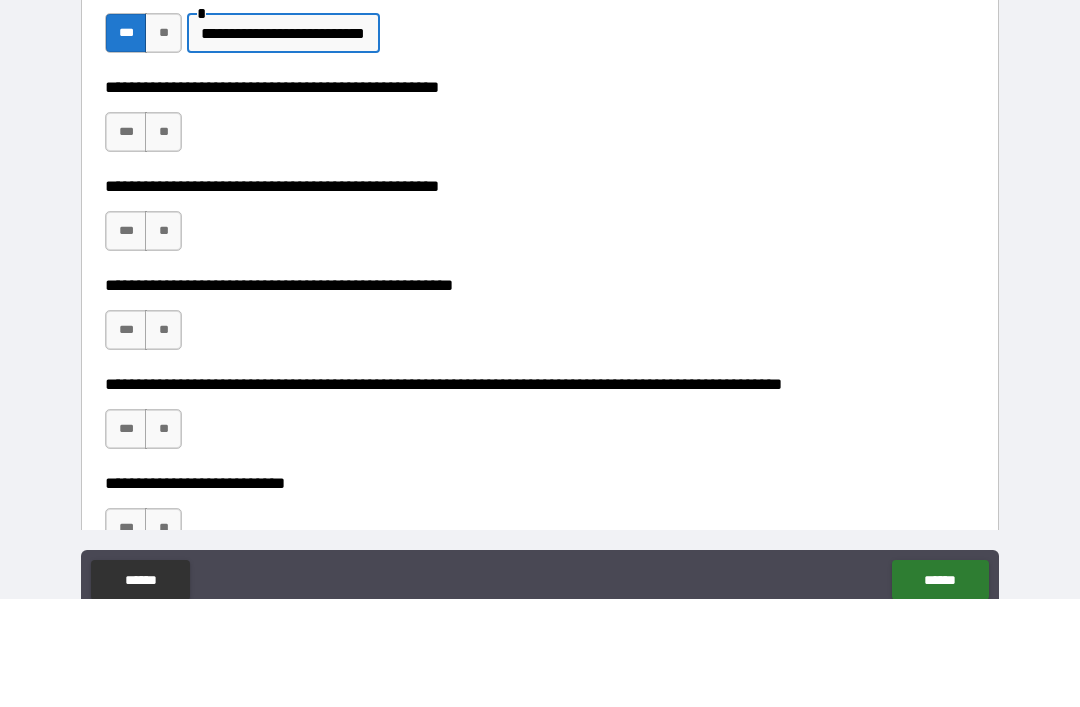 scroll, scrollTop: 551, scrollLeft: 0, axis: vertical 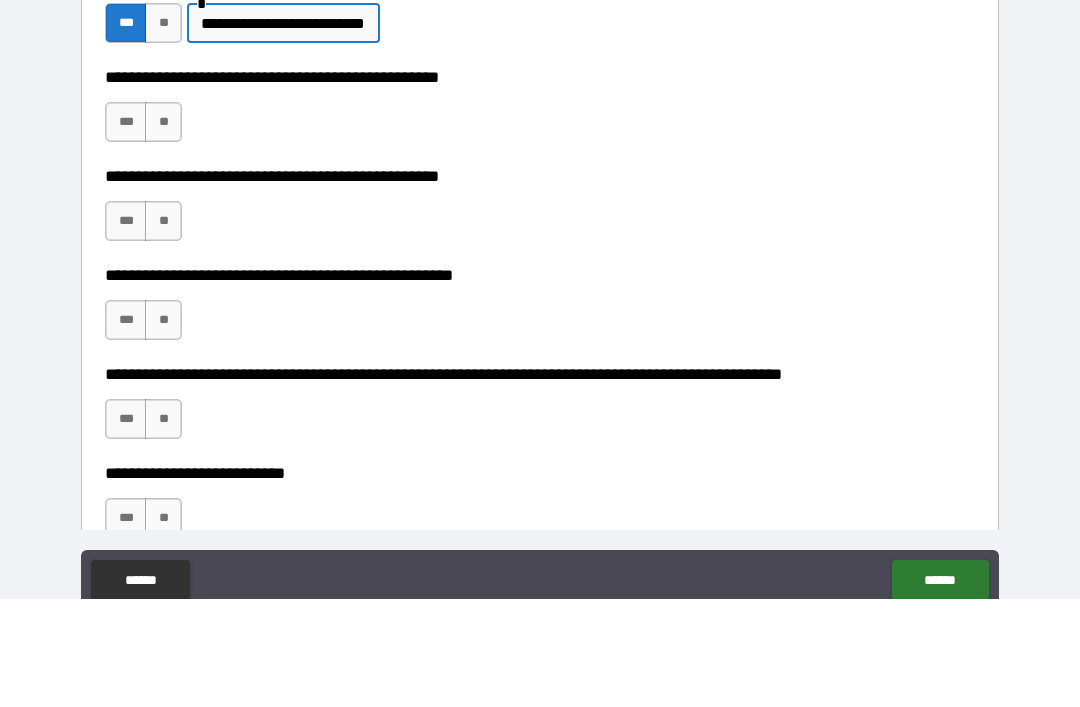 type on "**********" 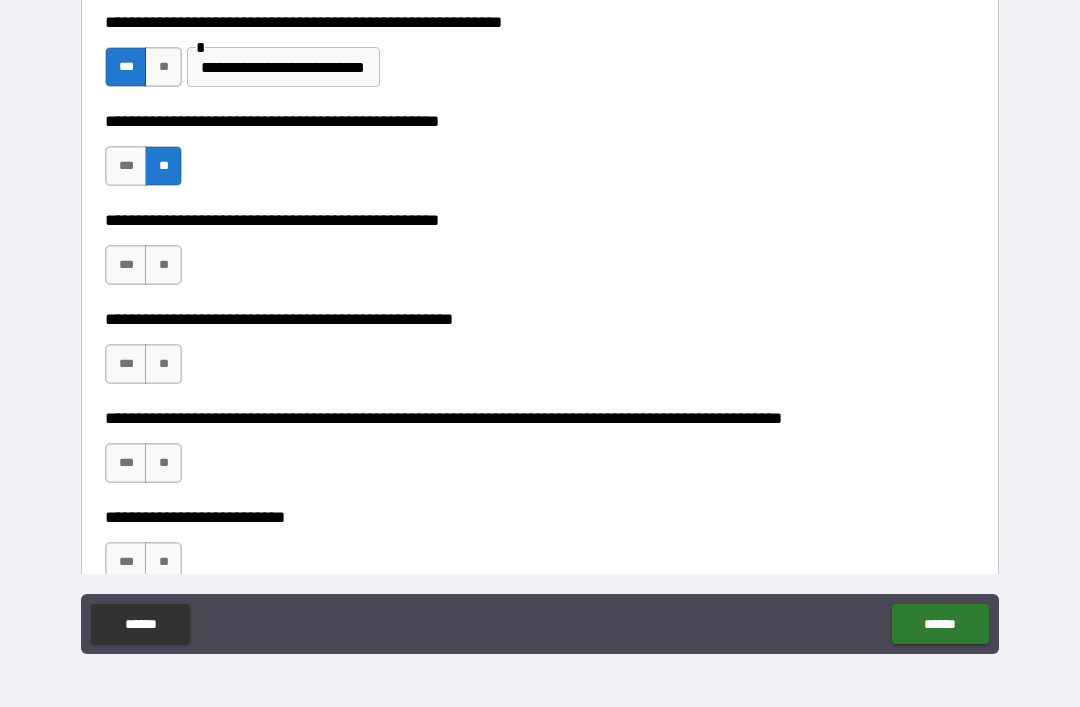 click on "***" at bounding box center [126, 265] 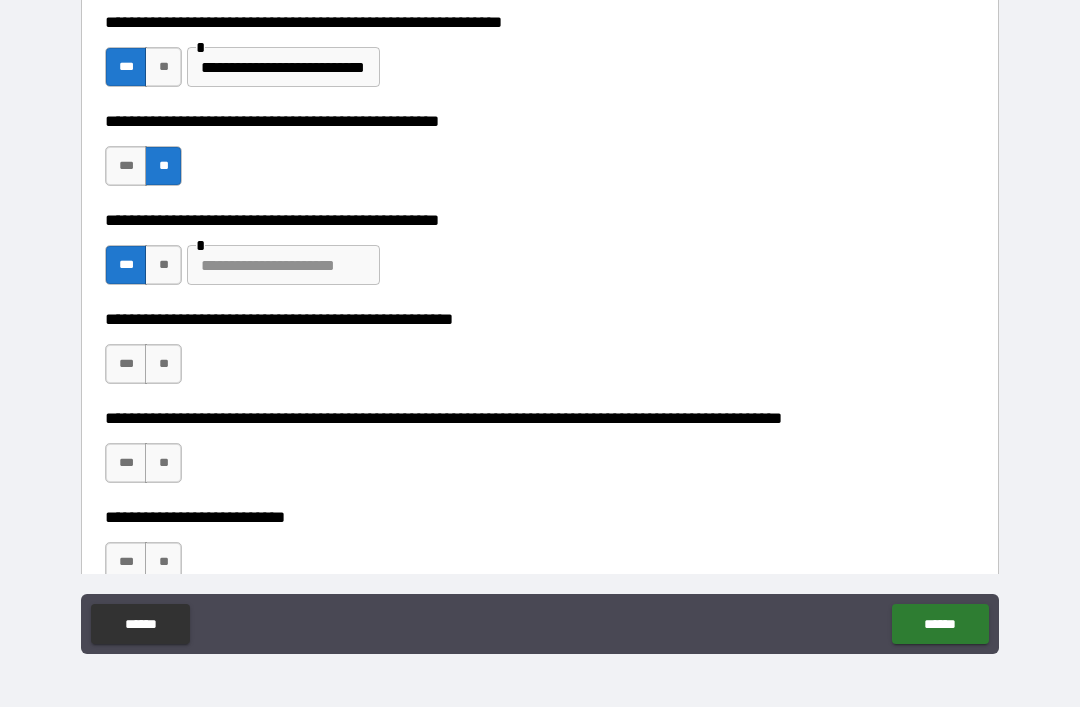 click at bounding box center (283, 265) 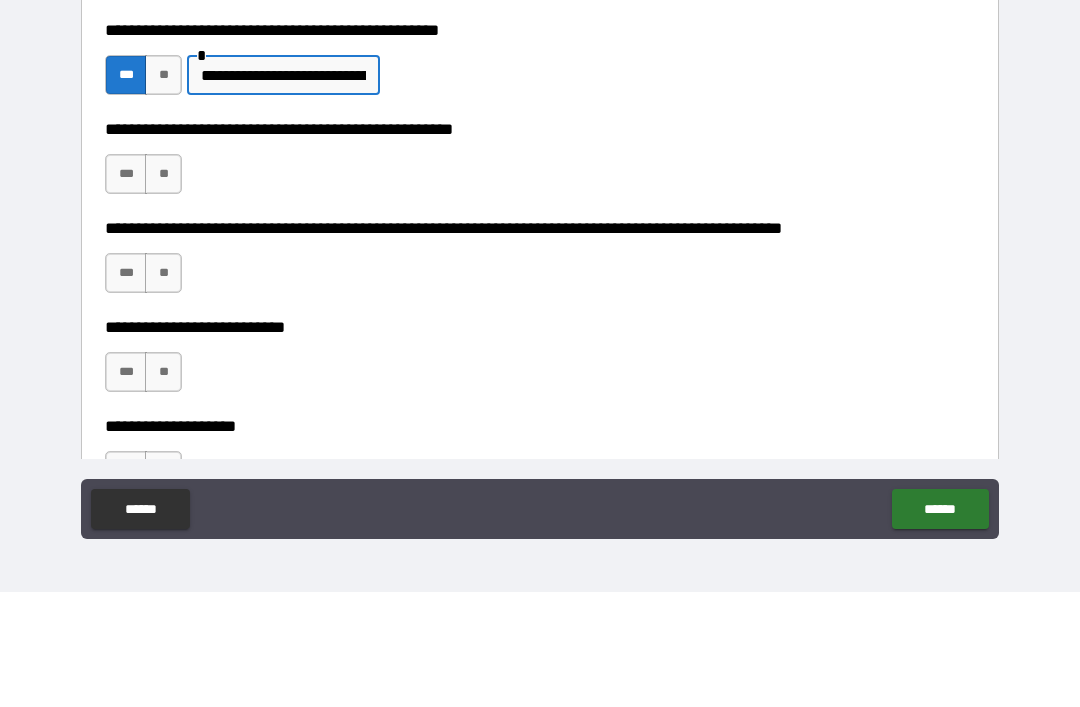 scroll, scrollTop: 640, scrollLeft: 0, axis: vertical 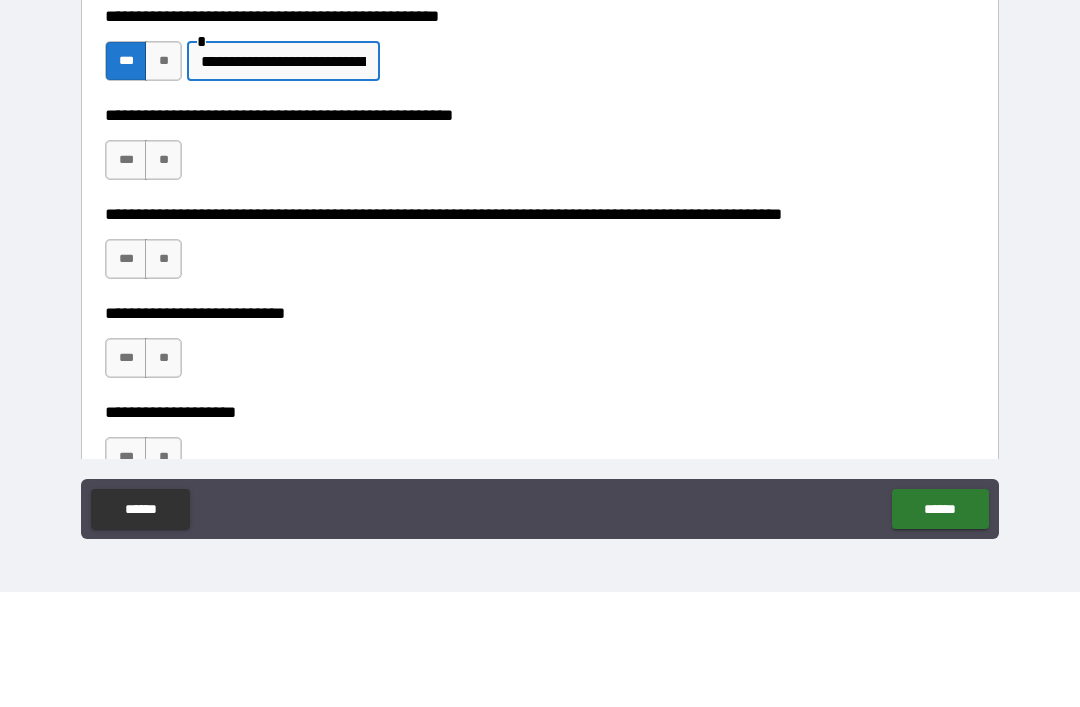 type on "**********" 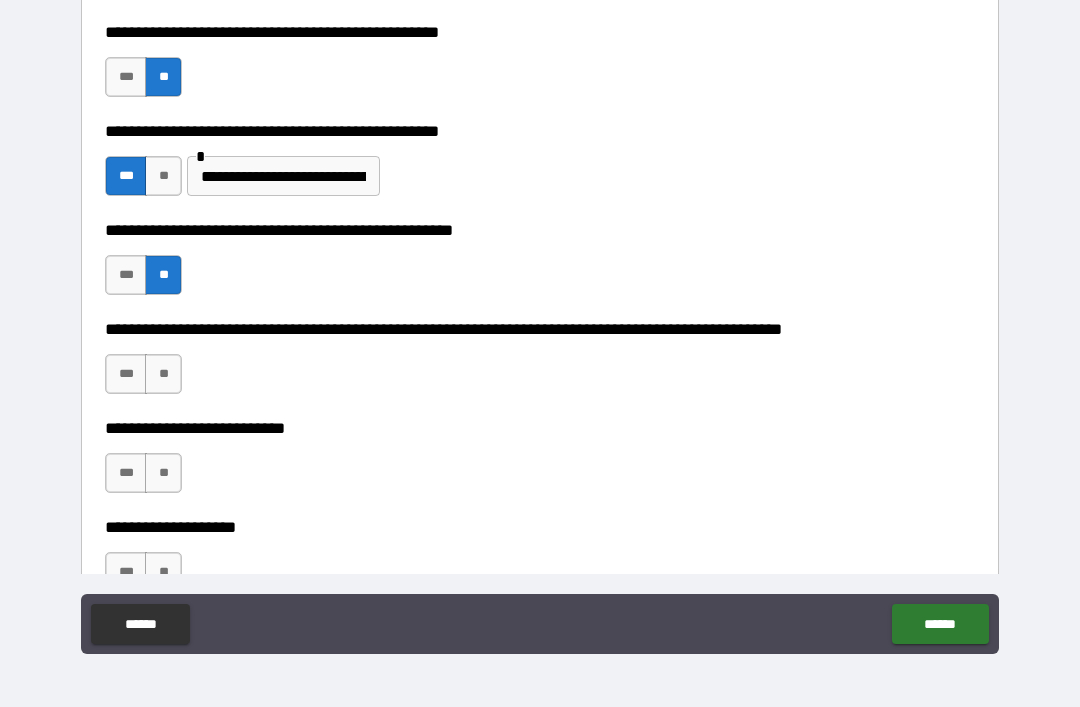click on "**" at bounding box center [163, 374] 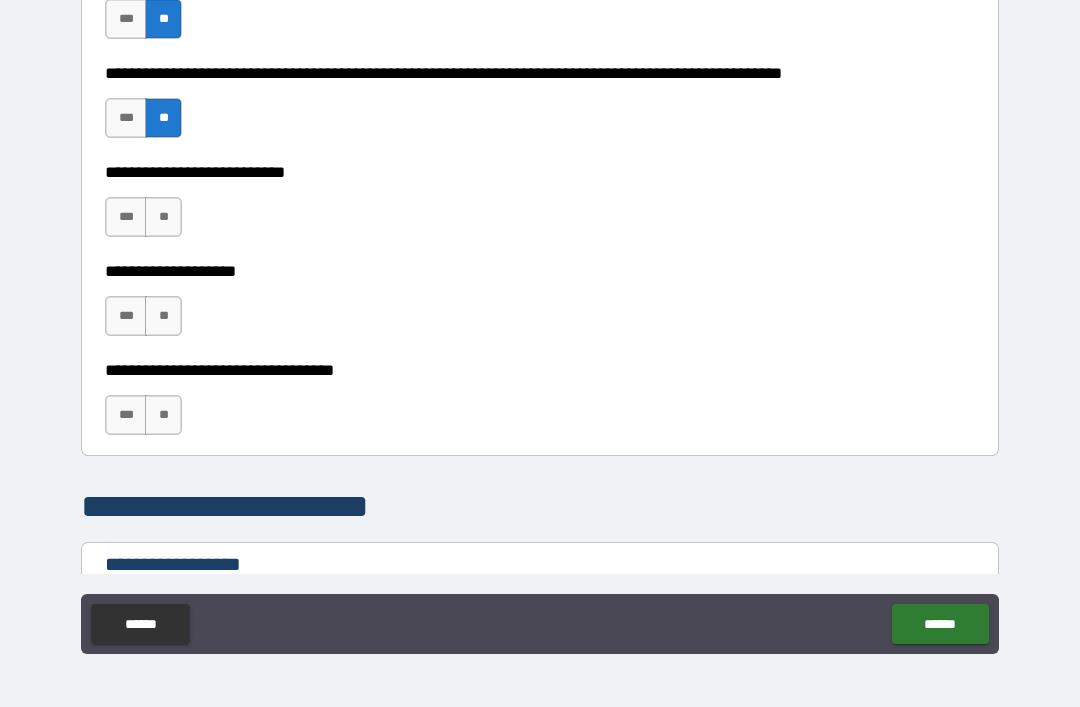 scroll, scrollTop: 895, scrollLeft: 0, axis: vertical 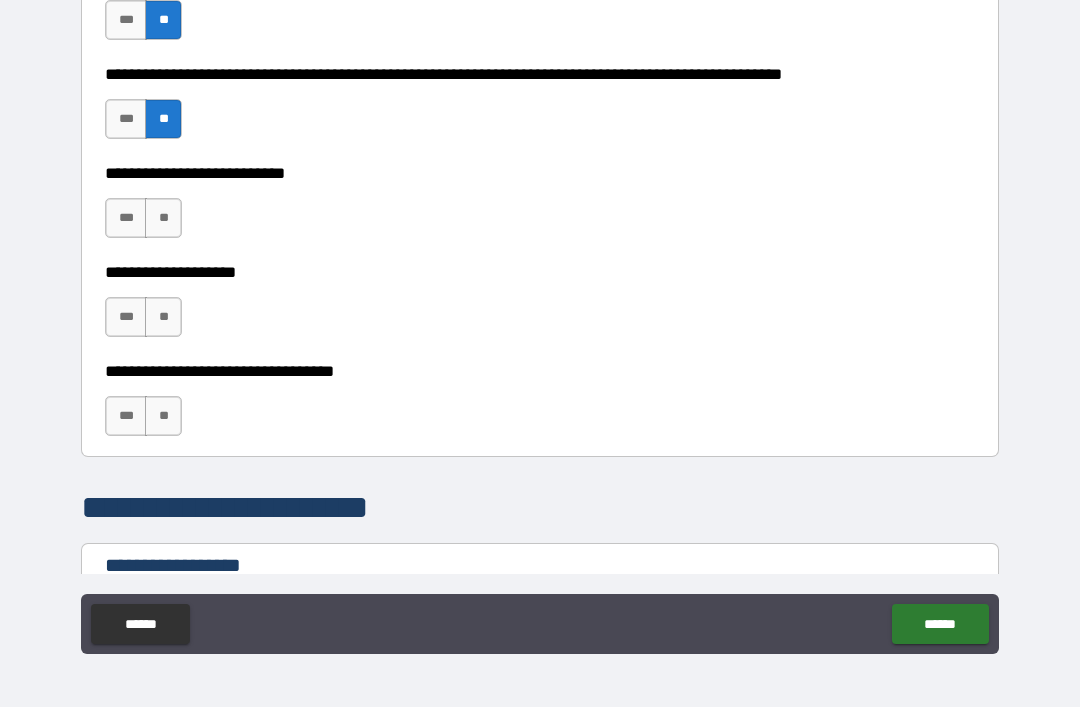 click on "**" at bounding box center (163, 218) 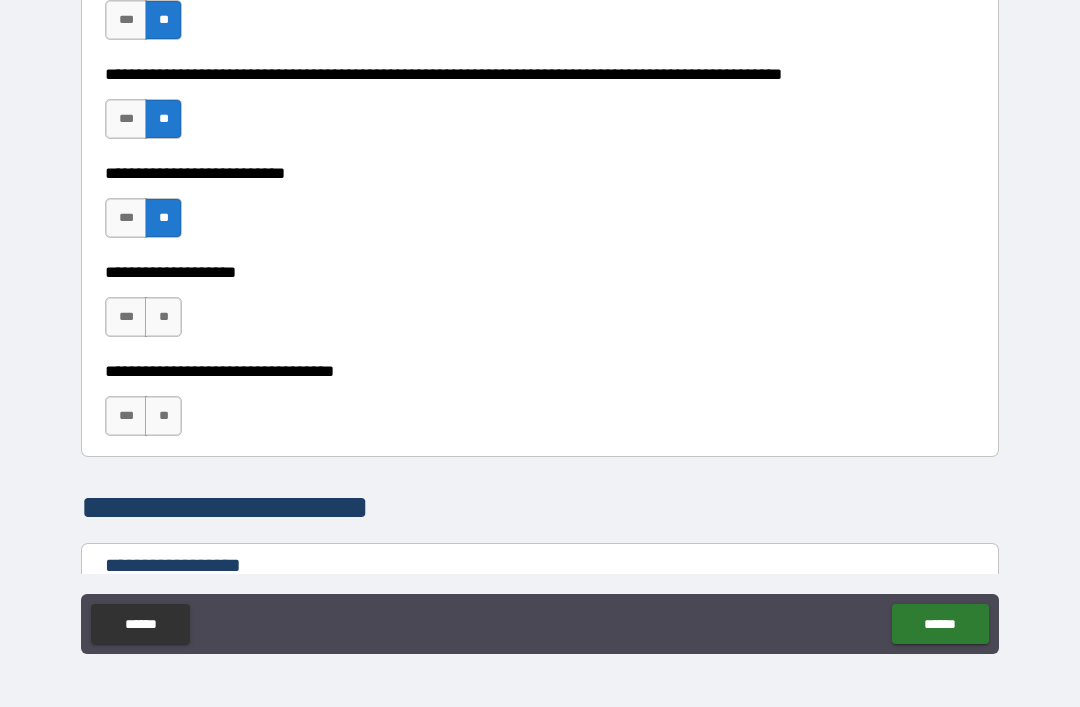 click on "**" at bounding box center [163, 317] 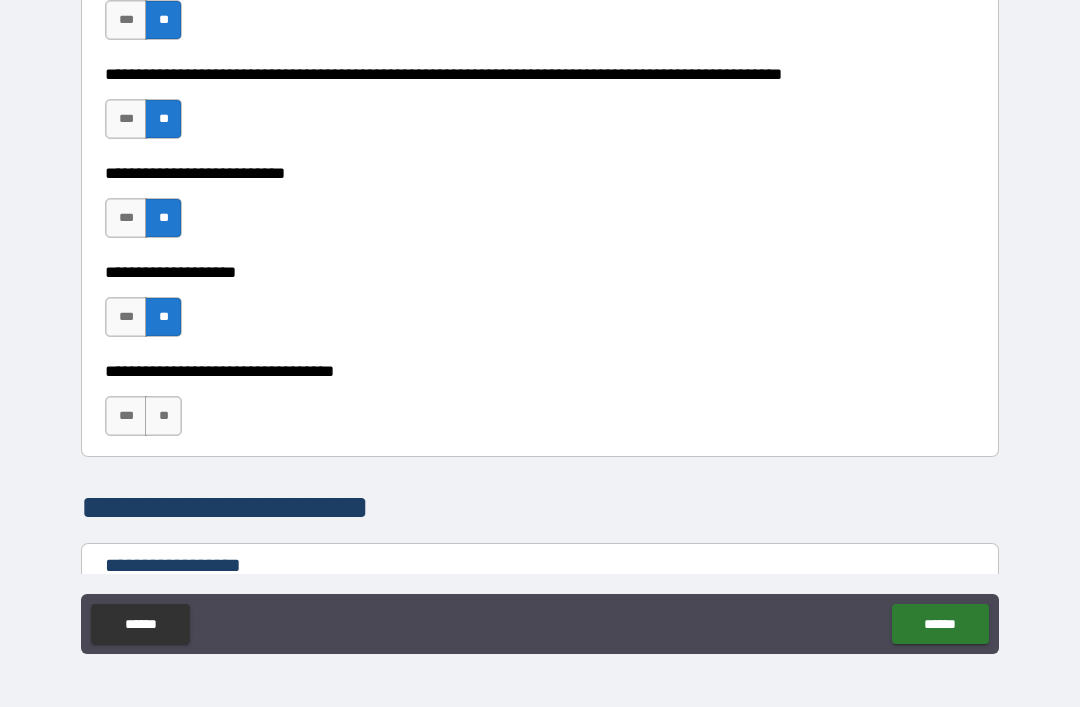 click on "**" at bounding box center (163, 416) 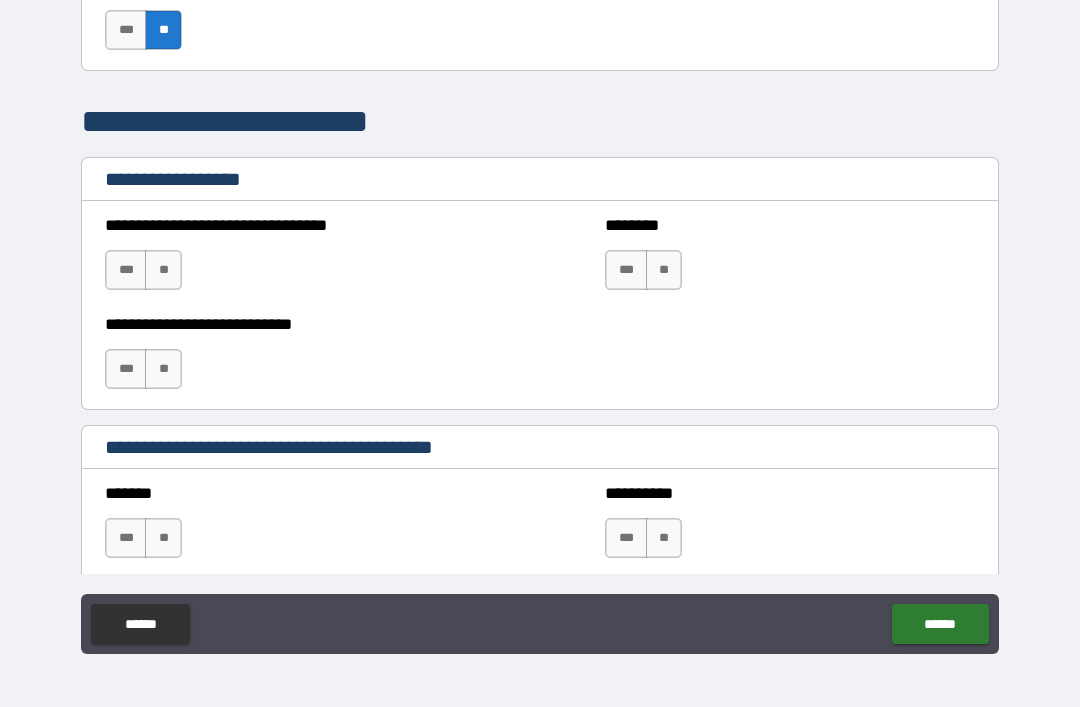 scroll, scrollTop: 1305, scrollLeft: 0, axis: vertical 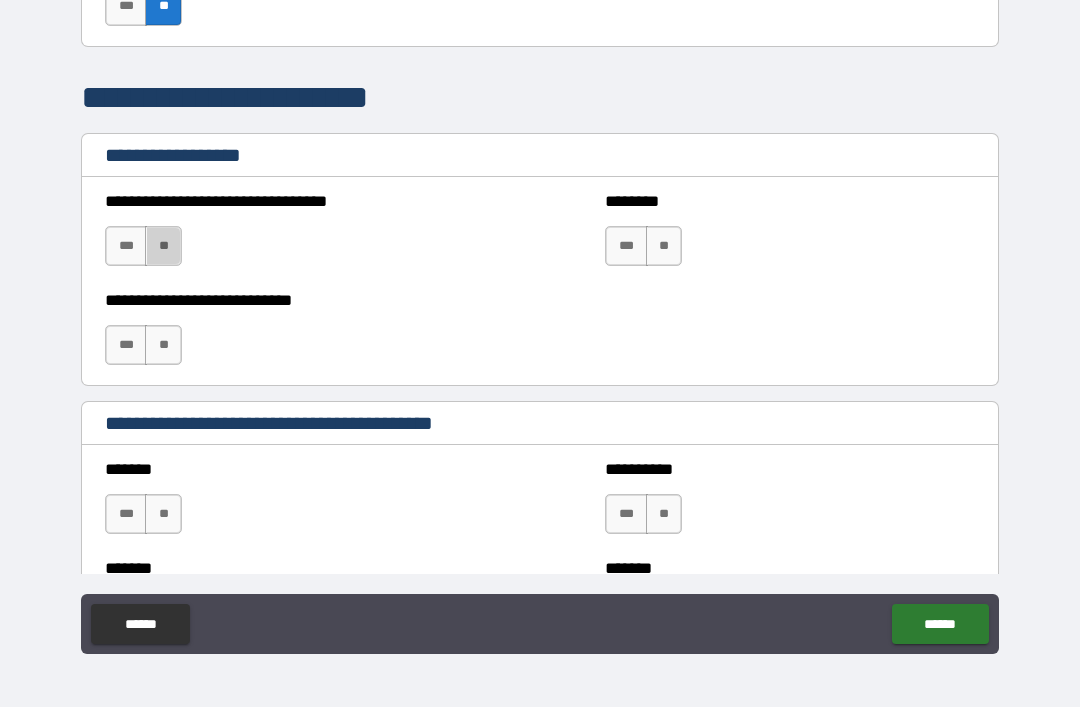click on "**" at bounding box center [163, 246] 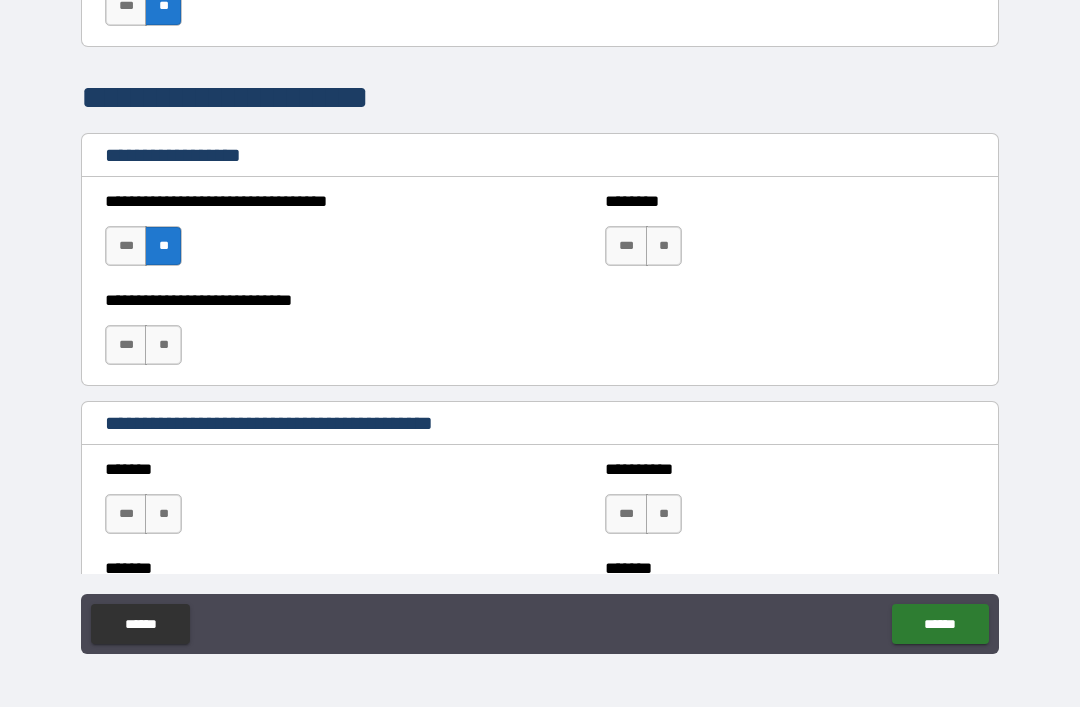 click on "**" at bounding box center (163, 345) 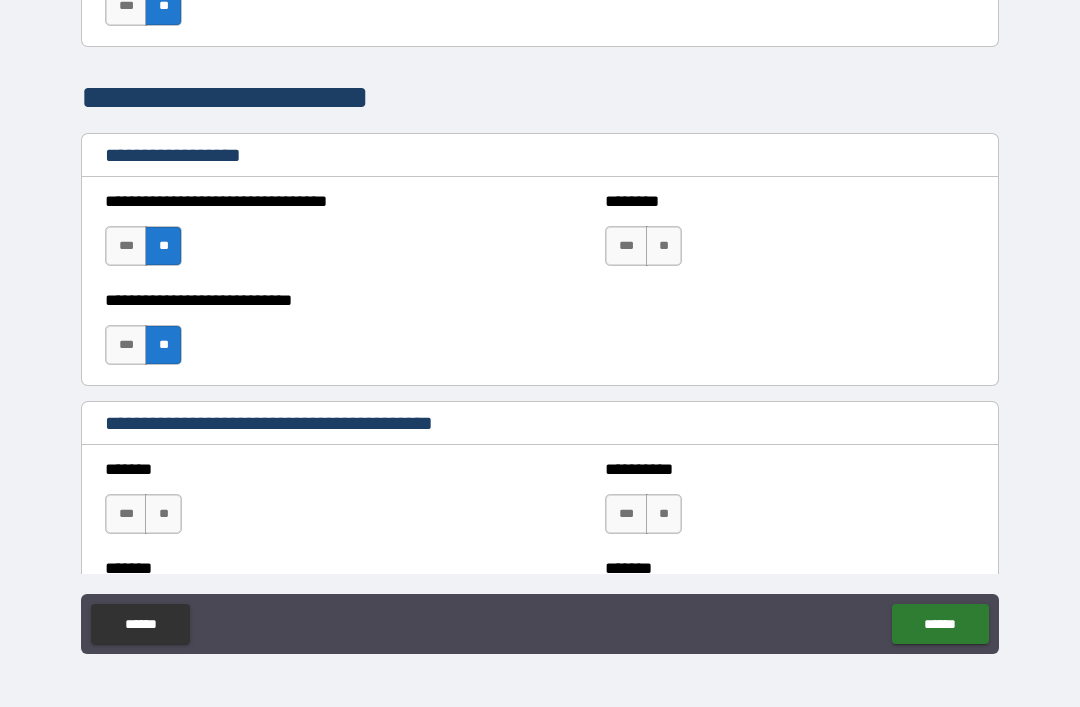 click on "**" at bounding box center [664, 246] 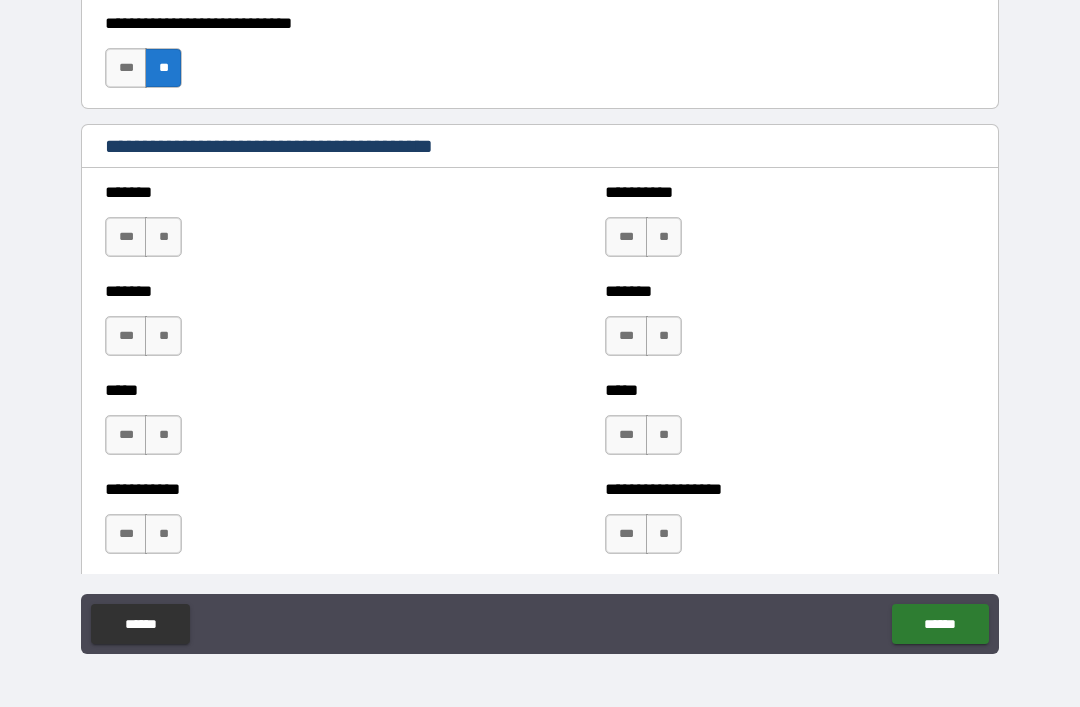 scroll, scrollTop: 1592, scrollLeft: 0, axis: vertical 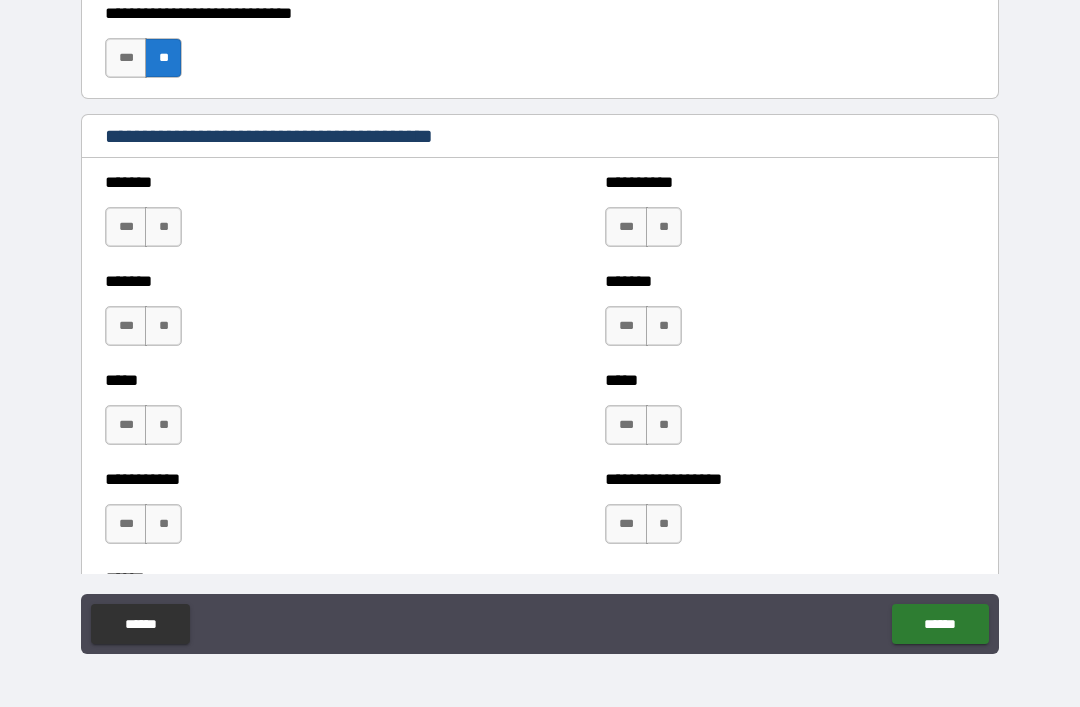 click on "**" at bounding box center (163, 227) 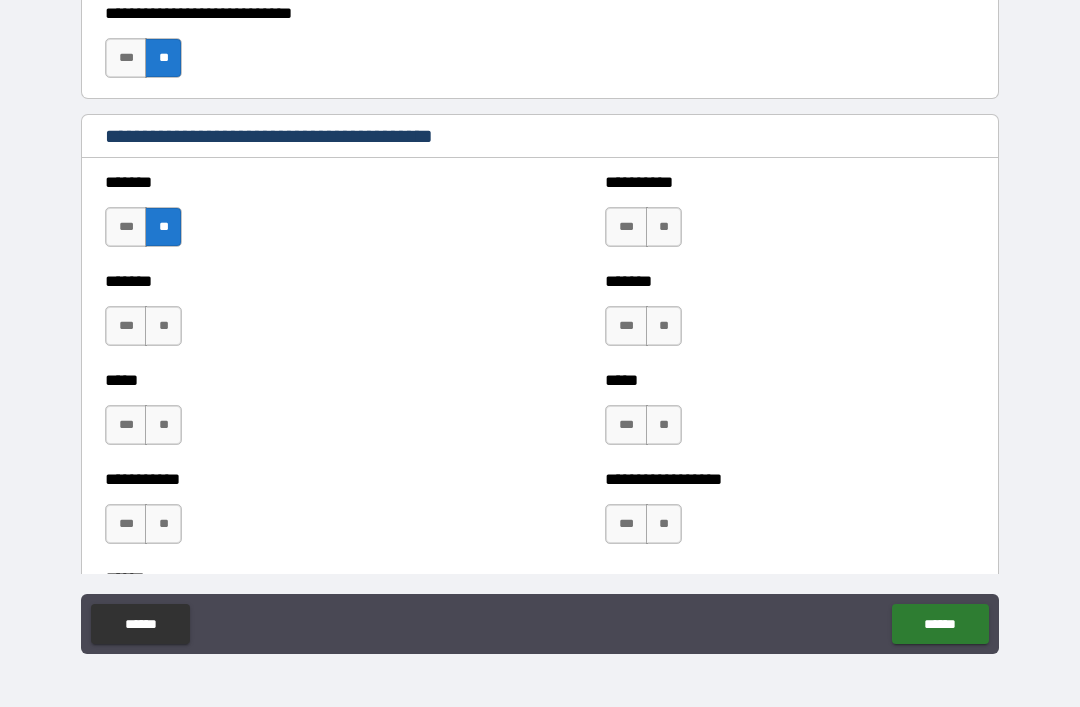 click on "**" at bounding box center (163, 326) 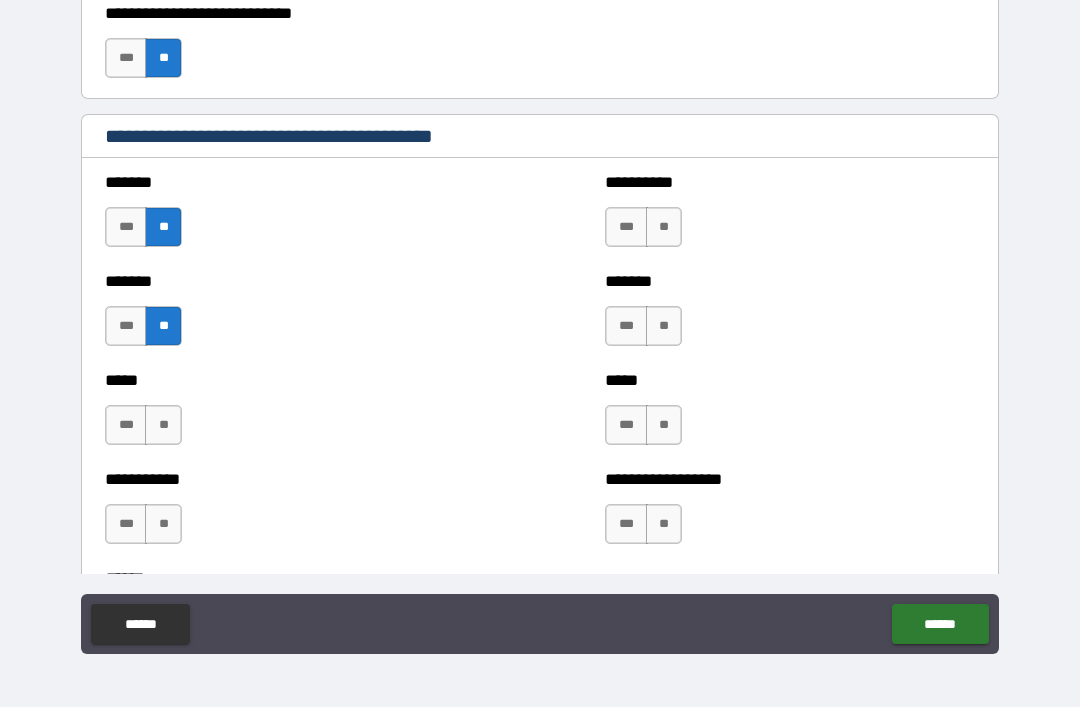 click on "**" at bounding box center [163, 425] 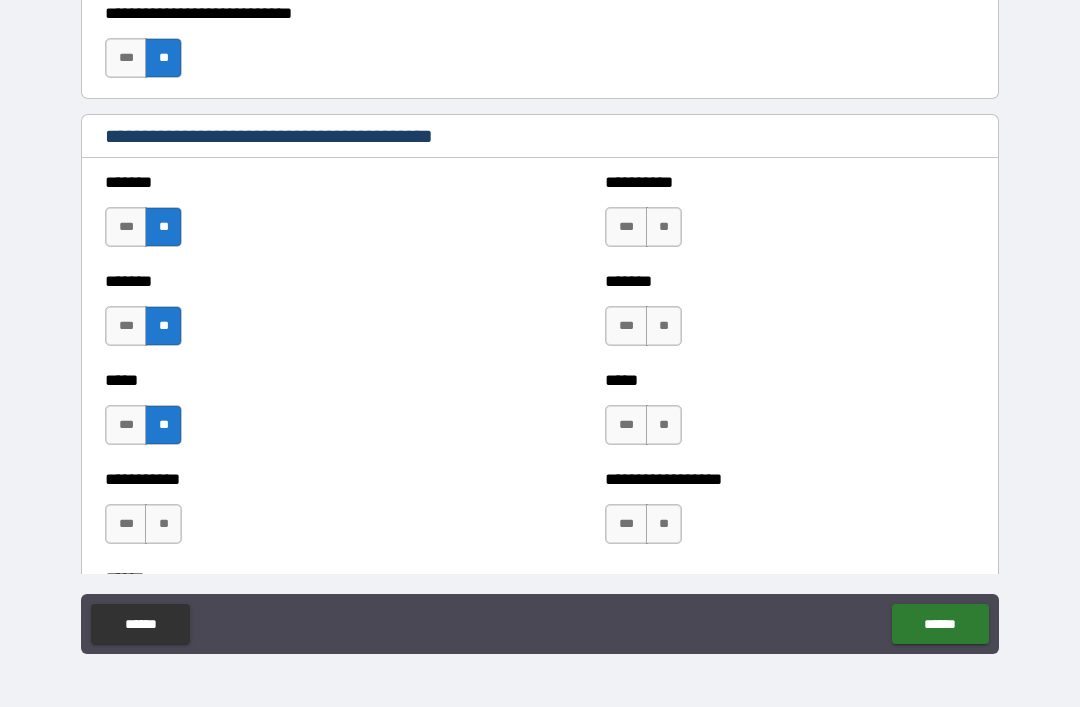 click on "**" at bounding box center [163, 524] 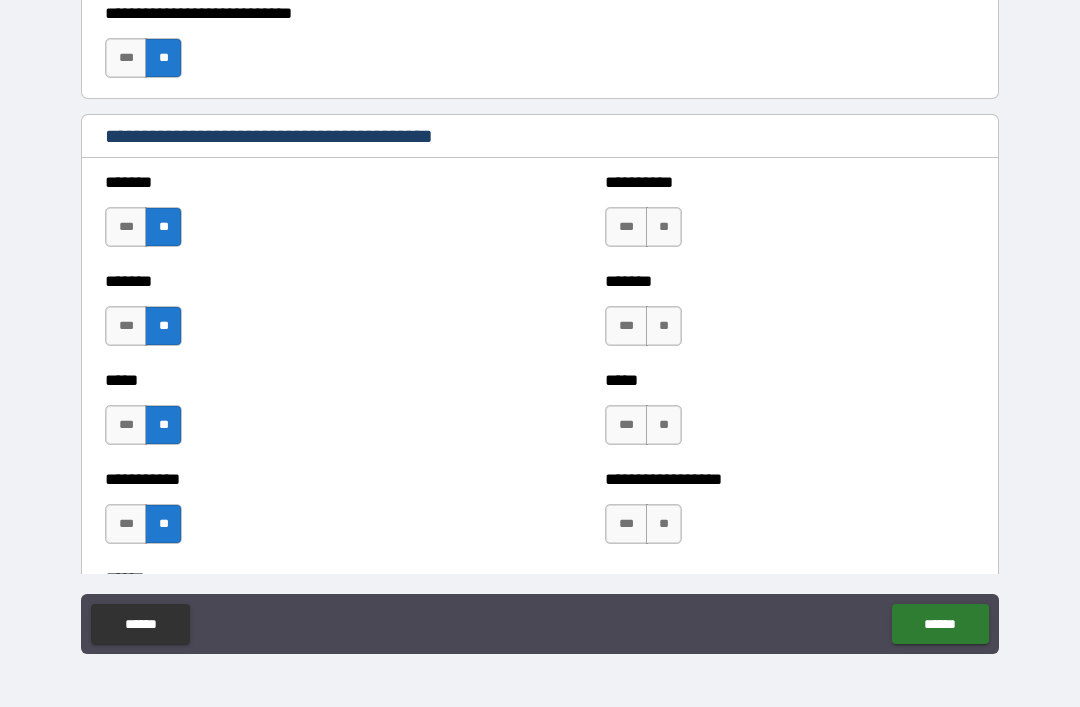 click on "**" at bounding box center [664, 227] 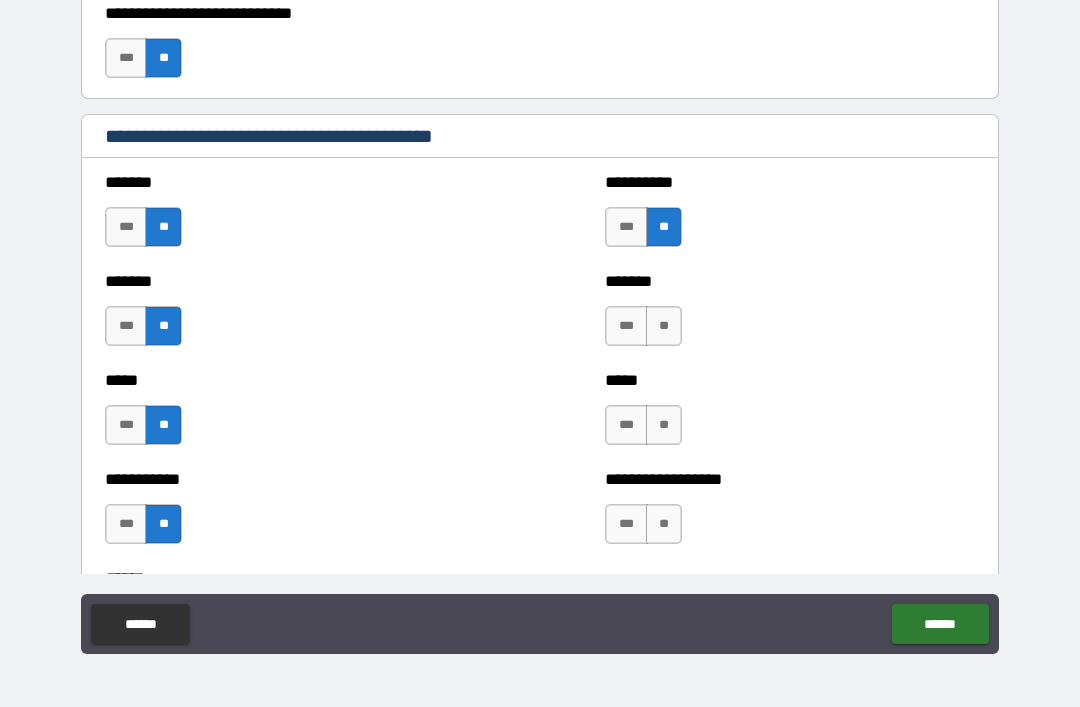 click on "**" at bounding box center (664, 326) 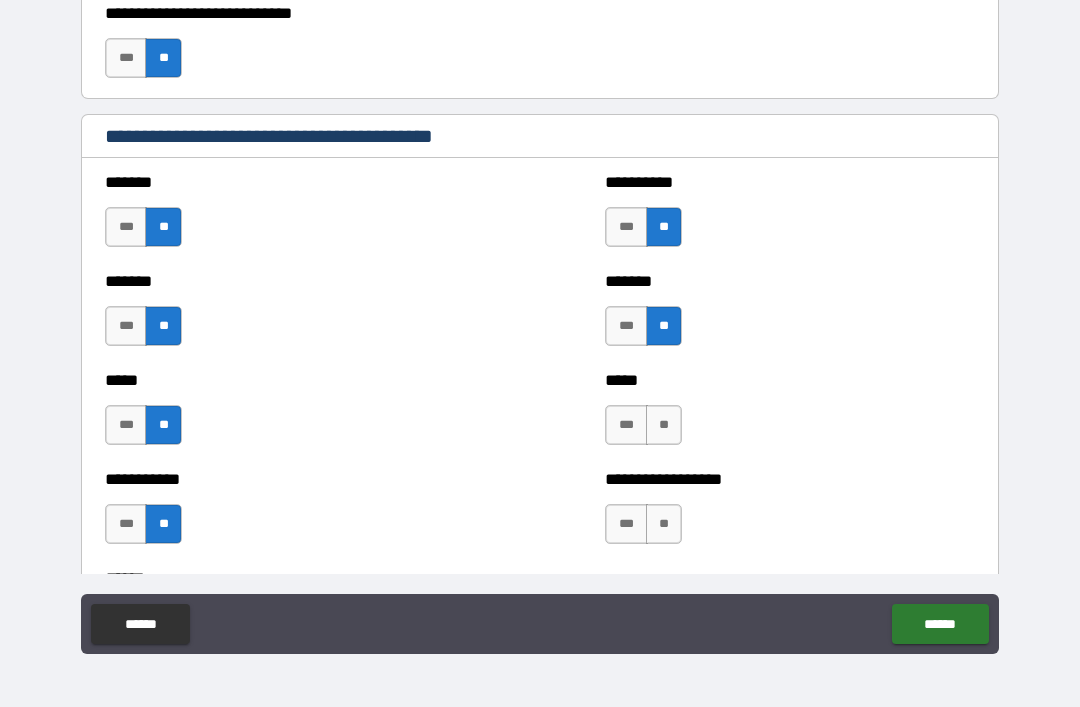 click on "**" at bounding box center (664, 425) 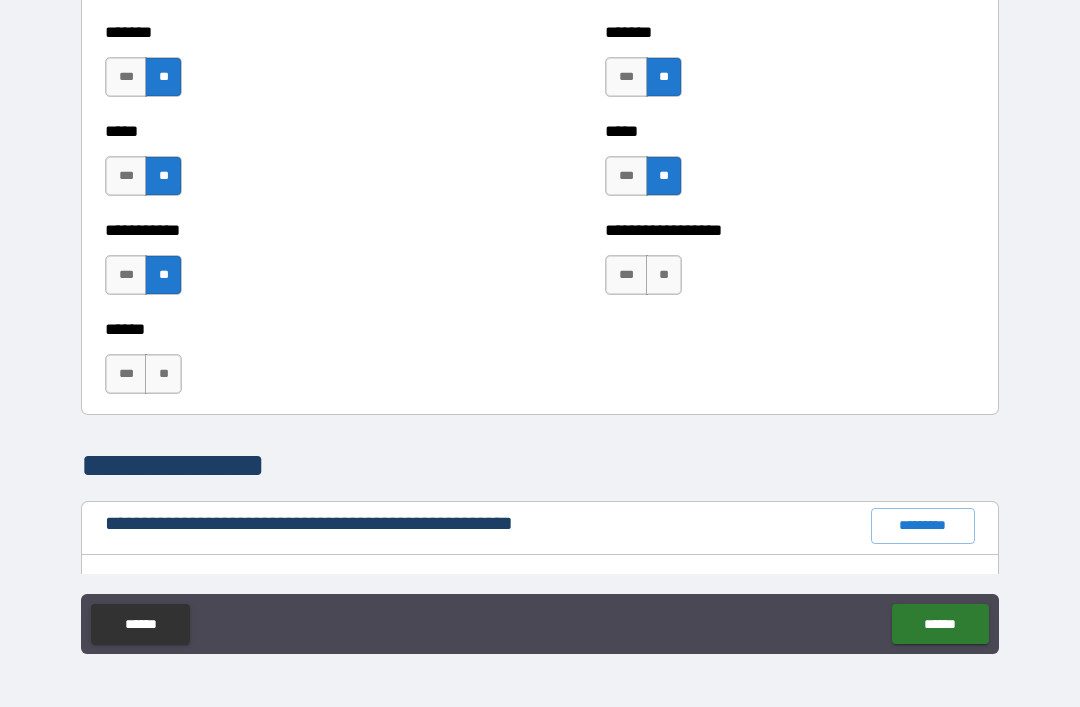 scroll, scrollTop: 1836, scrollLeft: 0, axis: vertical 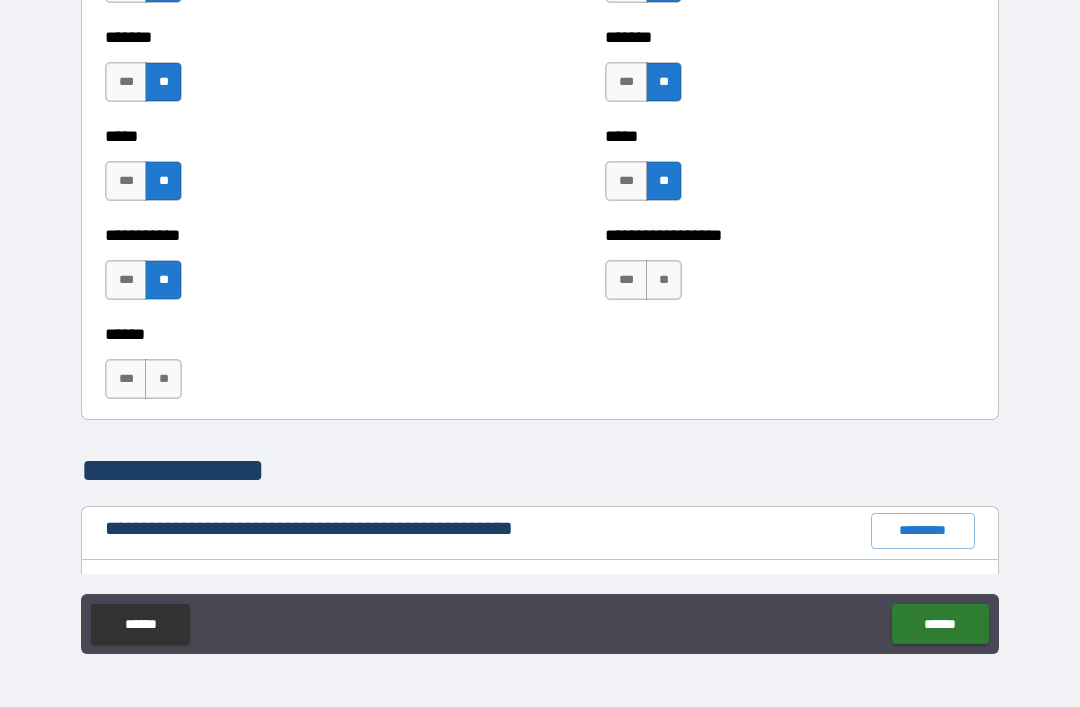 click on "**" at bounding box center (664, 280) 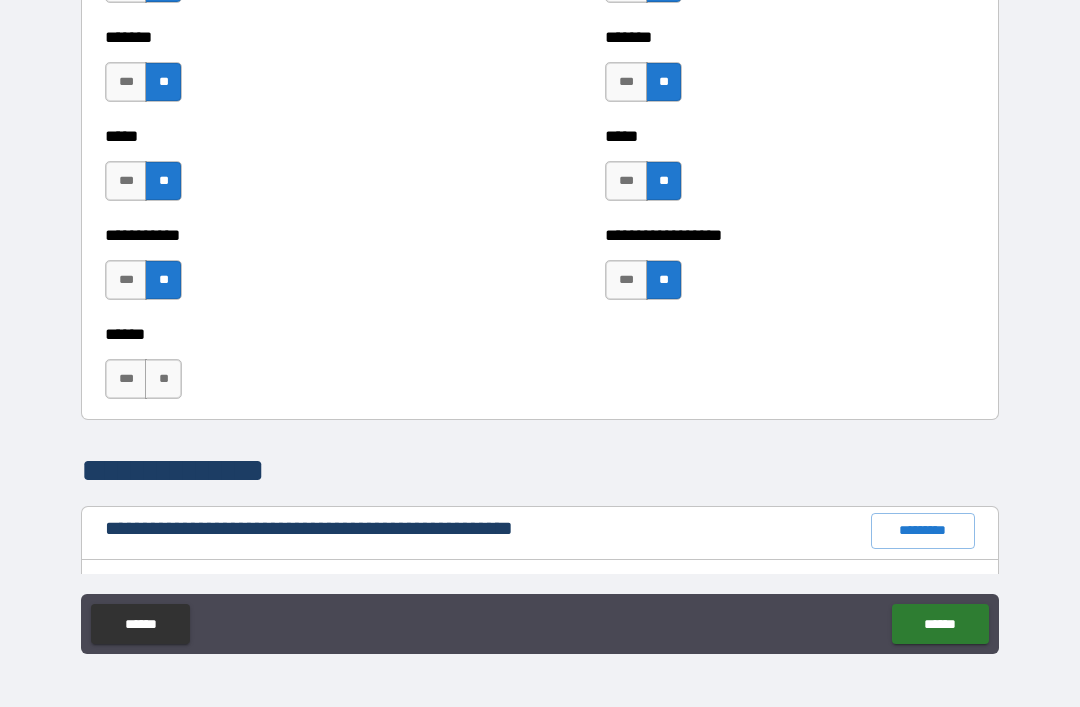 click on "**" at bounding box center (163, 379) 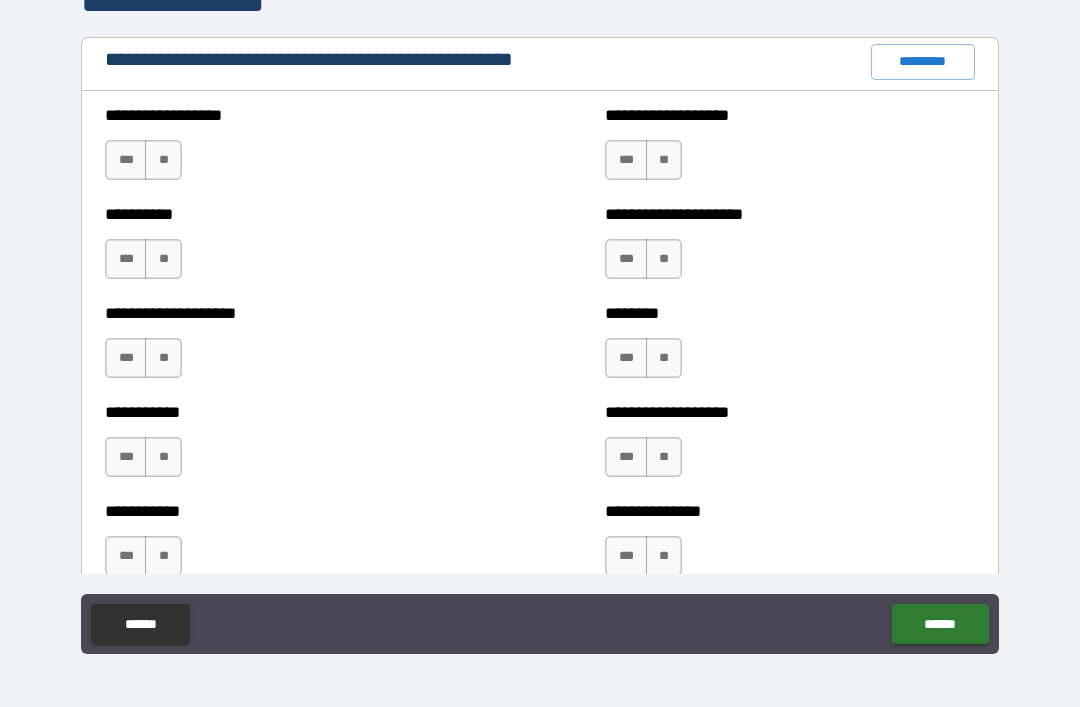 scroll, scrollTop: 2316, scrollLeft: 0, axis: vertical 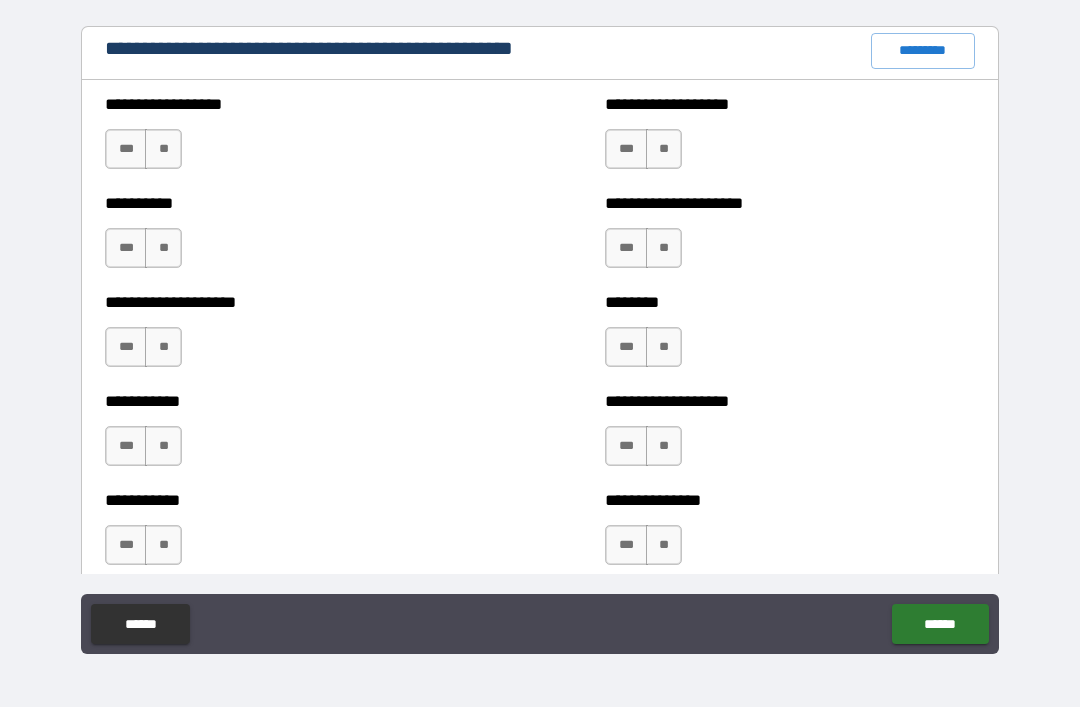 click on "**" at bounding box center [163, 149] 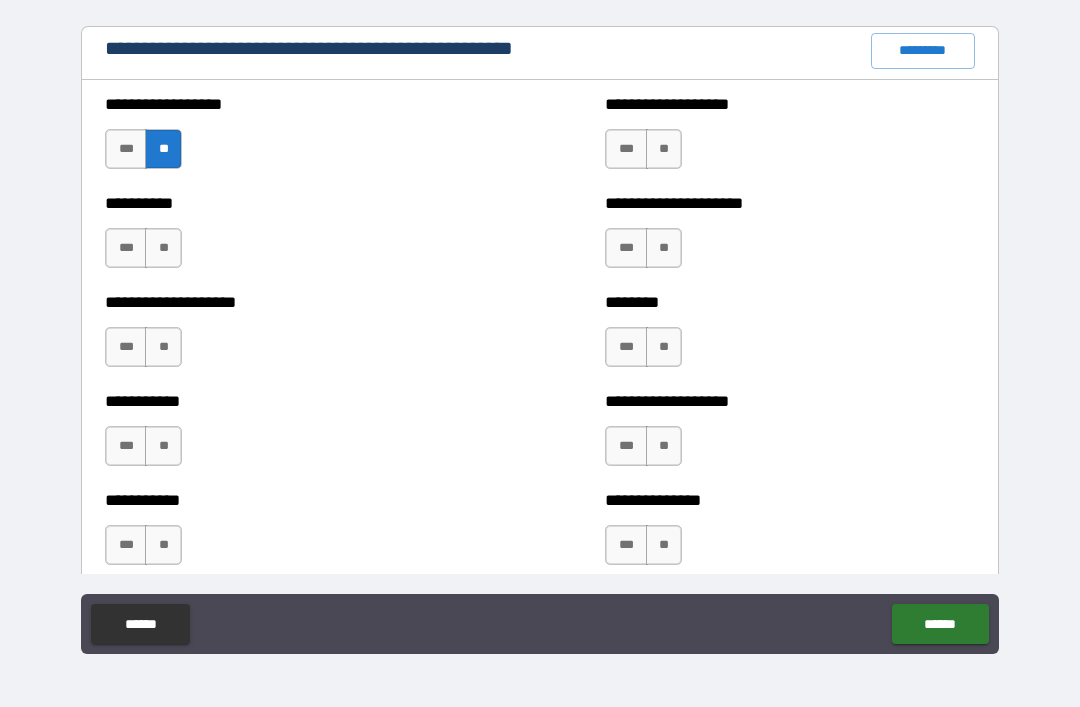 click on "**" at bounding box center (163, 248) 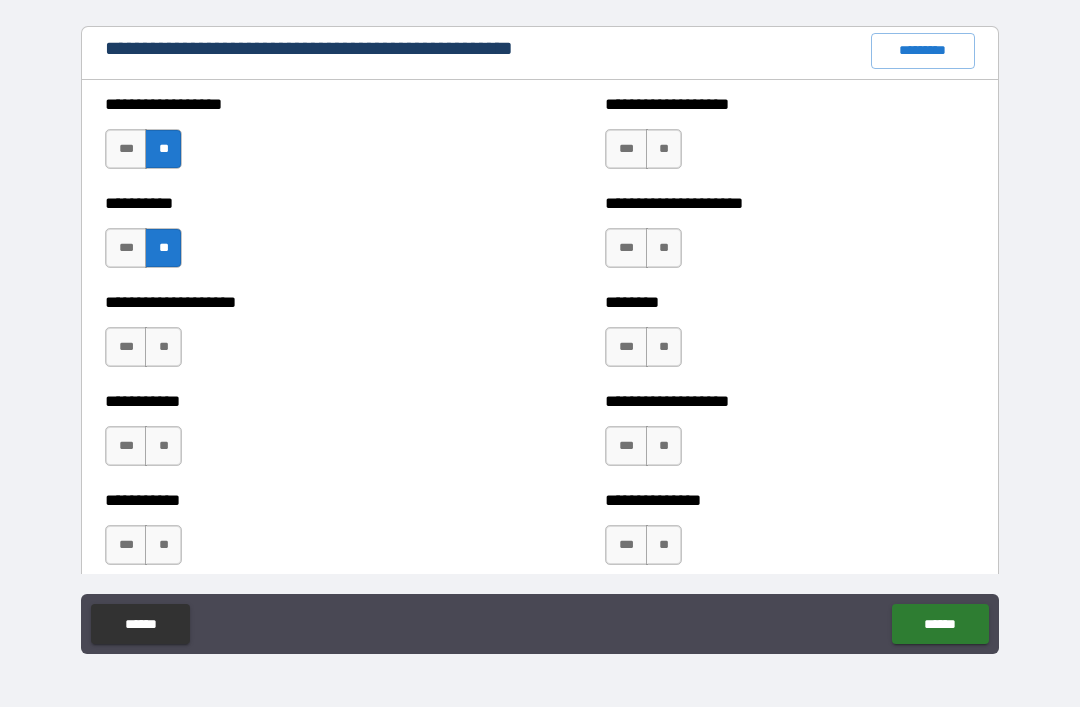 click on "**" at bounding box center [163, 347] 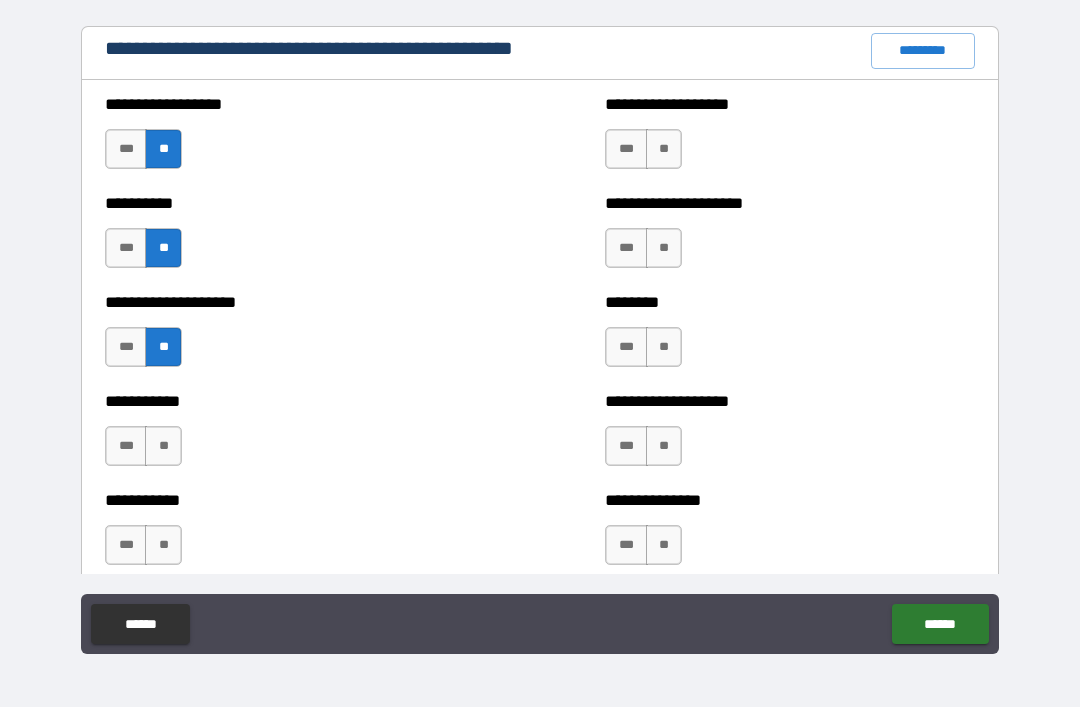 click on "**" at bounding box center (163, 446) 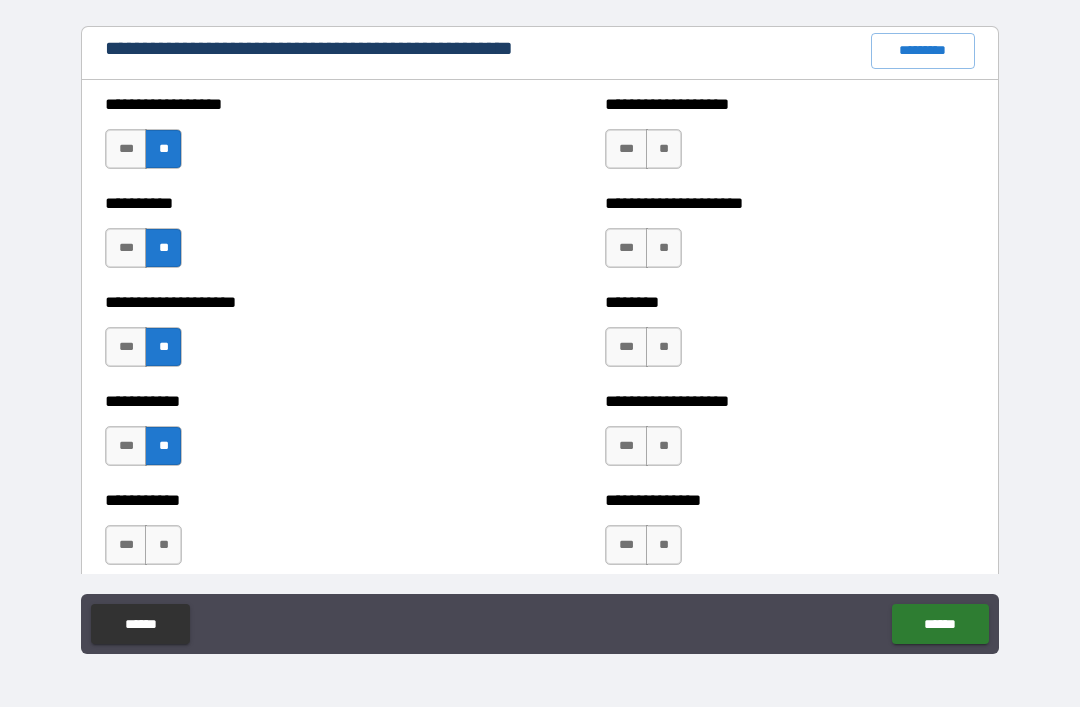 click on "**" at bounding box center [163, 545] 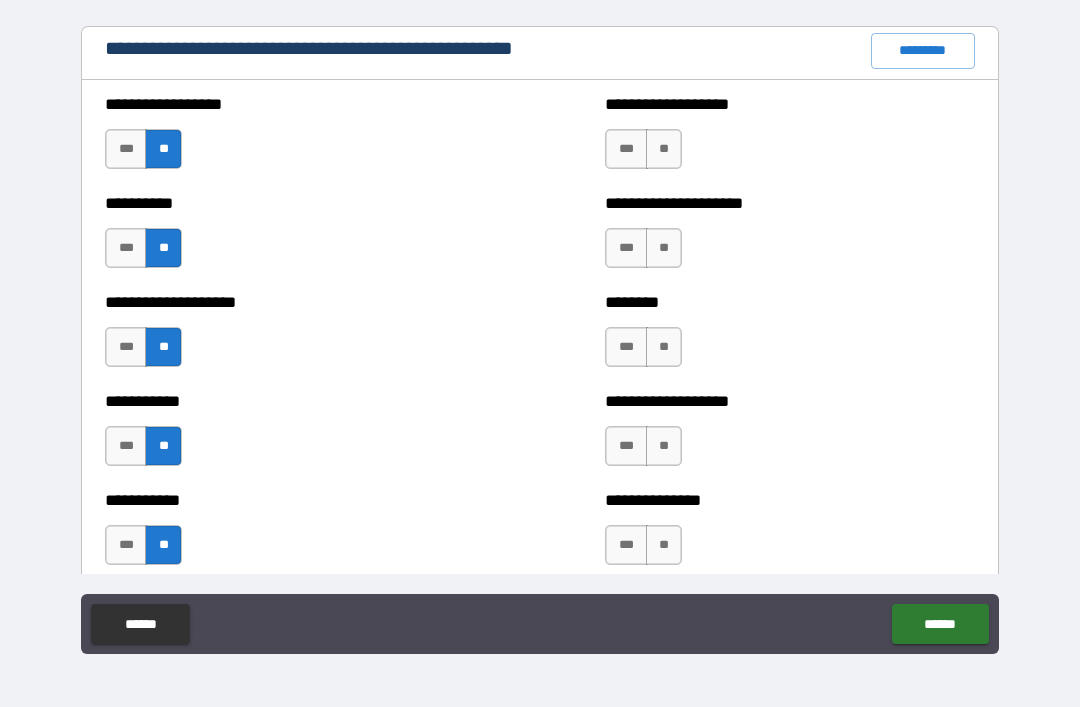 click on "**" at bounding box center [664, 149] 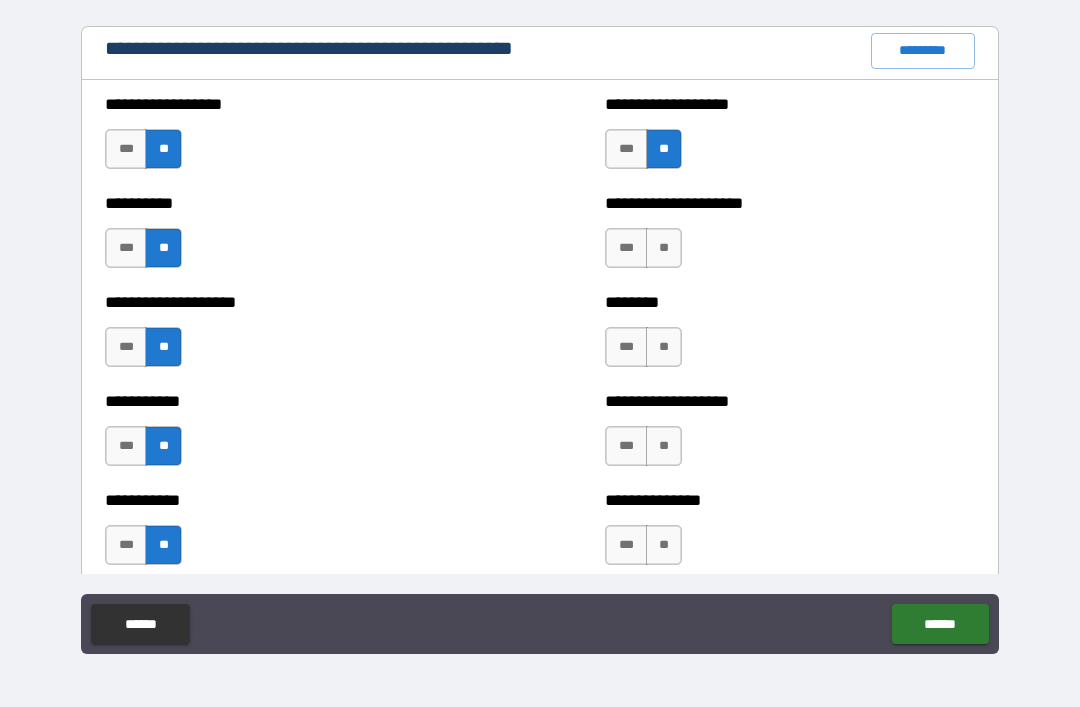 click on "**" at bounding box center (664, 248) 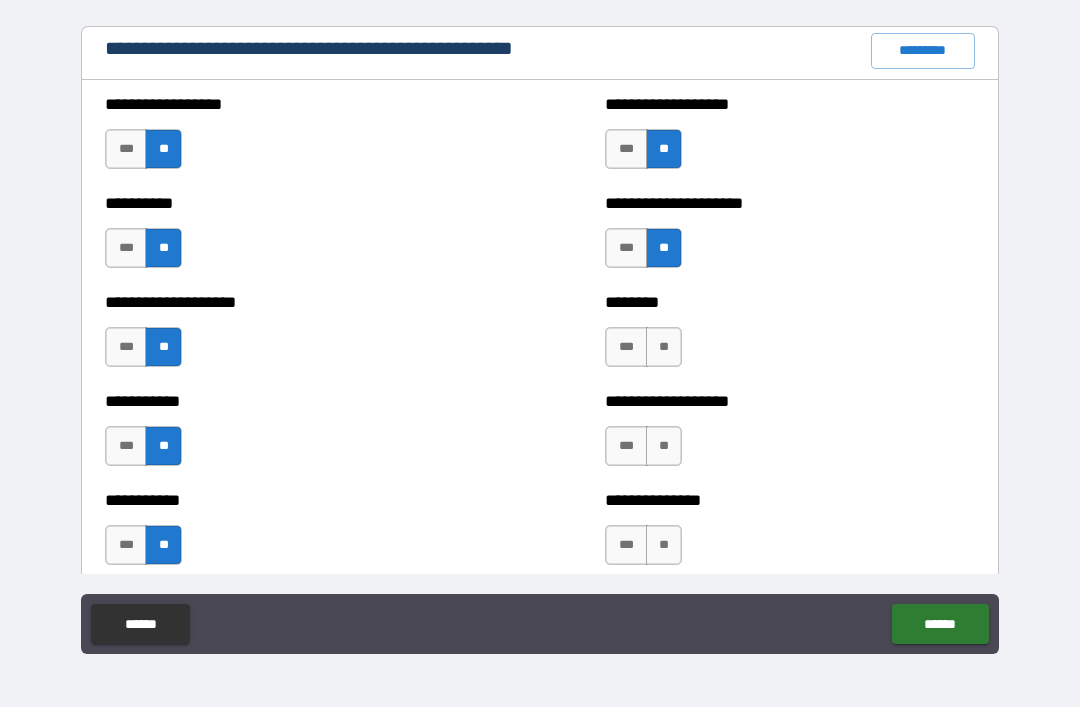 click on "**" at bounding box center (664, 347) 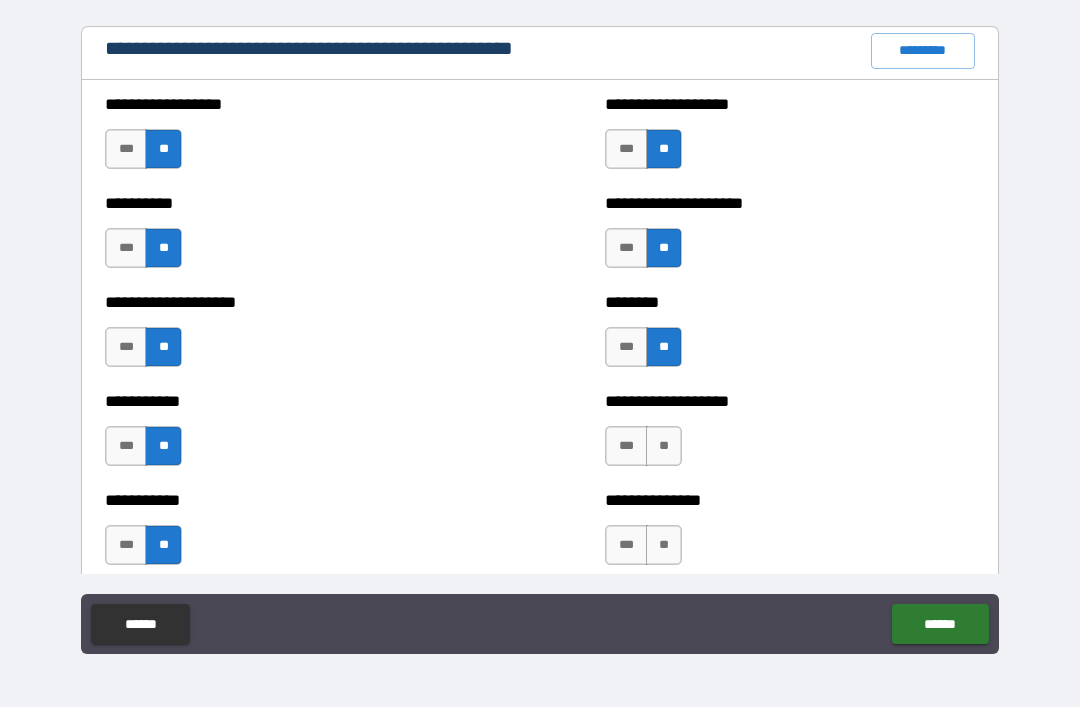 click on "**********" at bounding box center [790, 436] 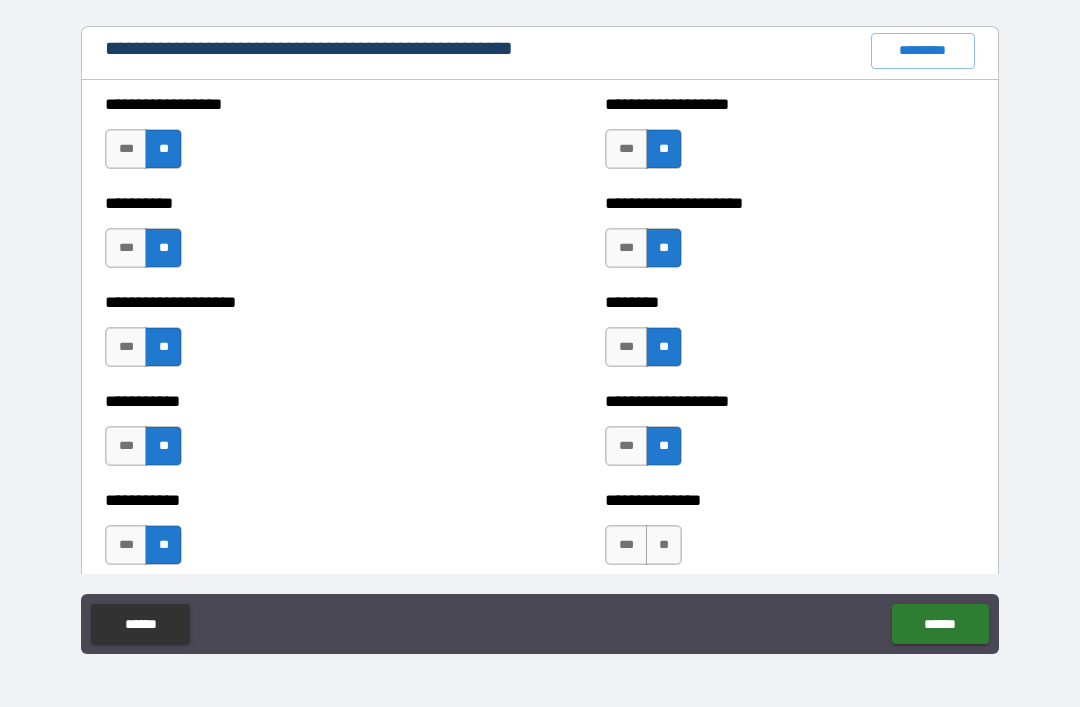 click on "***" at bounding box center (626, 446) 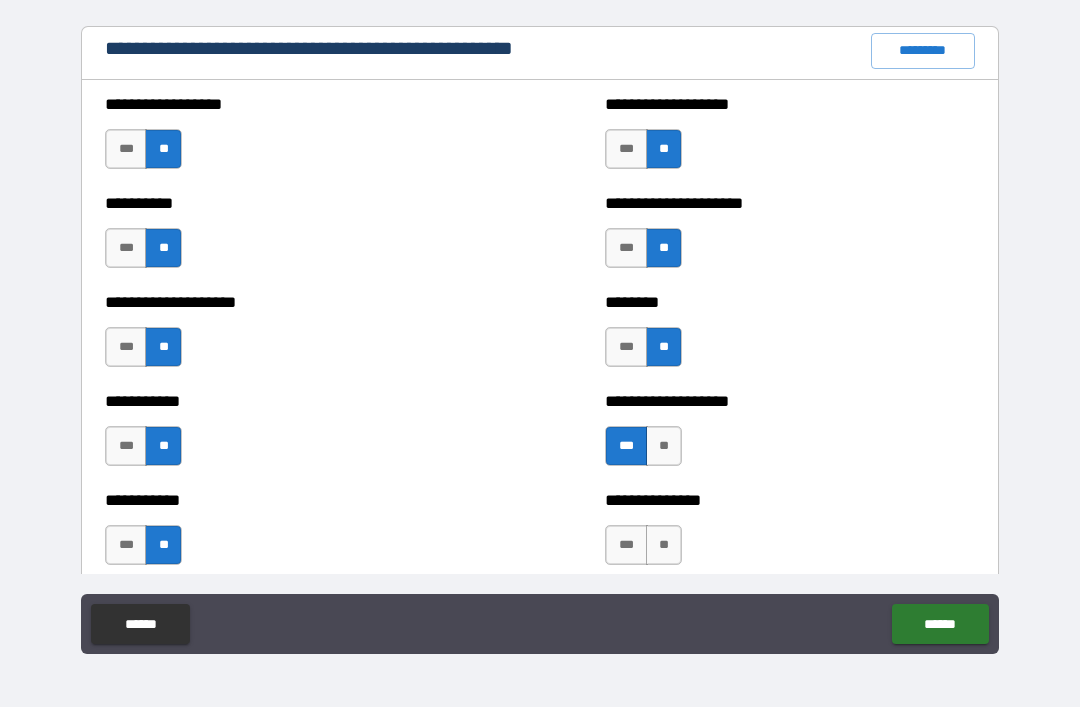 click on "**" at bounding box center (664, 545) 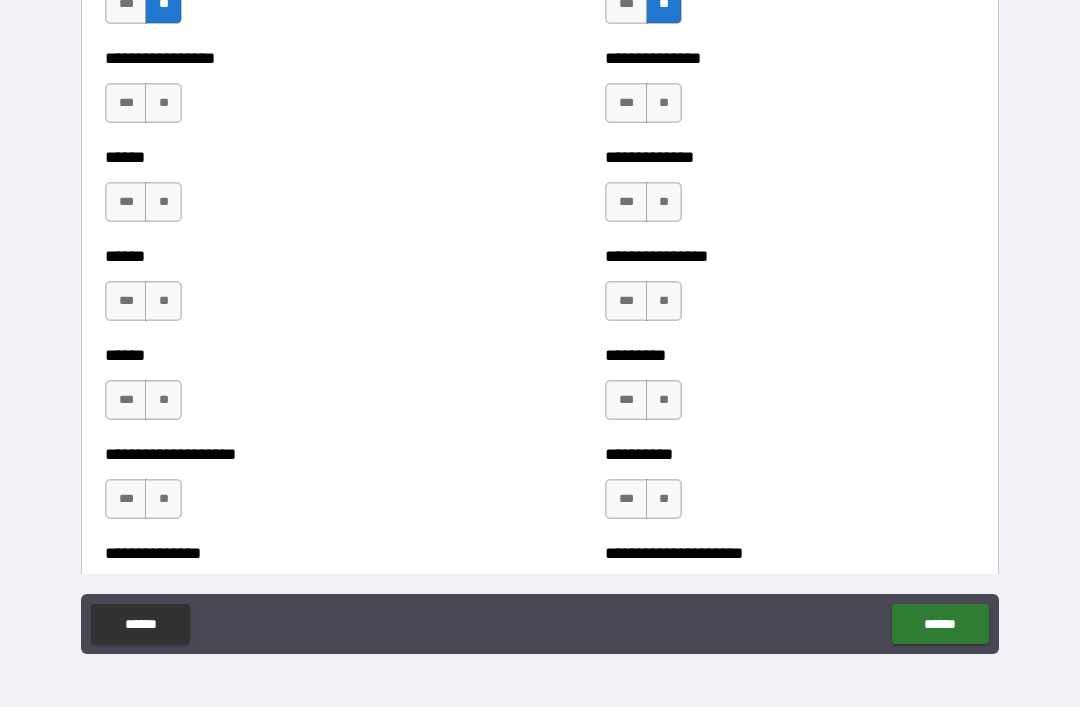 scroll, scrollTop: 2867, scrollLeft: 0, axis: vertical 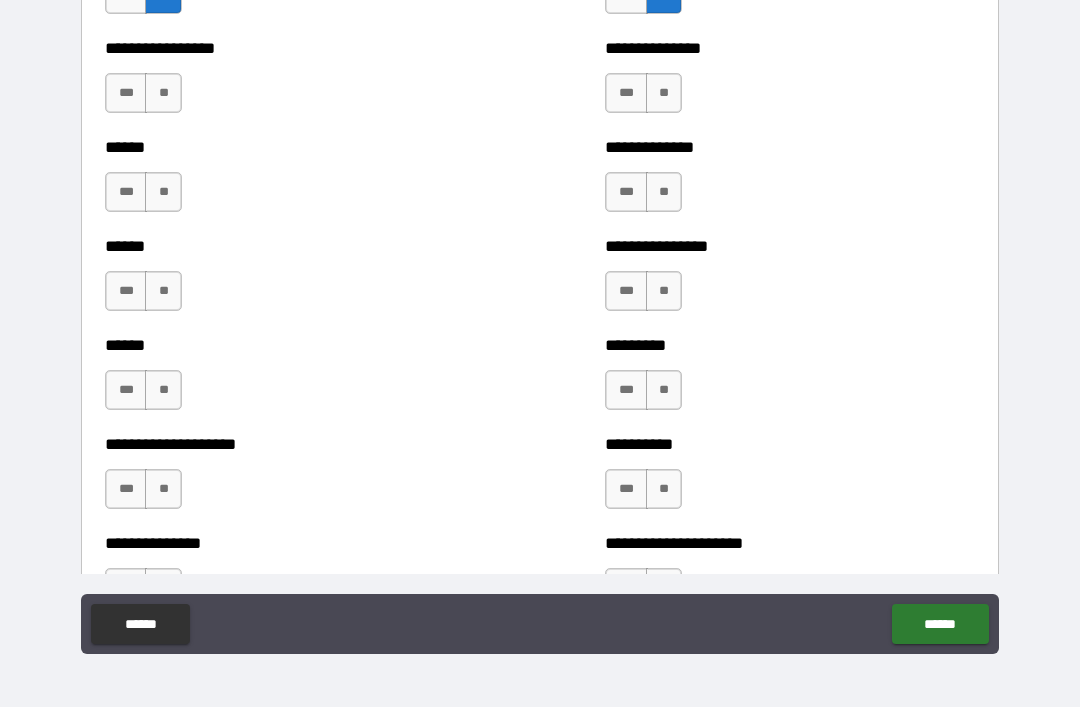 click on "**" at bounding box center (163, 93) 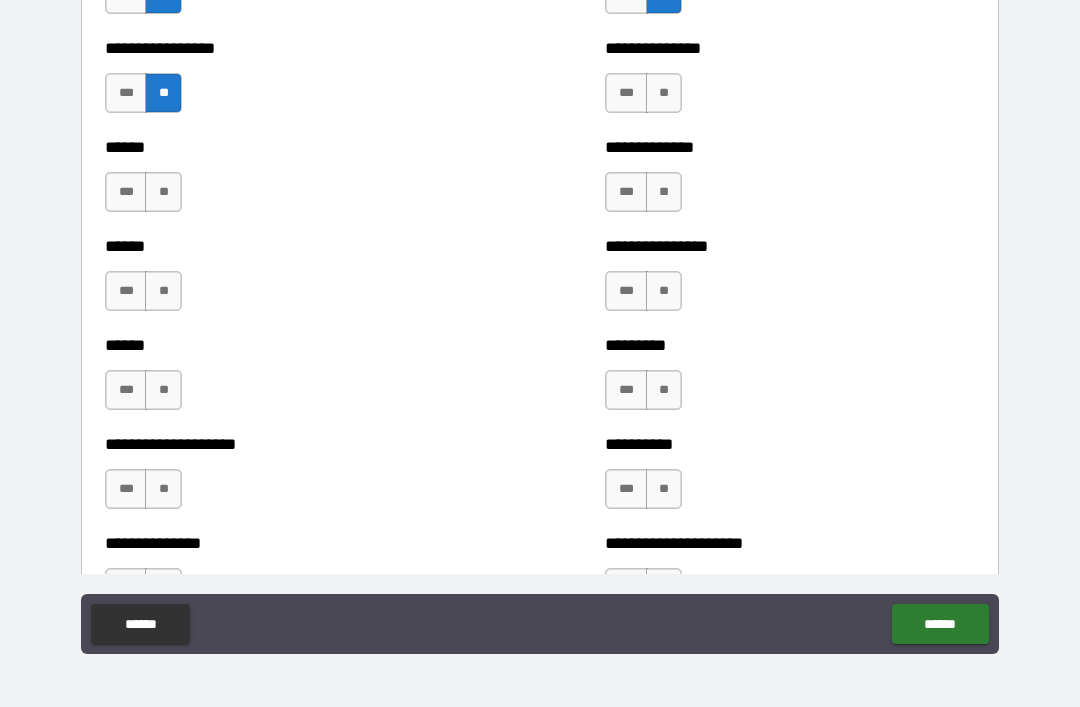click on "**" at bounding box center [163, 192] 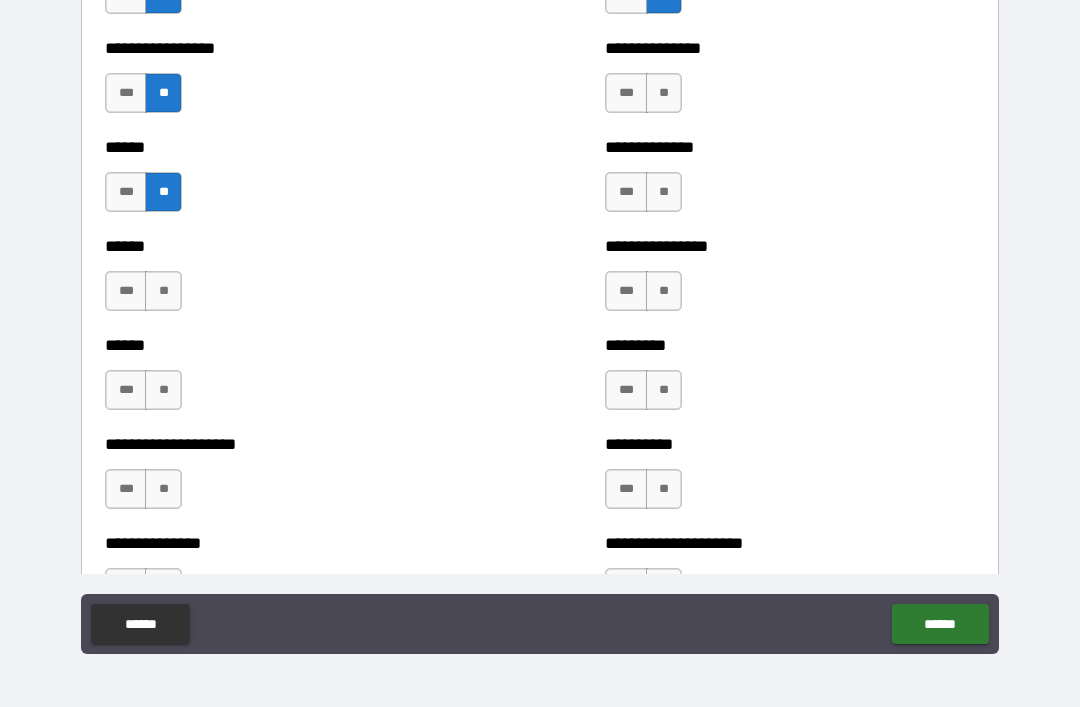 click on "**" at bounding box center [163, 291] 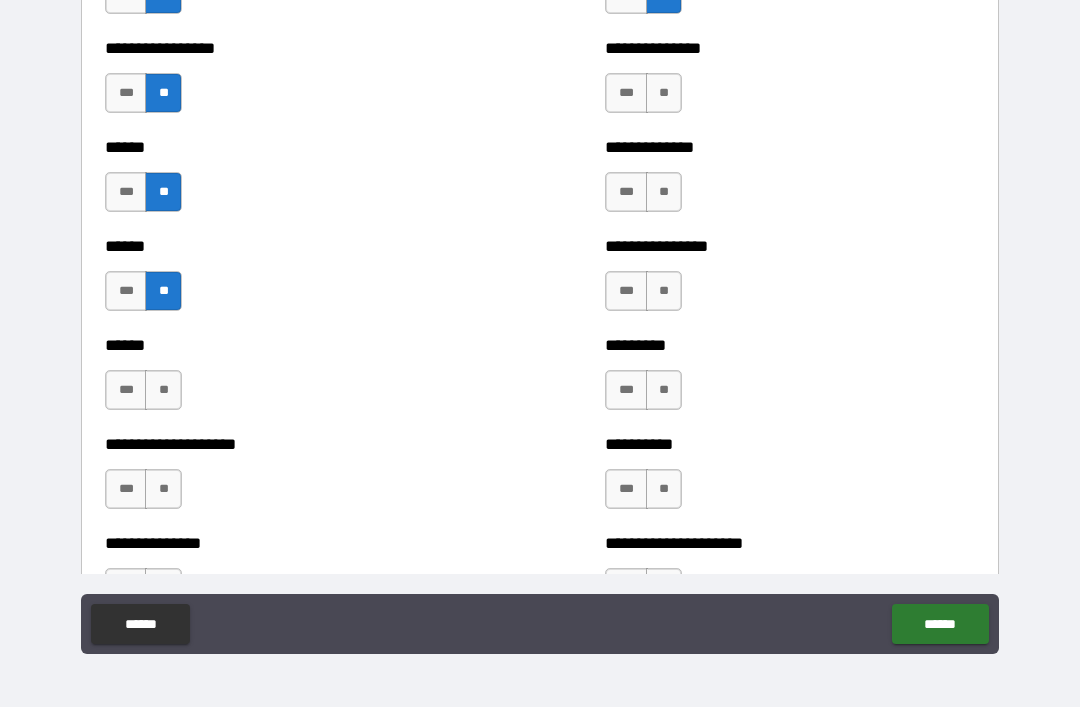 click on "**" at bounding box center [163, 390] 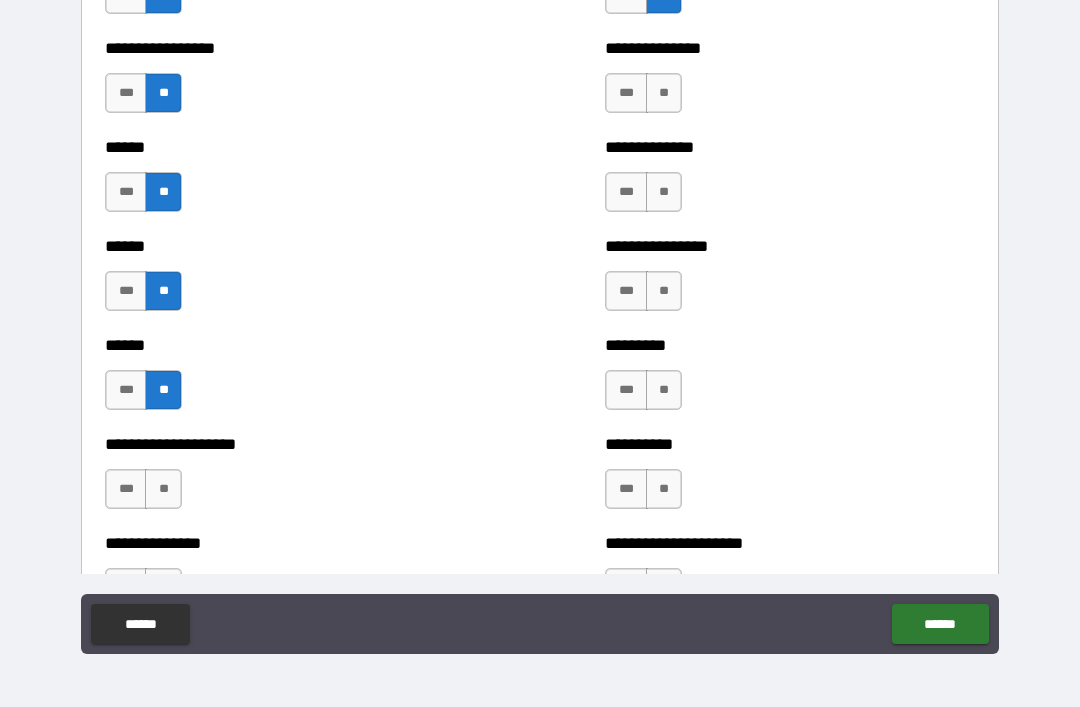 click on "**" at bounding box center (163, 489) 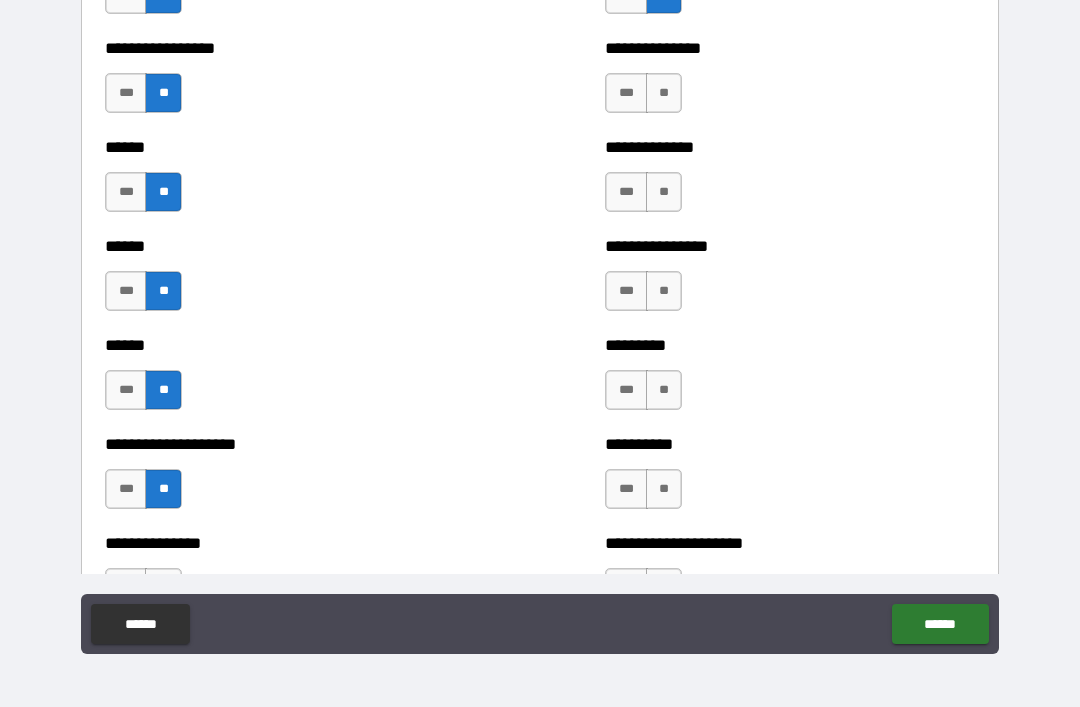 click on "***" at bounding box center [126, 489] 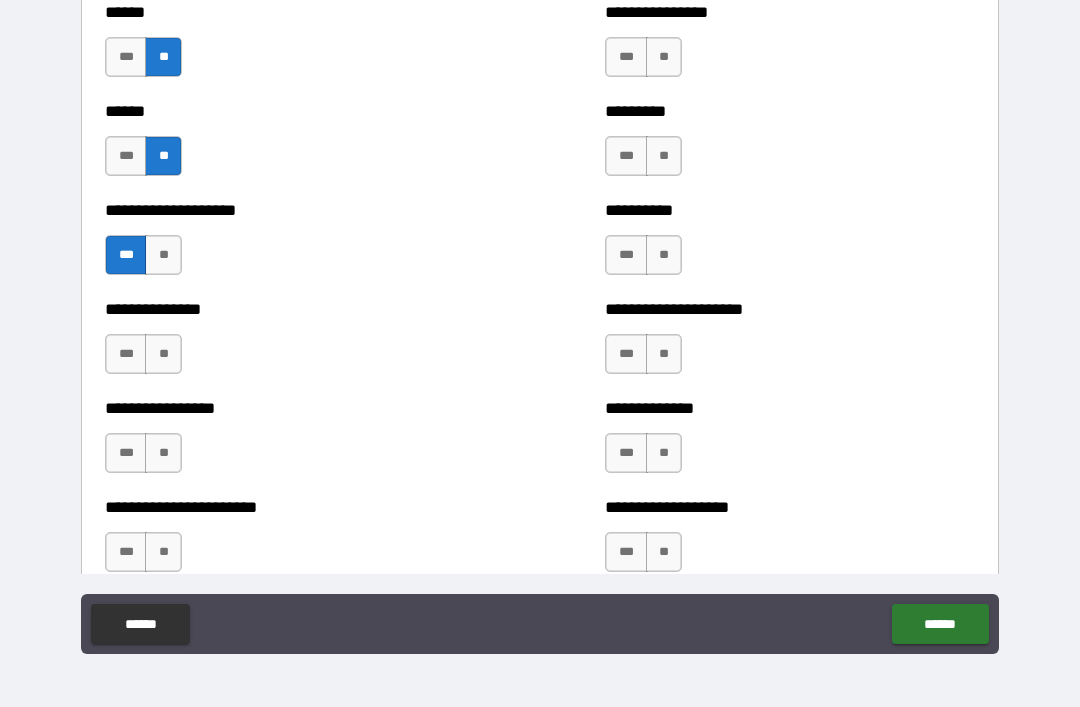 scroll, scrollTop: 3100, scrollLeft: 0, axis: vertical 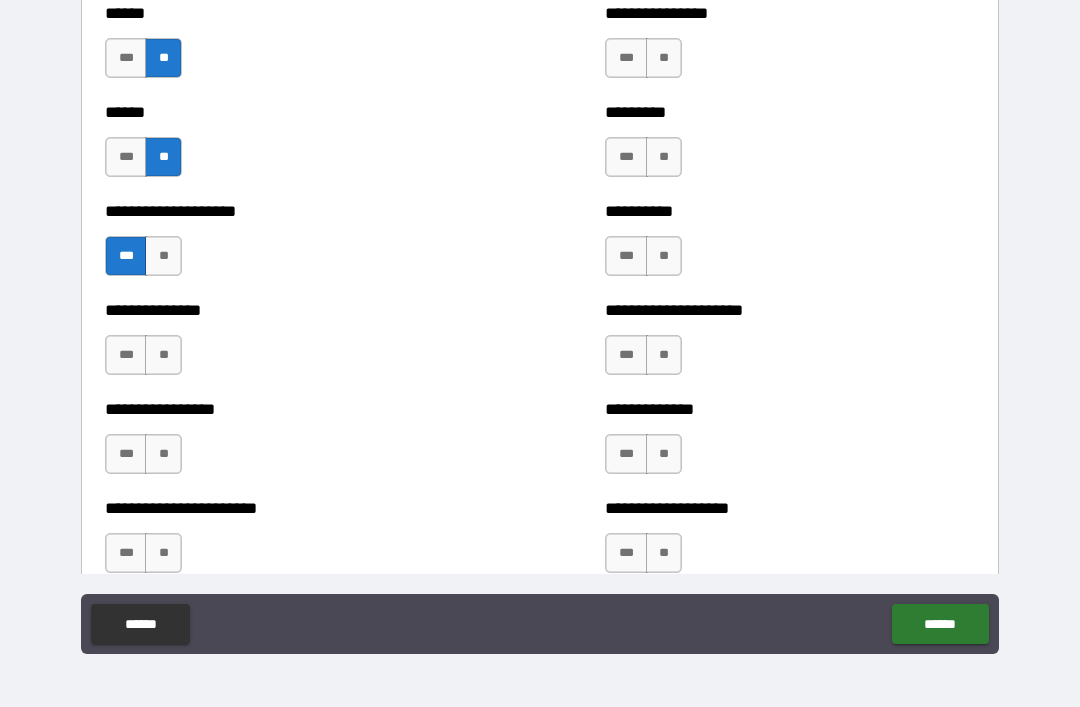click on "**" at bounding box center [163, 355] 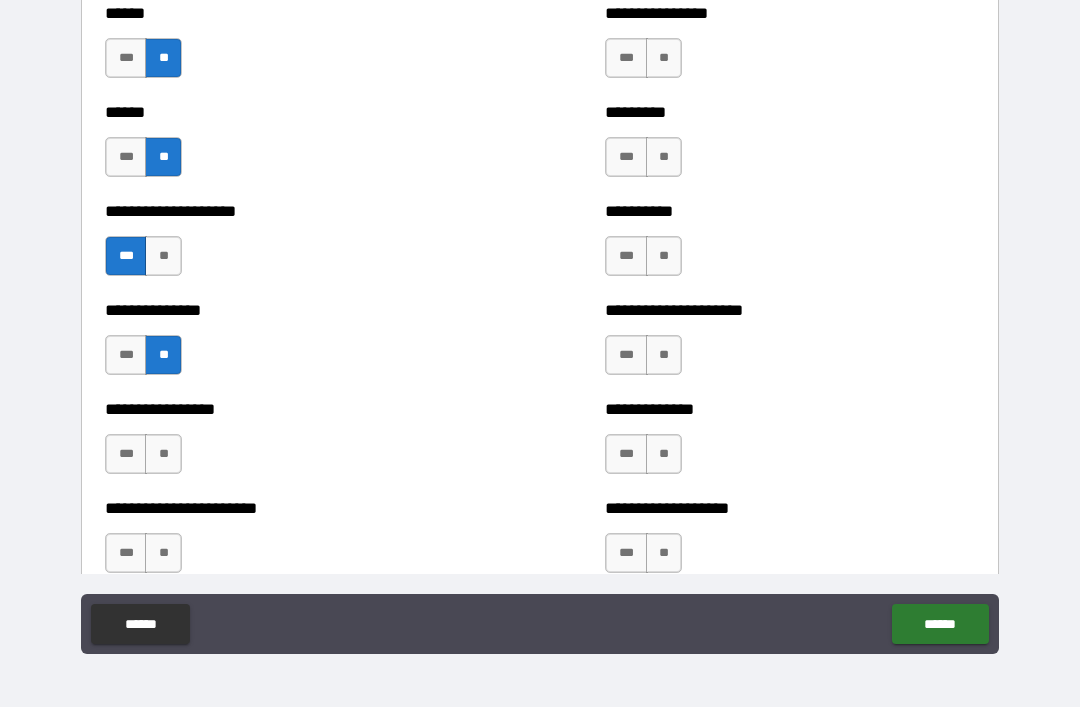 click on "***" at bounding box center [126, 454] 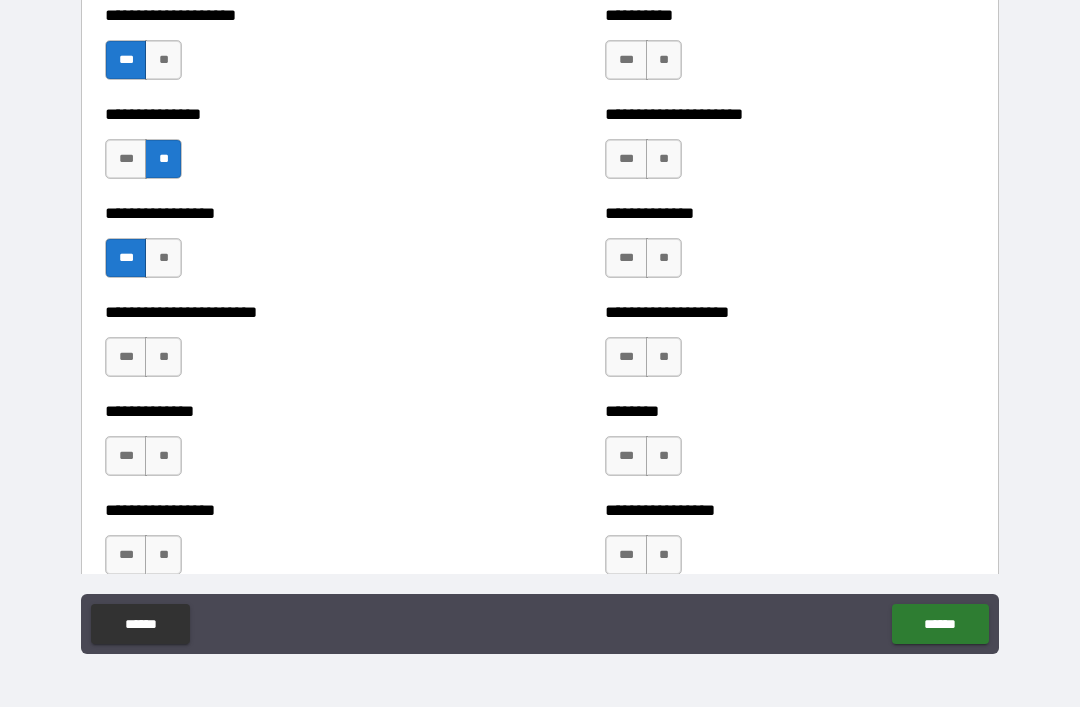scroll, scrollTop: 3294, scrollLeft: 0, axis: vertical 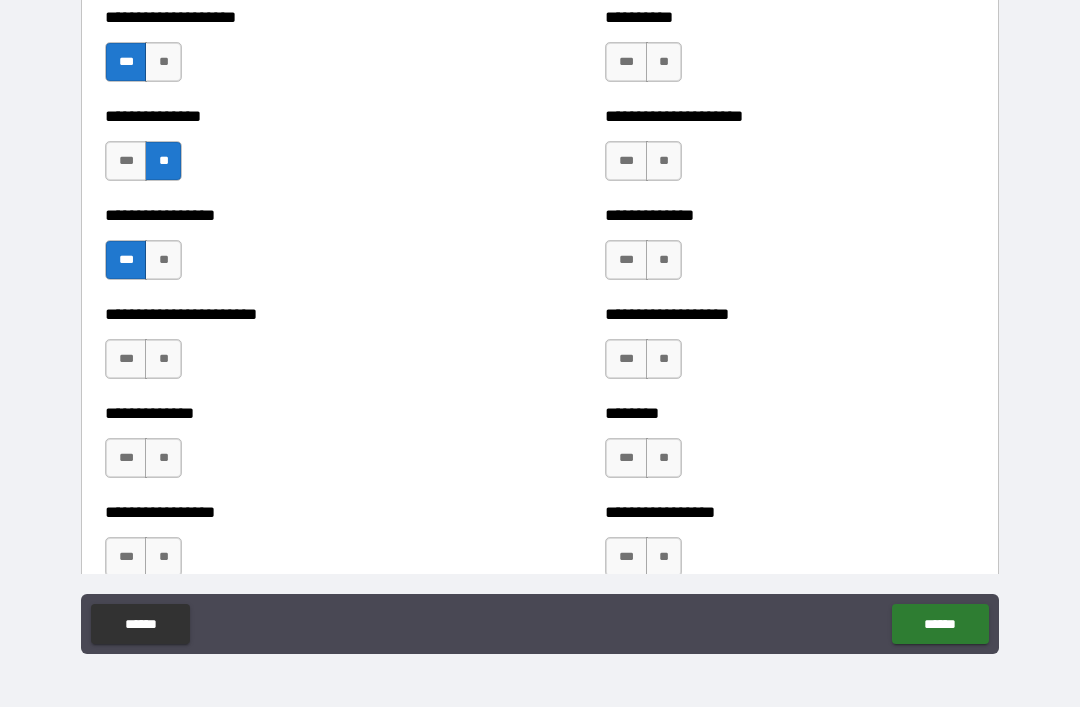 click on "**" at bounding box center (163, 359) 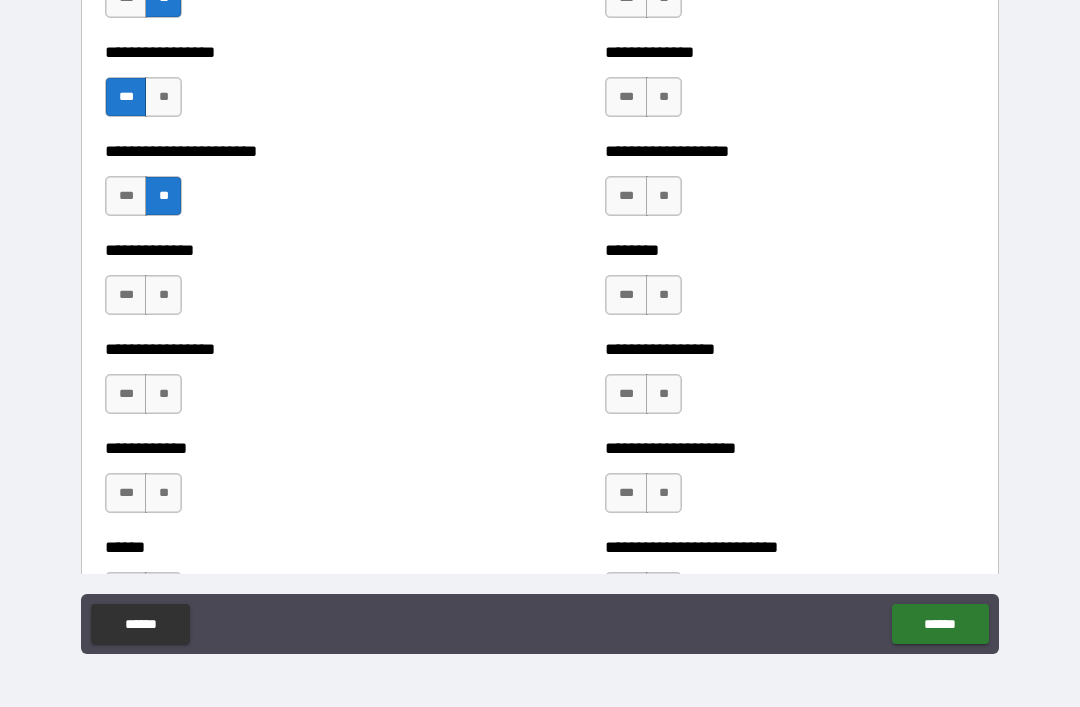 scroll, scrollTop: 3459, scrollLeft: 0, axis: vertical 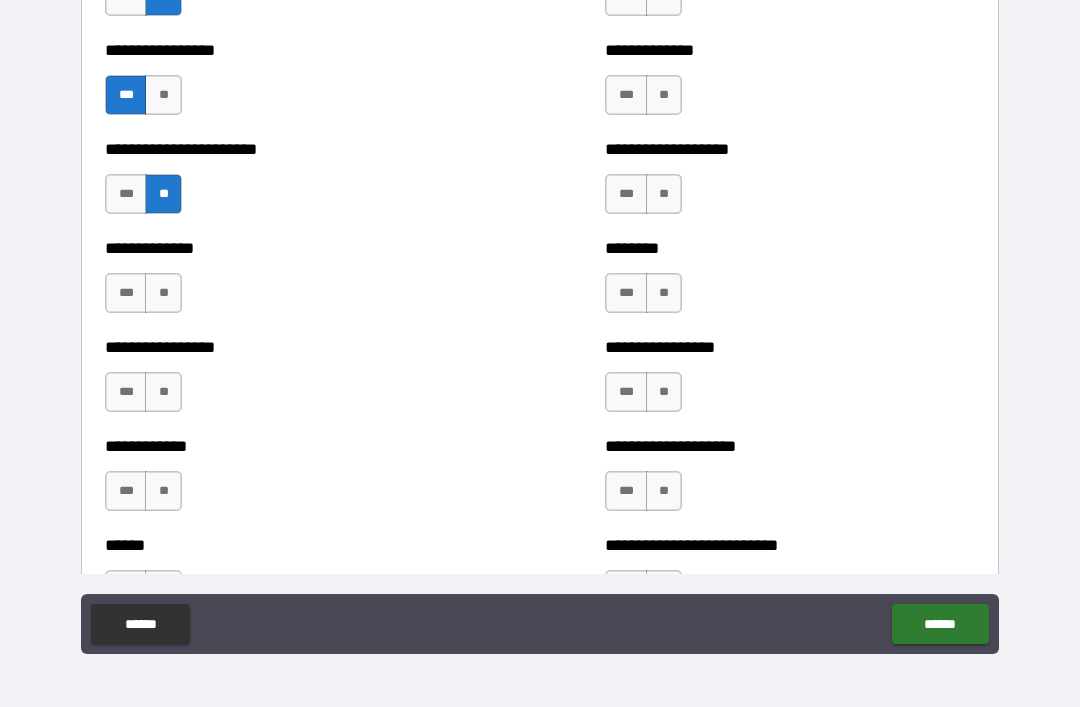 click on "**" at bounding box center [163, 293] 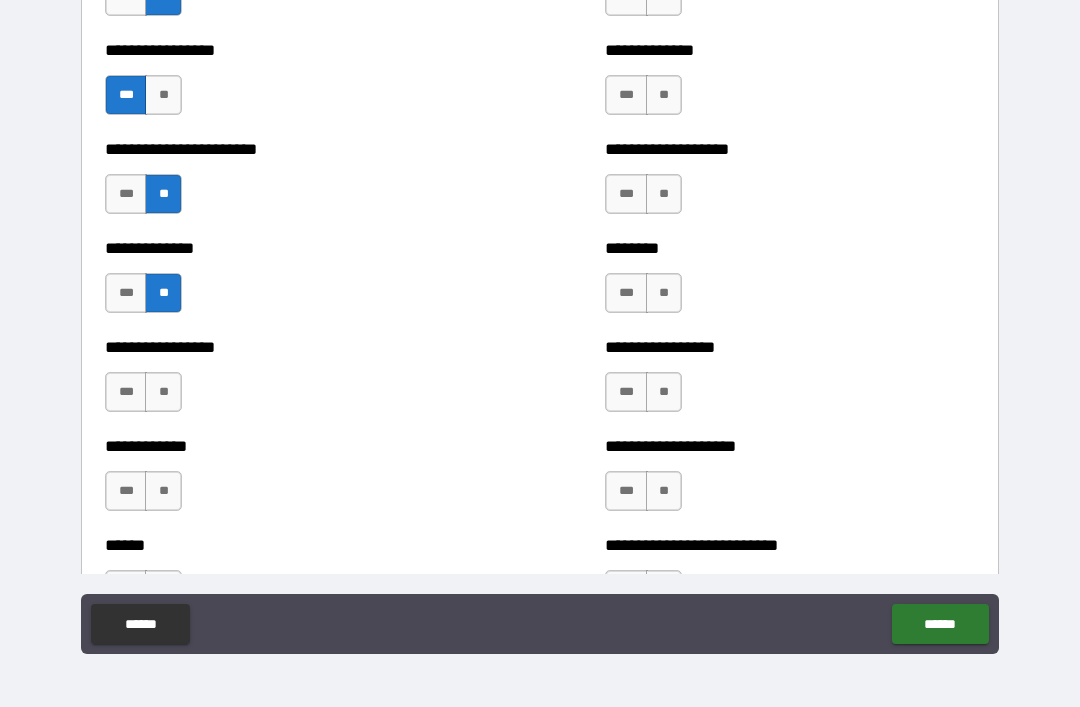 click on "**" at bounding box center (163, 392) 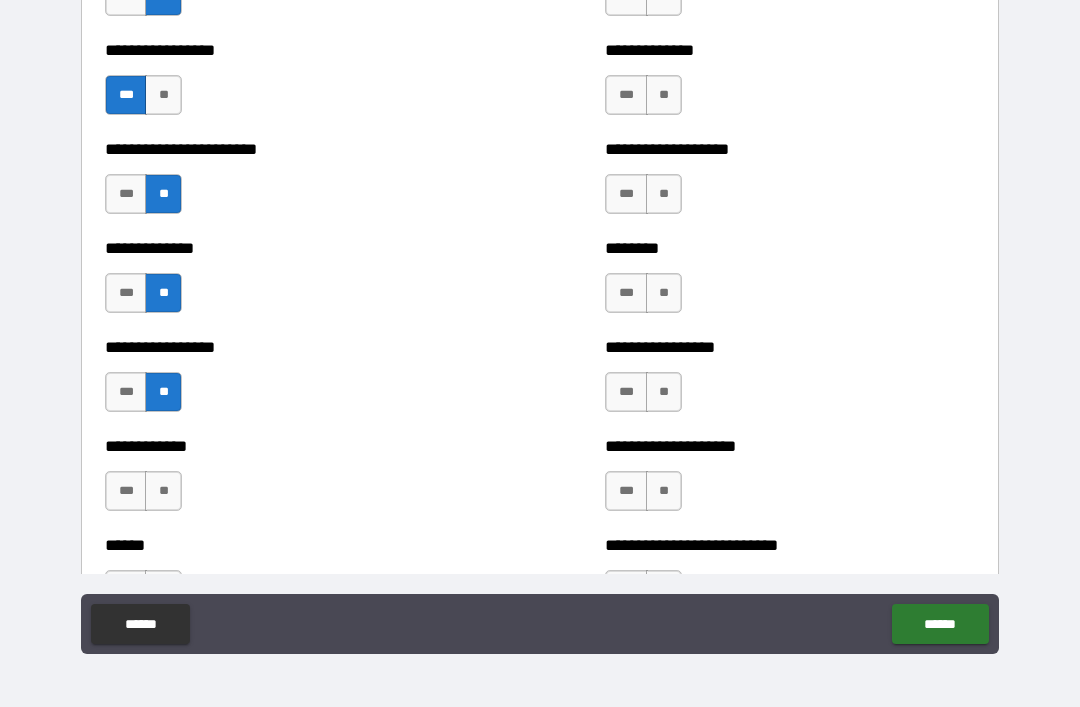 scroll, scrollTop: 3456, scrollLeft: 0, axis: vertical 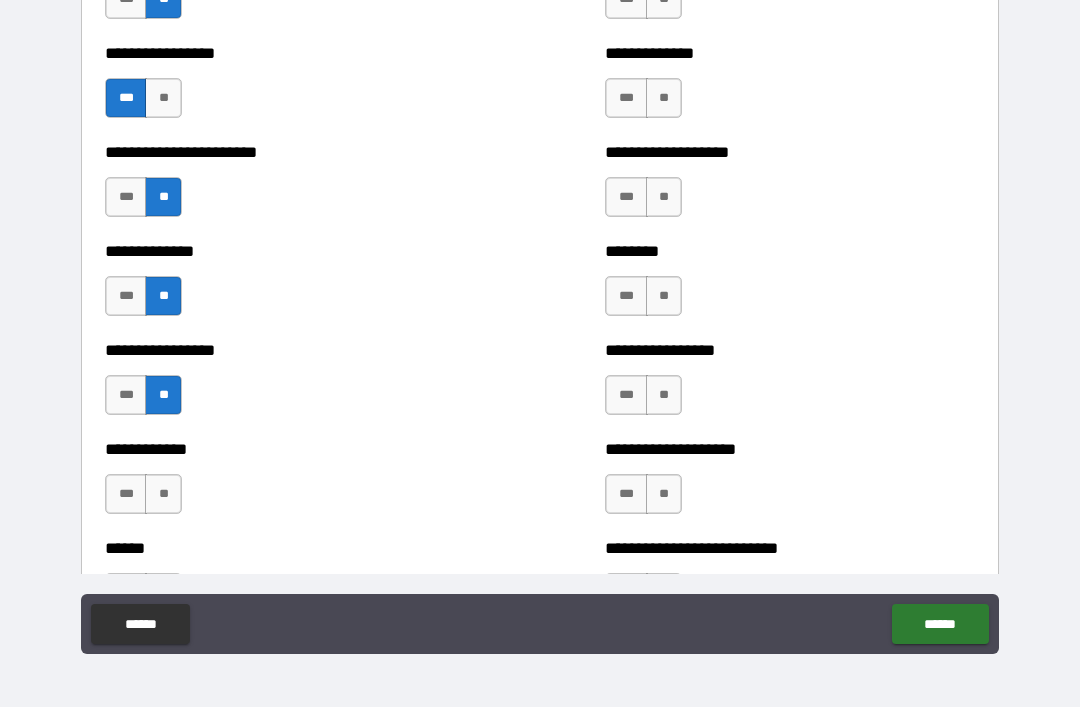 click on "**" at bounding box center (163, 494) 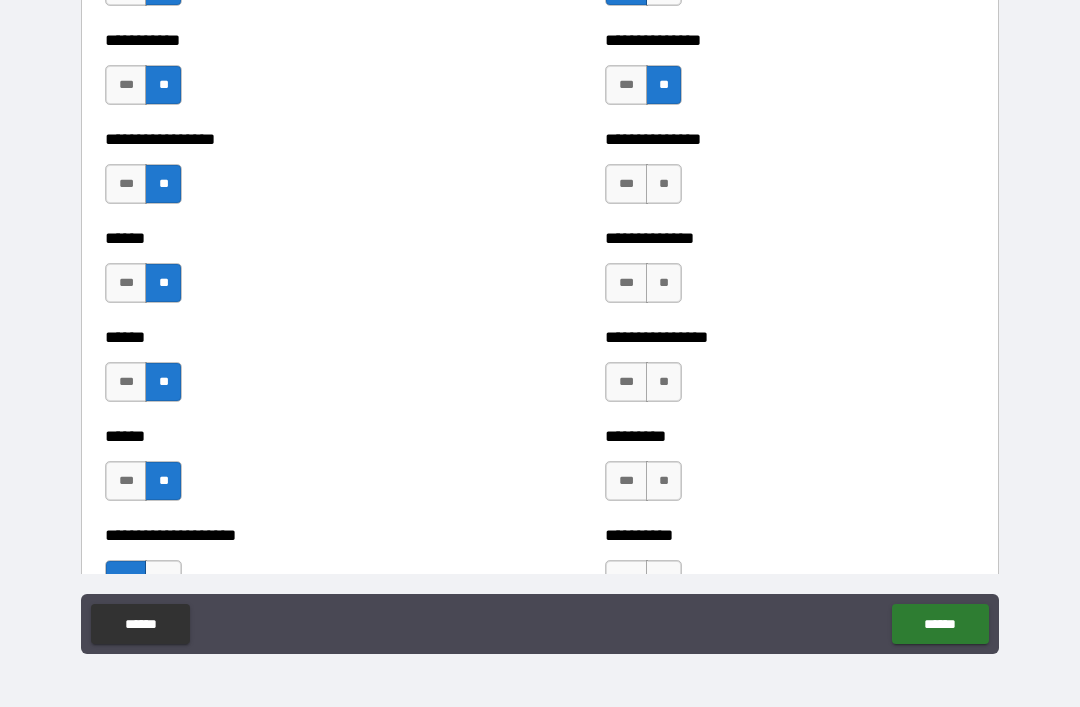 scroll, scrollTop: 2780, scrollLeft: 0, axis: vertical 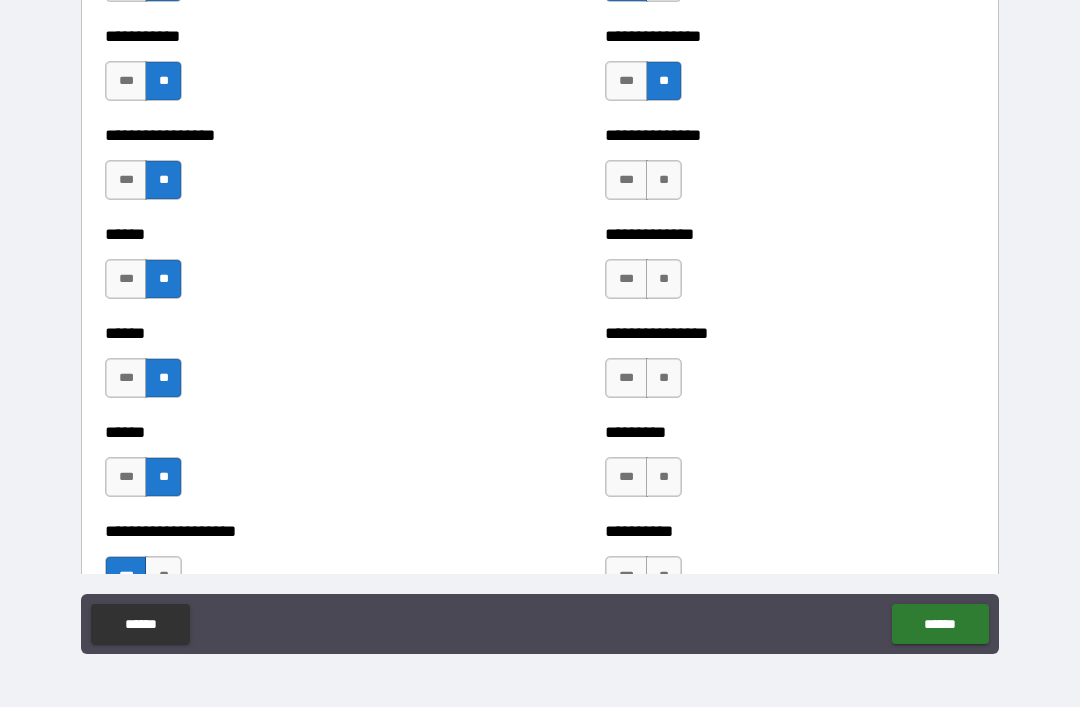 click on "**" at bounding box center [664, 180] 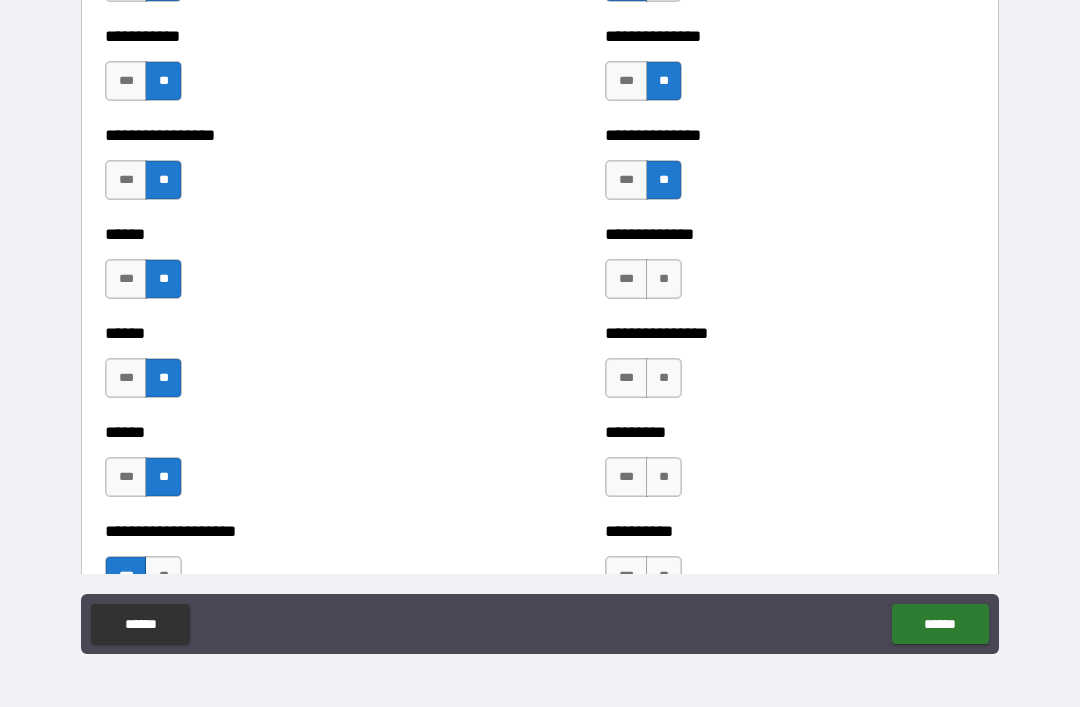 click on "**" at bounding box center (664, 279) 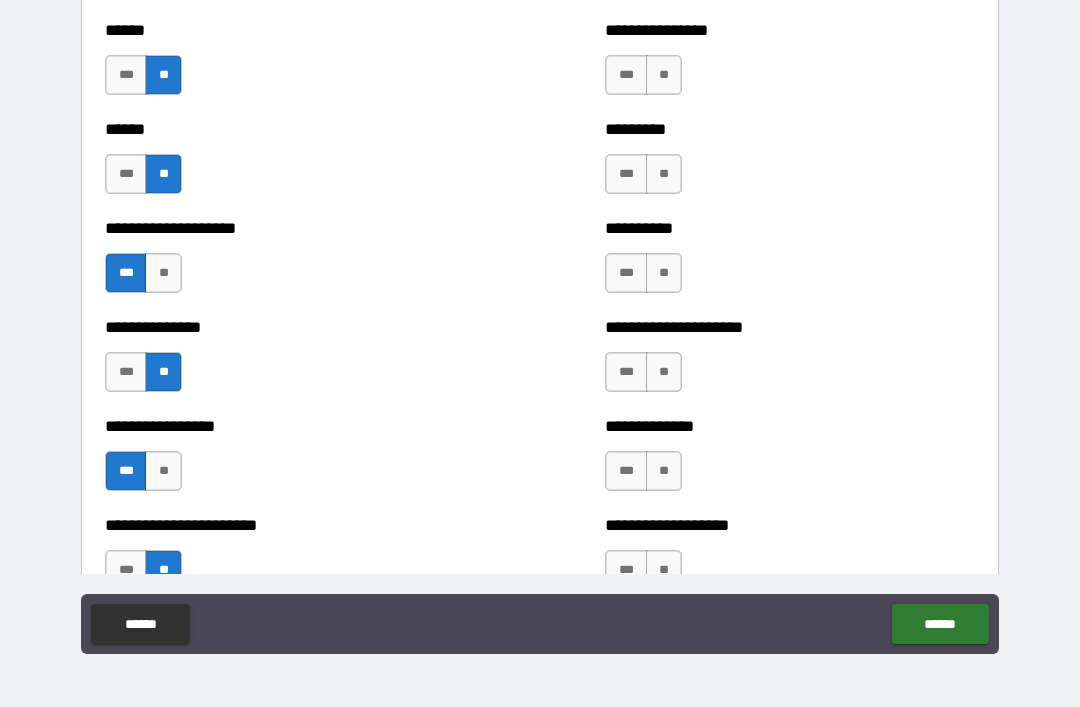 scroll, scrollTop: 3088, scrollLeft: 0, axis: vertical 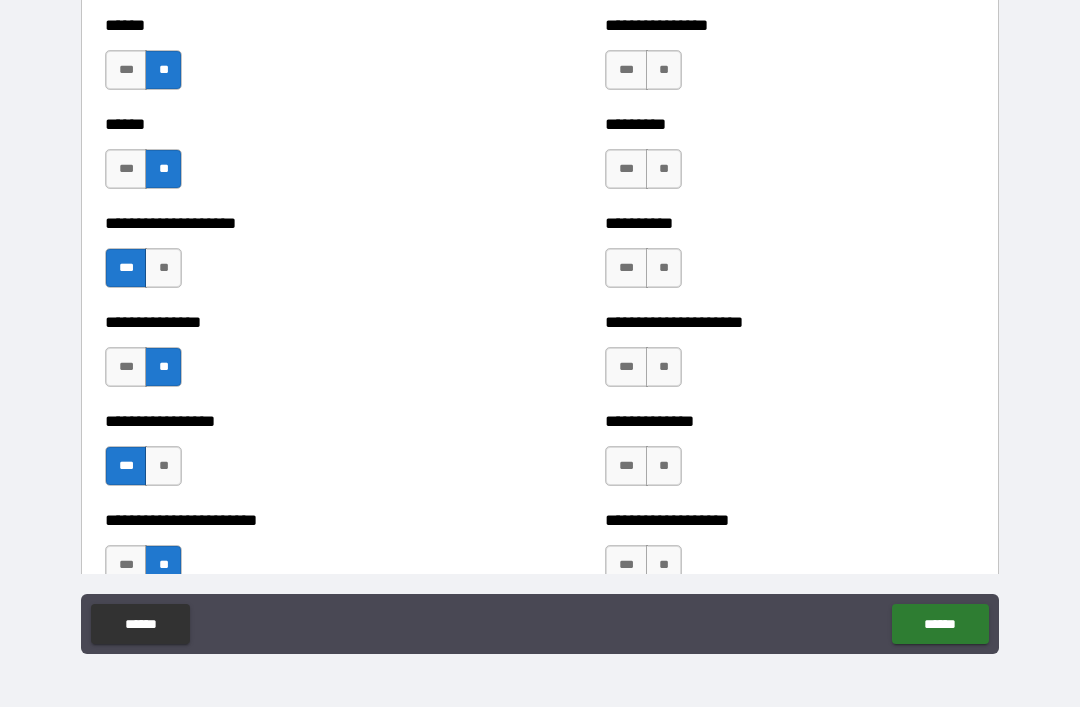 click on "**" at bounding box center [664, 70] 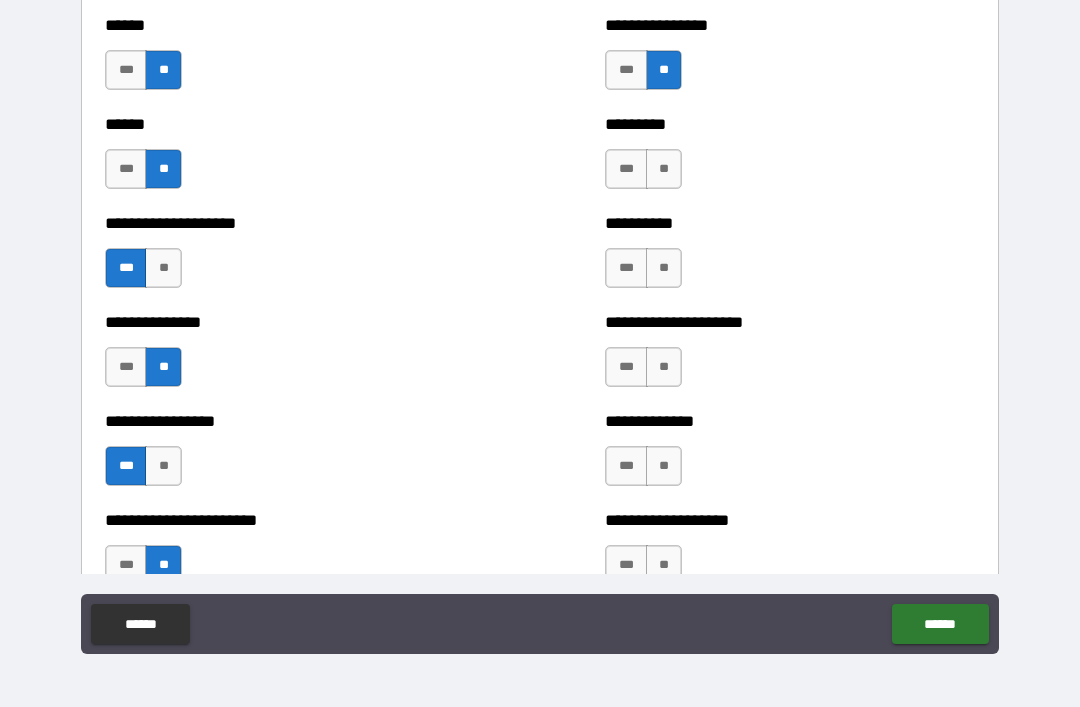 click on "**" at bounding box center [664, 169] 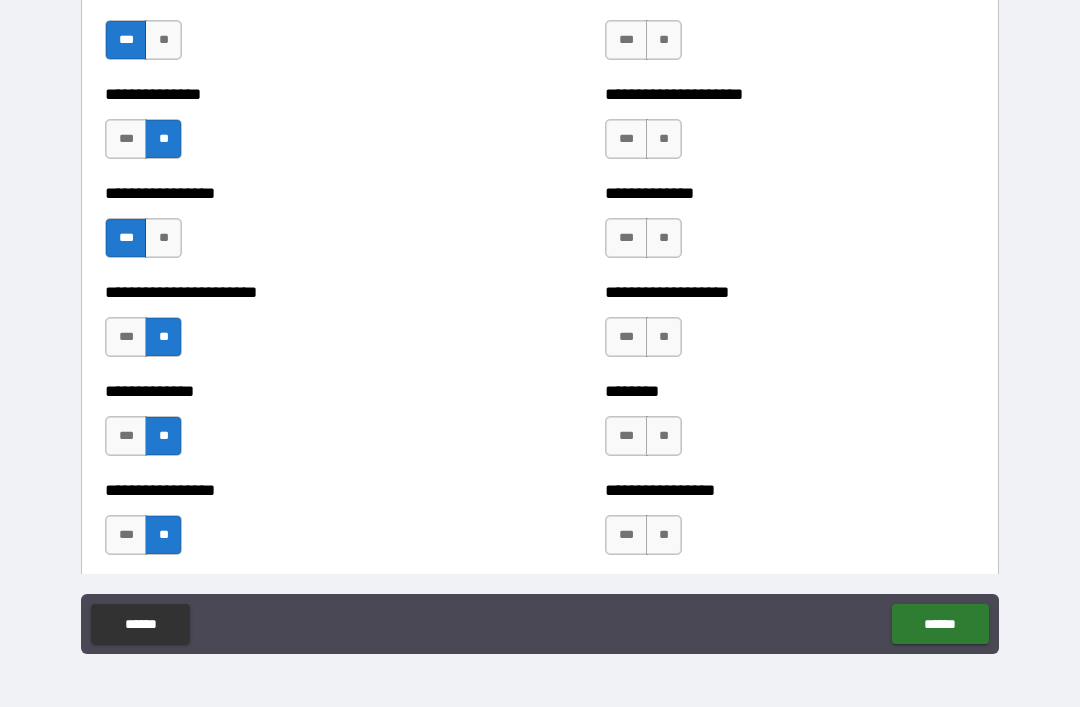 scroll, scrollTop: 3340, scrollLeft: 0, axis: vertical 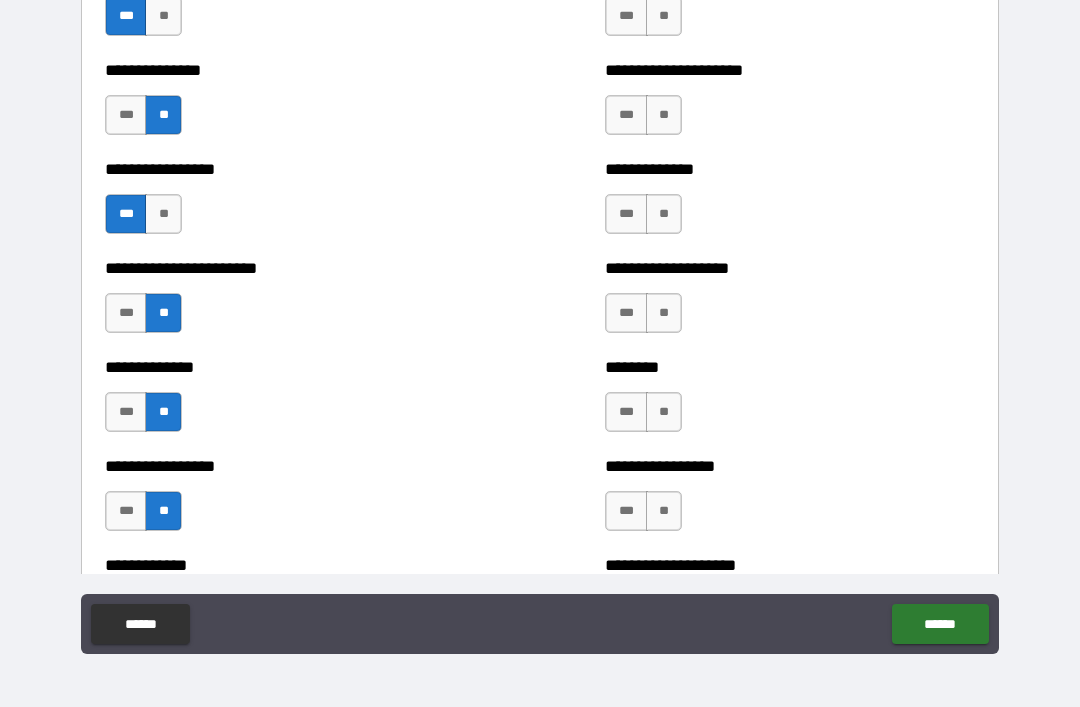 click on "**" at bounding box center [664, 16] 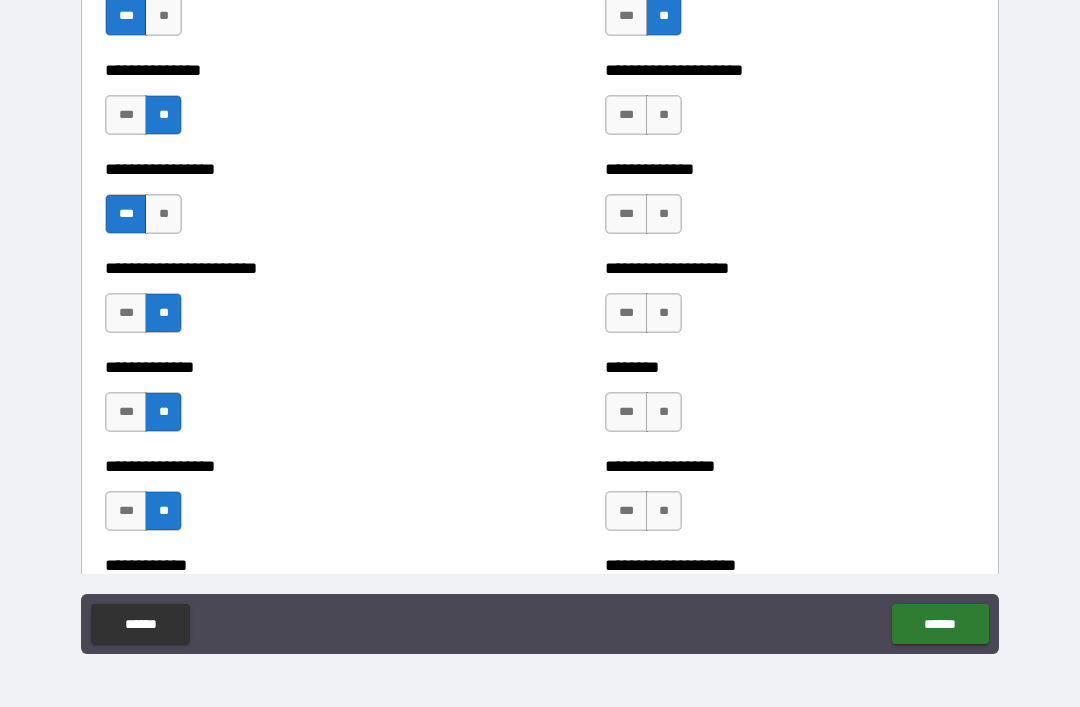 click on "**" at bounding box center [664, 115] 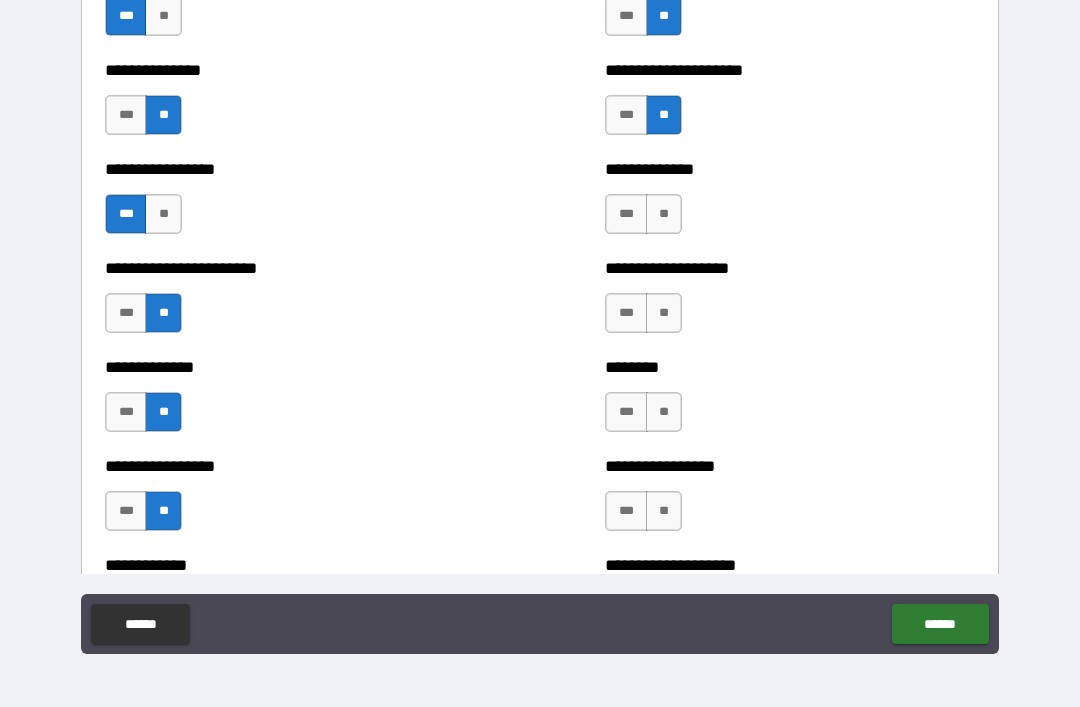click on "**" at bounding box center (664, 214) 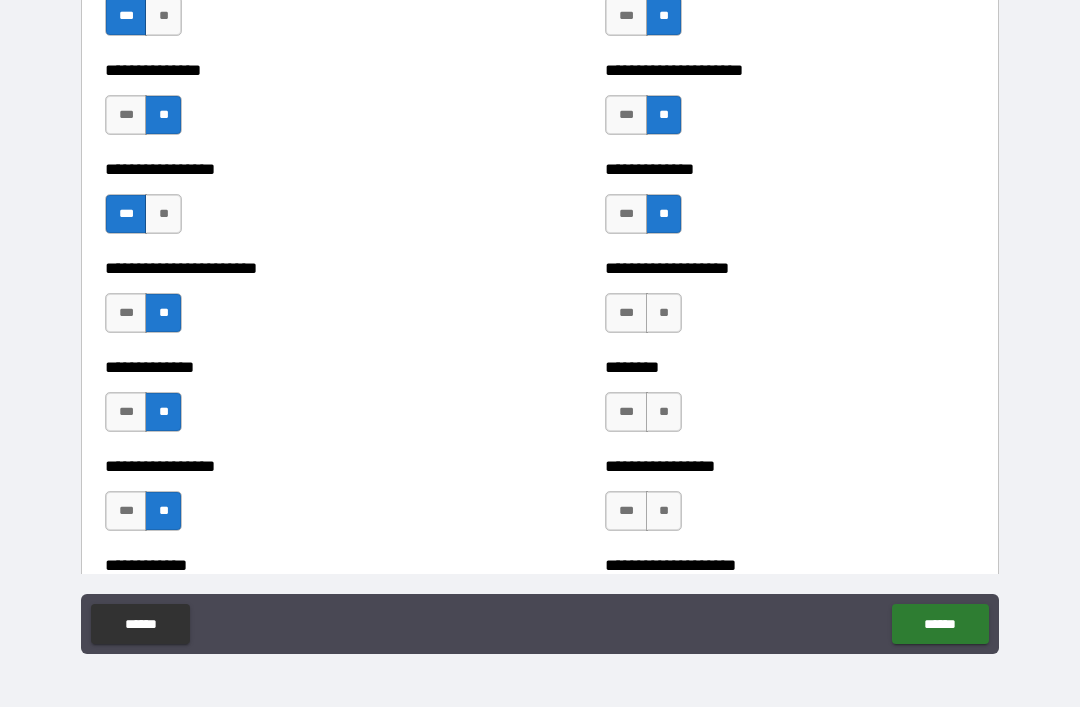 click on "**" at bounding box center [664, 313] 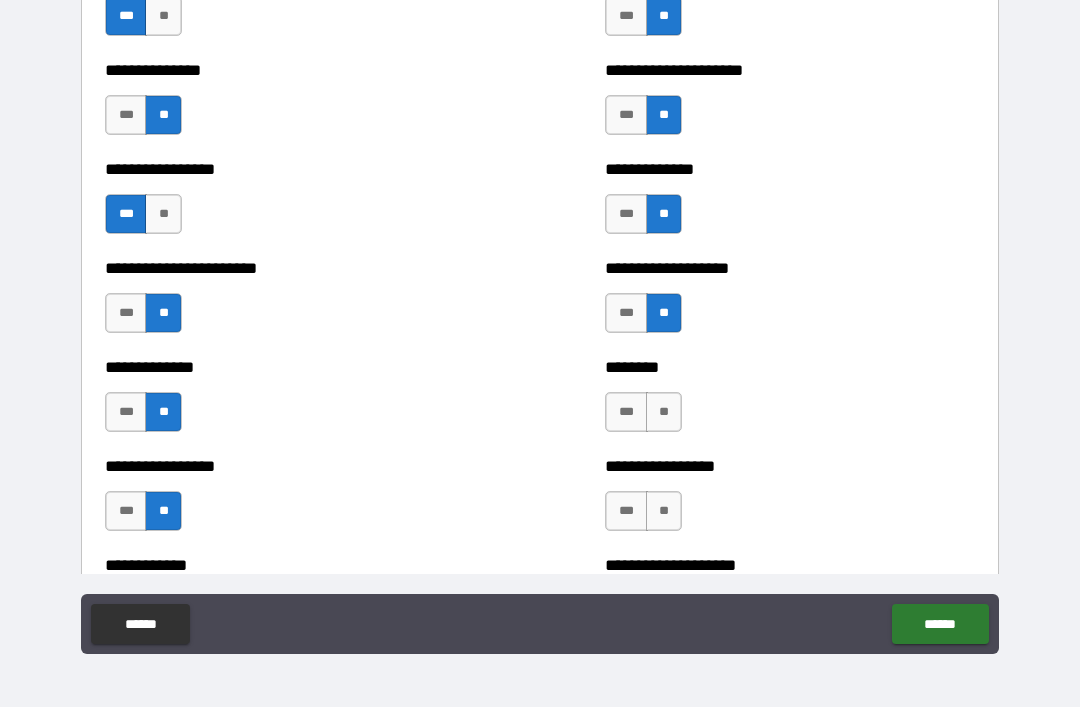 click on "**" at bounding box center (664, 412) 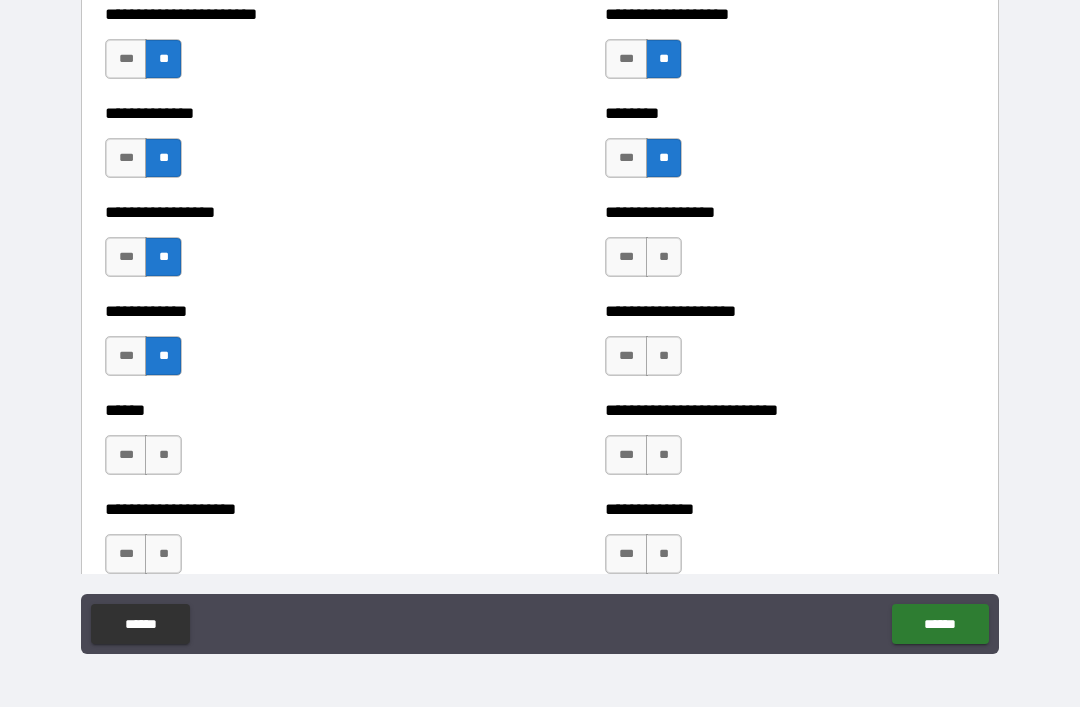 scroll, scrollTop: 3596, scrollLeft: 0, axis: vertical 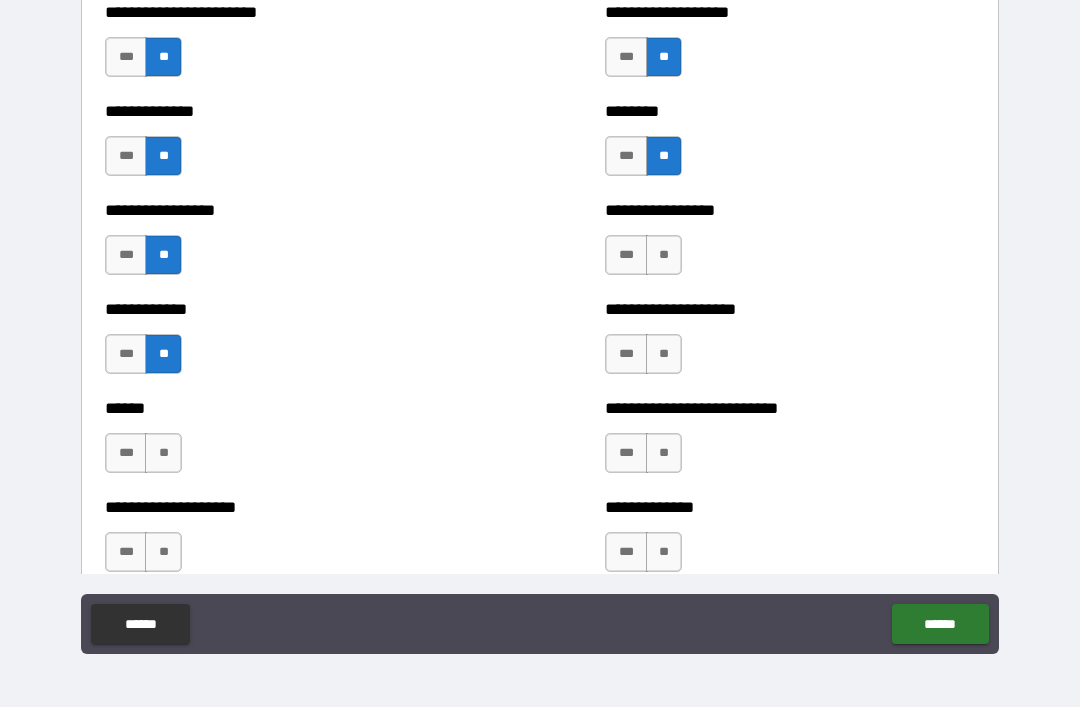 click on "**" at bounding box center [664, 255] 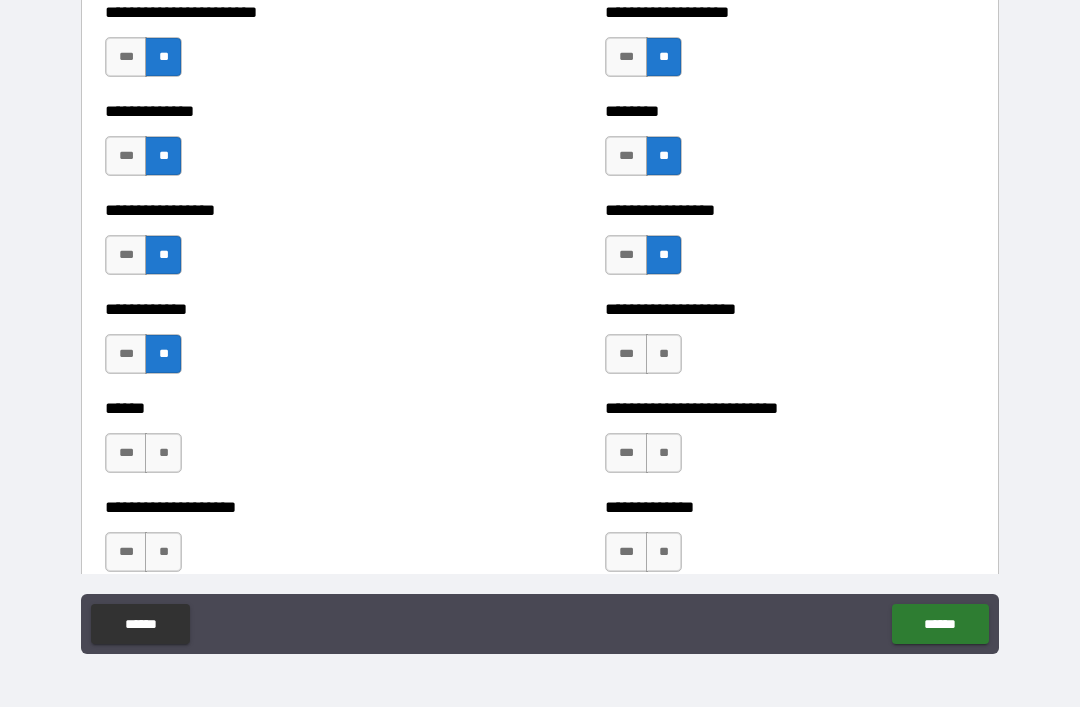 click on "**" at bounding box center [664, 354] 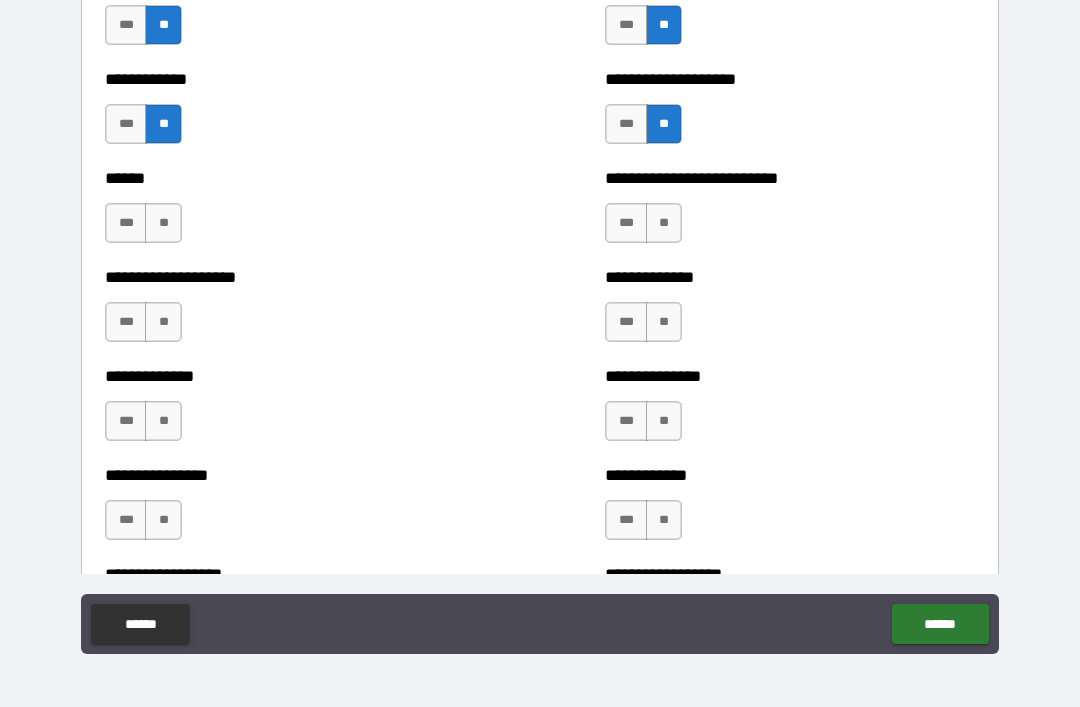 scroll, scrollTop: 3823, scrollLeft: 0, axis: vertical 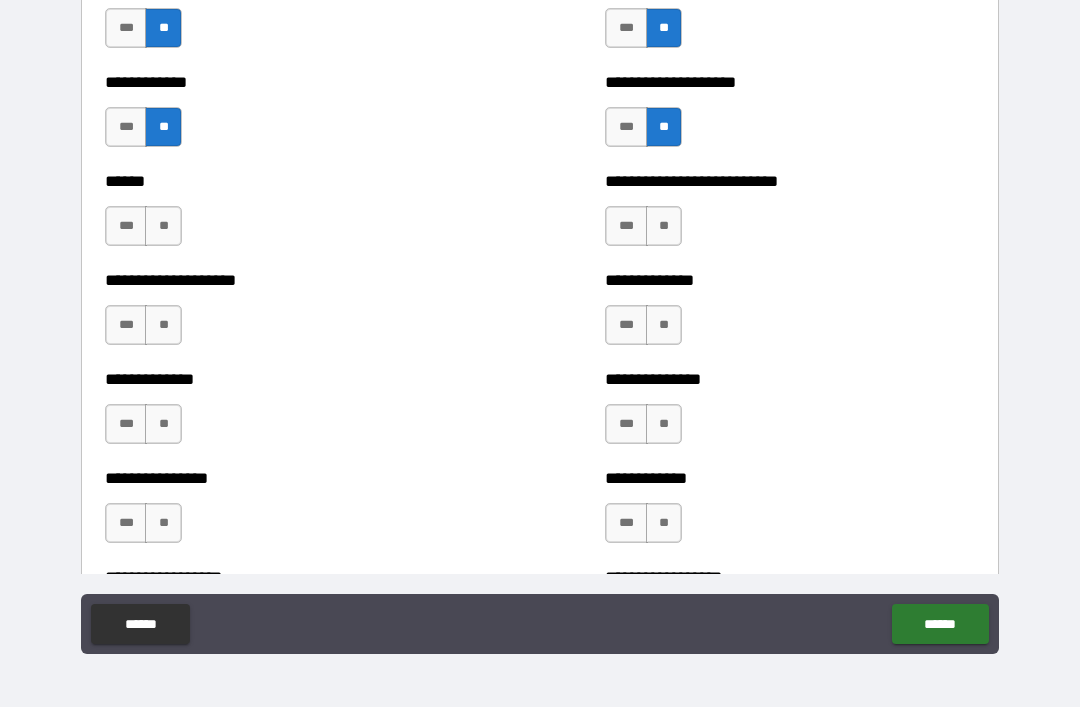 click on "**" at bounding box center [664, 226] 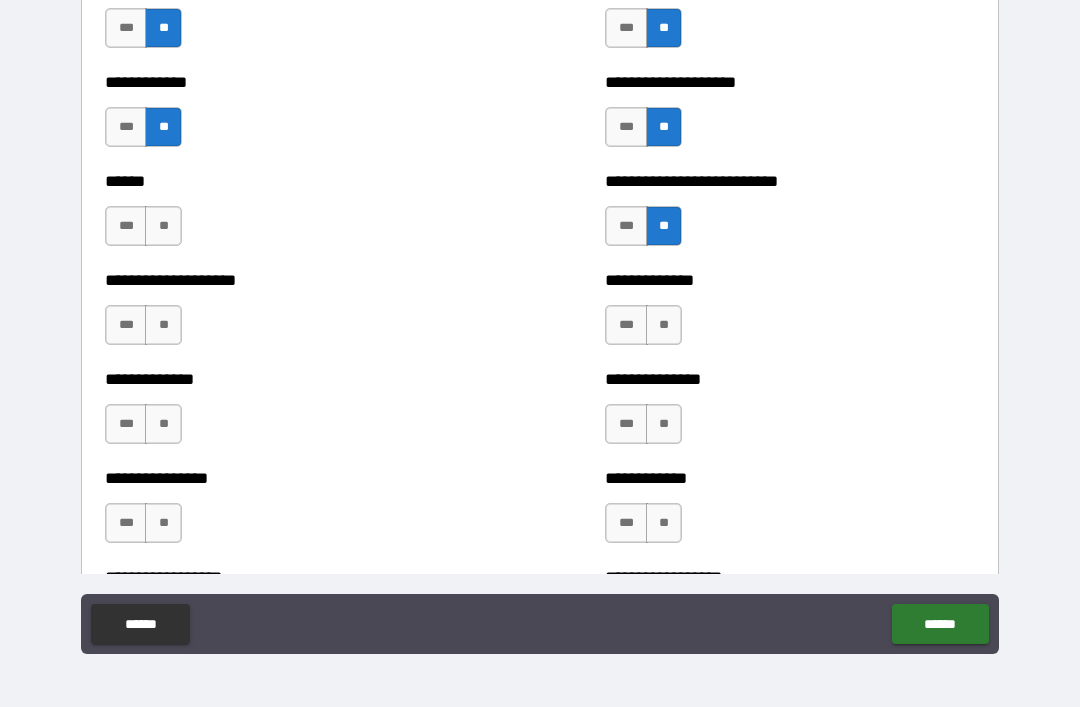 click on "**" at bounding box center [163, 226] 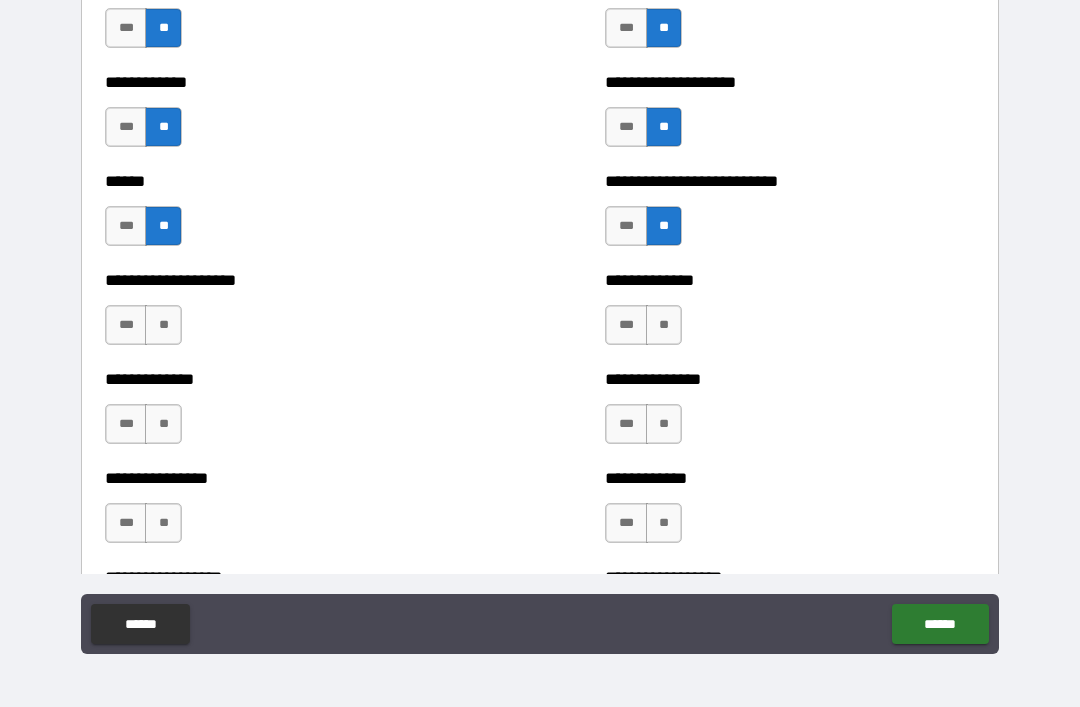 click on "**" at bounding box center [163, 325] 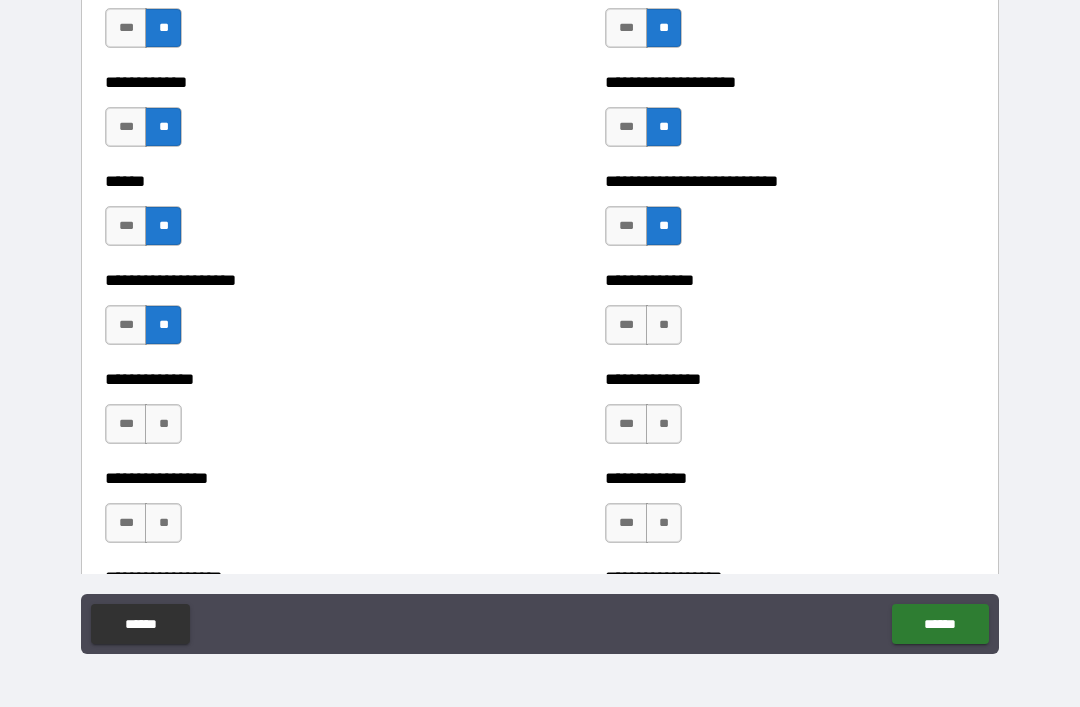 click on "**" at bounding box center (664, 325) 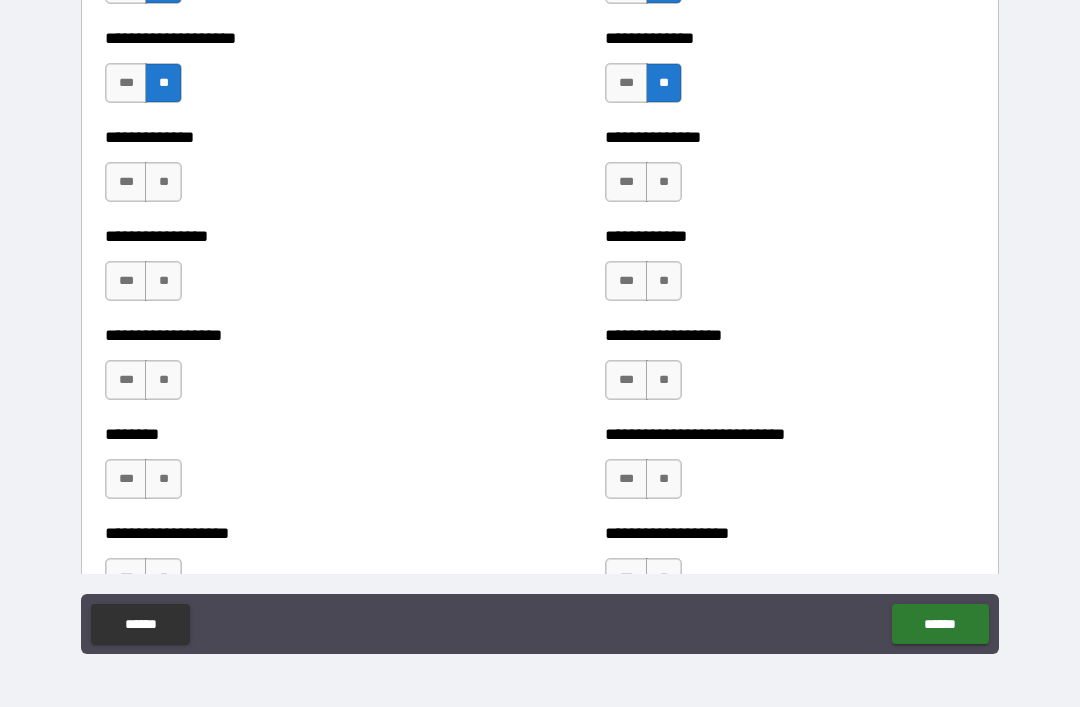 scroll, scrollTop: 4067, scrollLeft: 0, axis: vertical 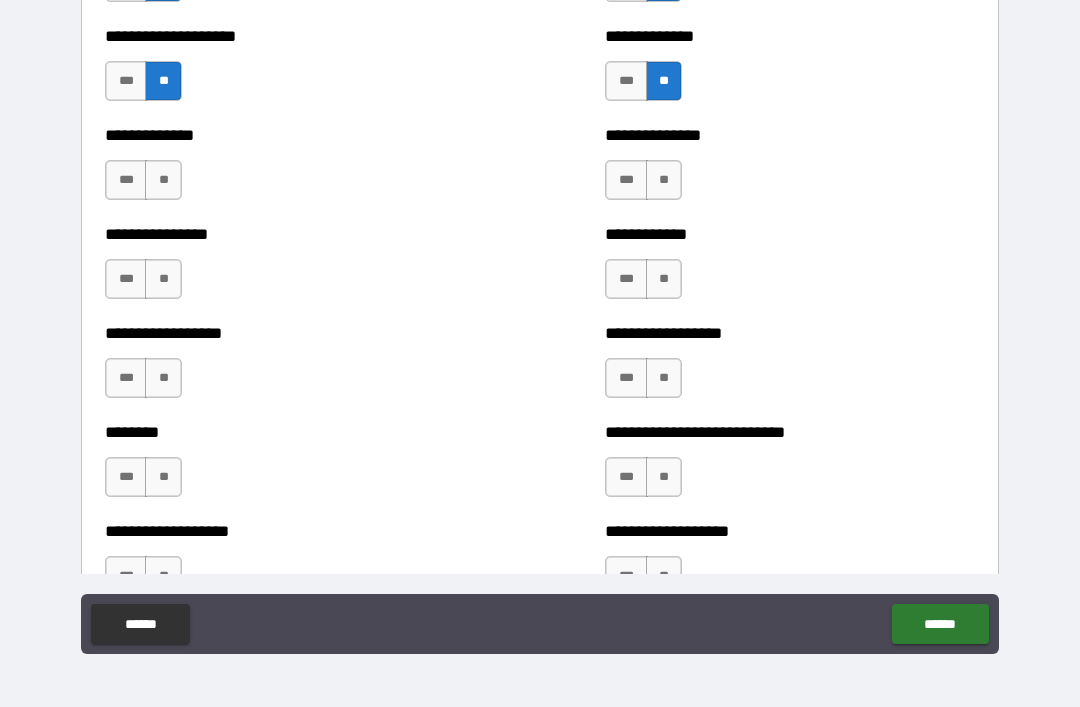 click on "**" at bounding box center (664, 180) 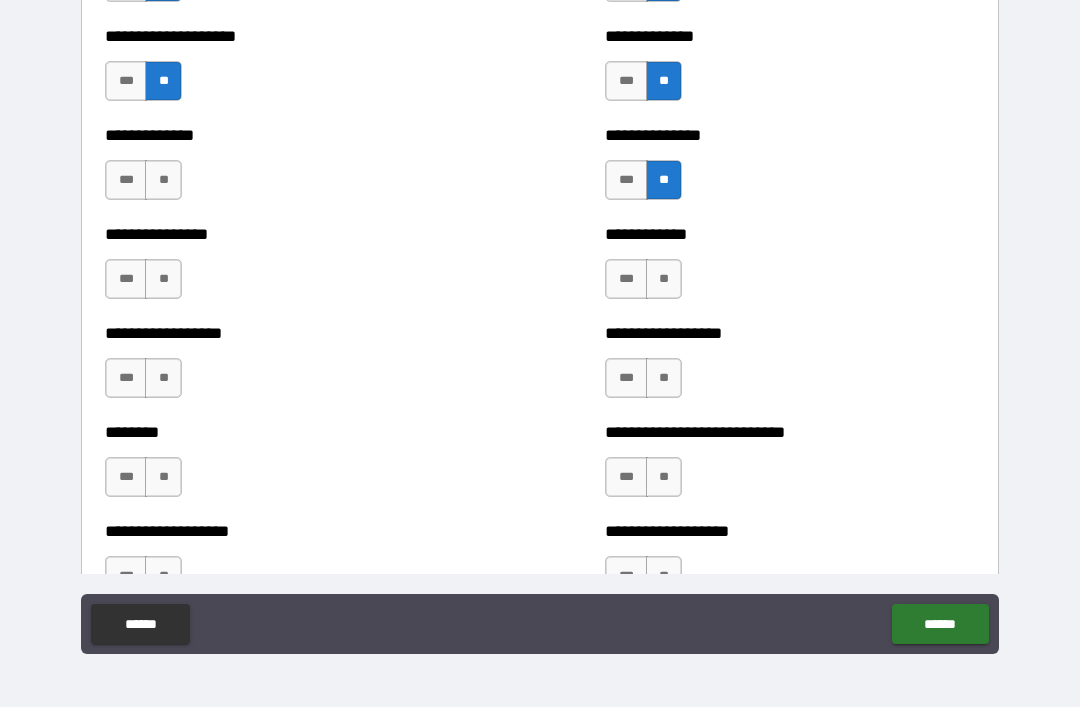 click on "**" at bounding box center [163, 180] 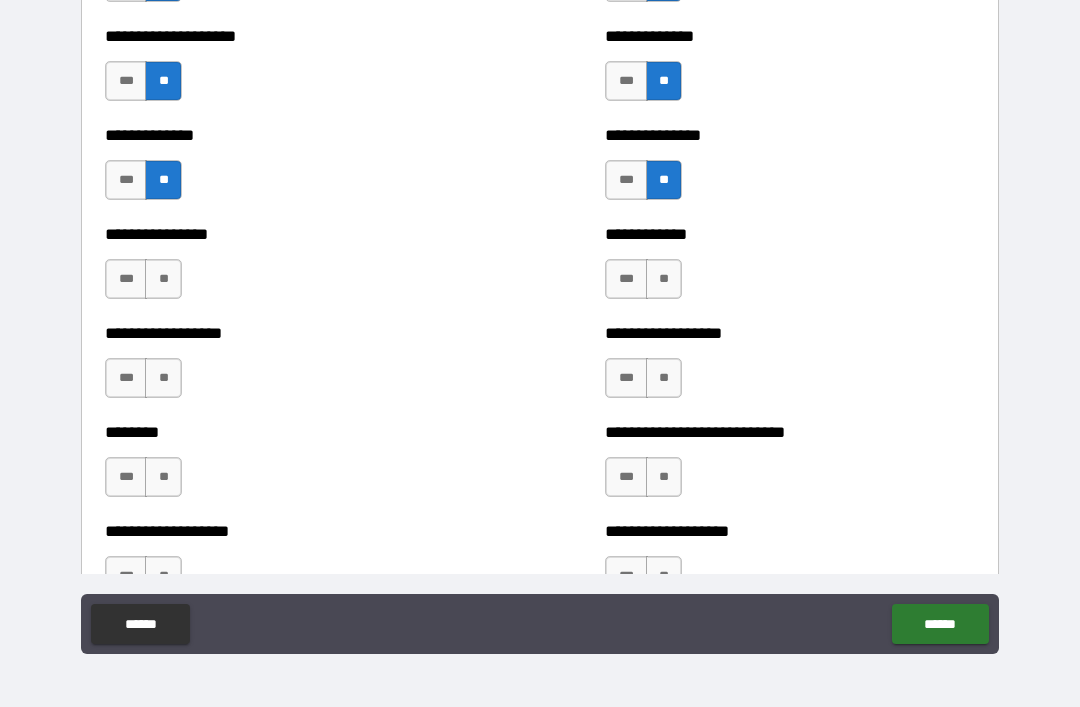 click on "**" at bounding box center (163, 279) 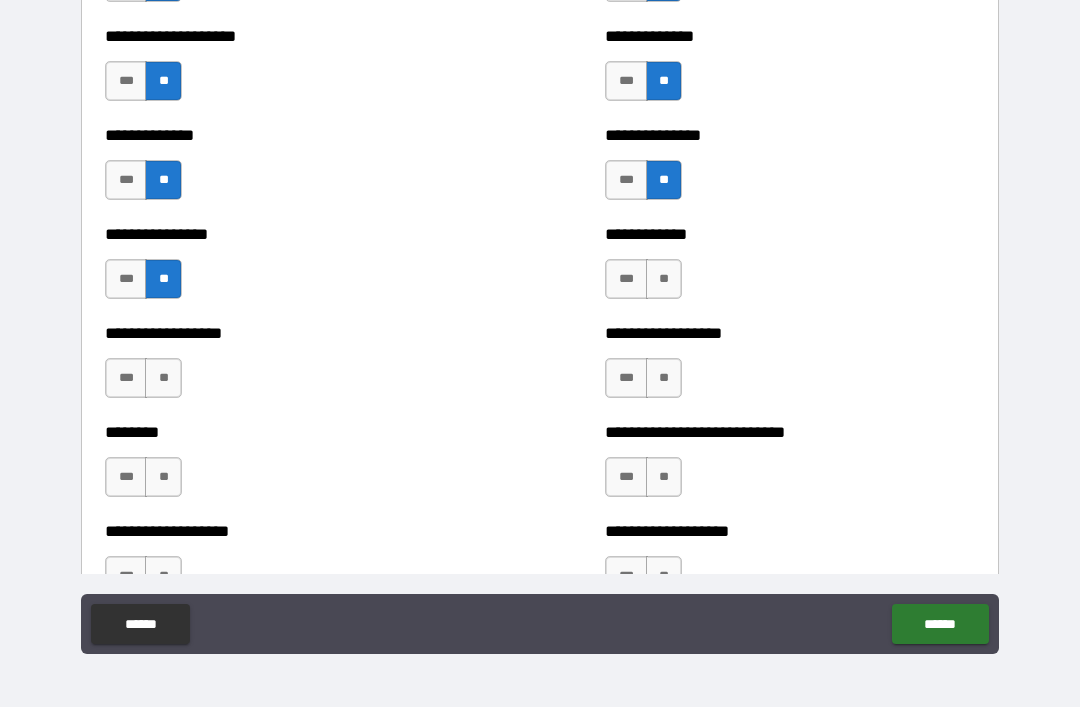 click on "**" at bounding box center (664, 279) 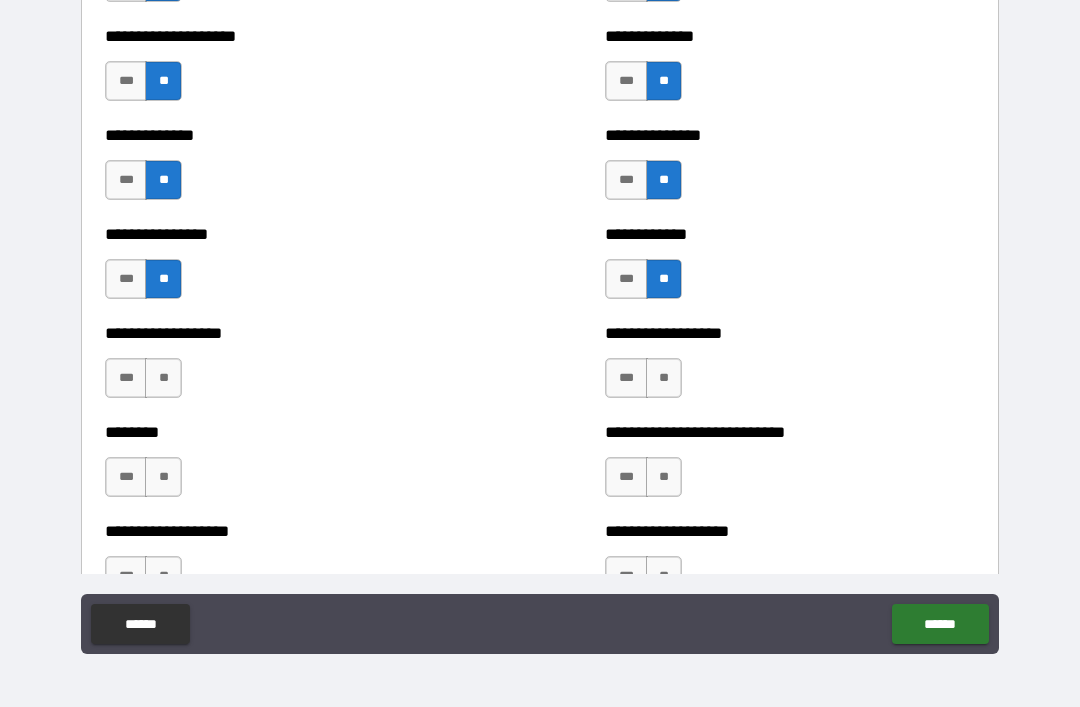 click on "**" at bounding box center [664, 378] 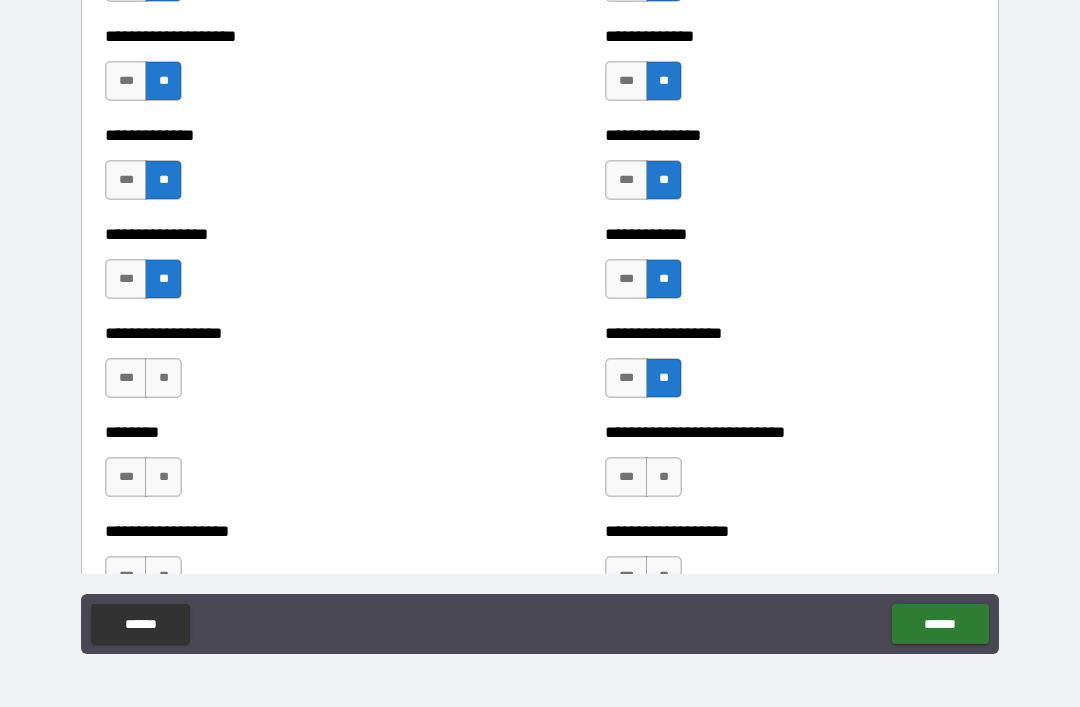 click on "**" at bounding box center [163, 378] 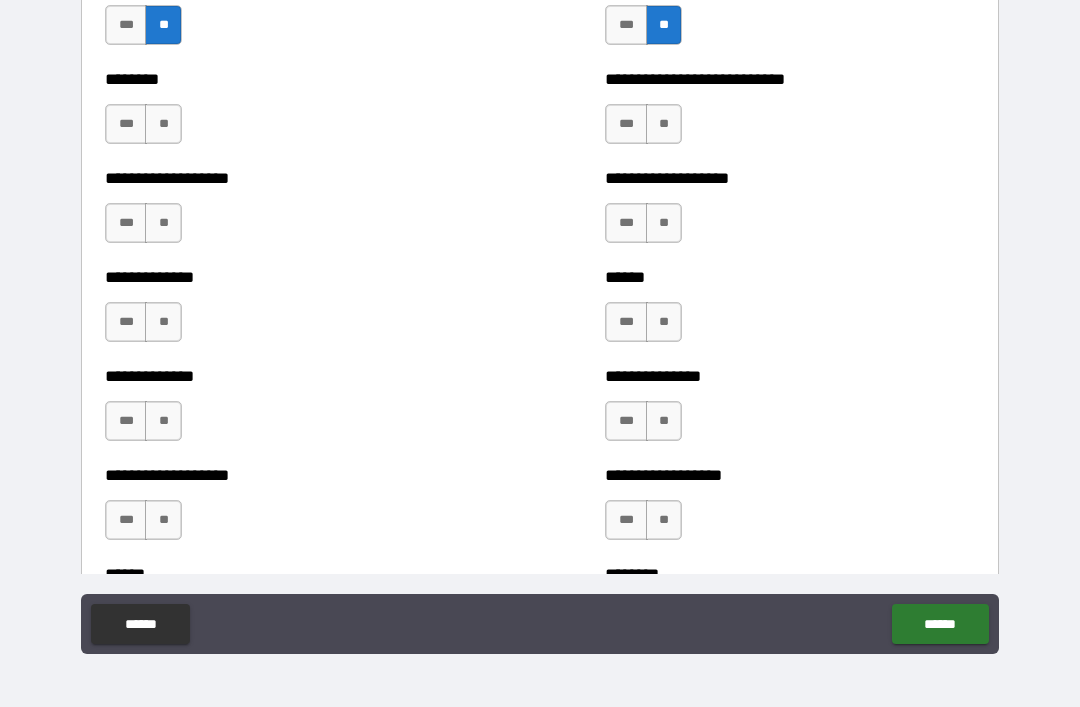 scroll, scrollTop: 4427, scrollLeft: 0, axis: vertical 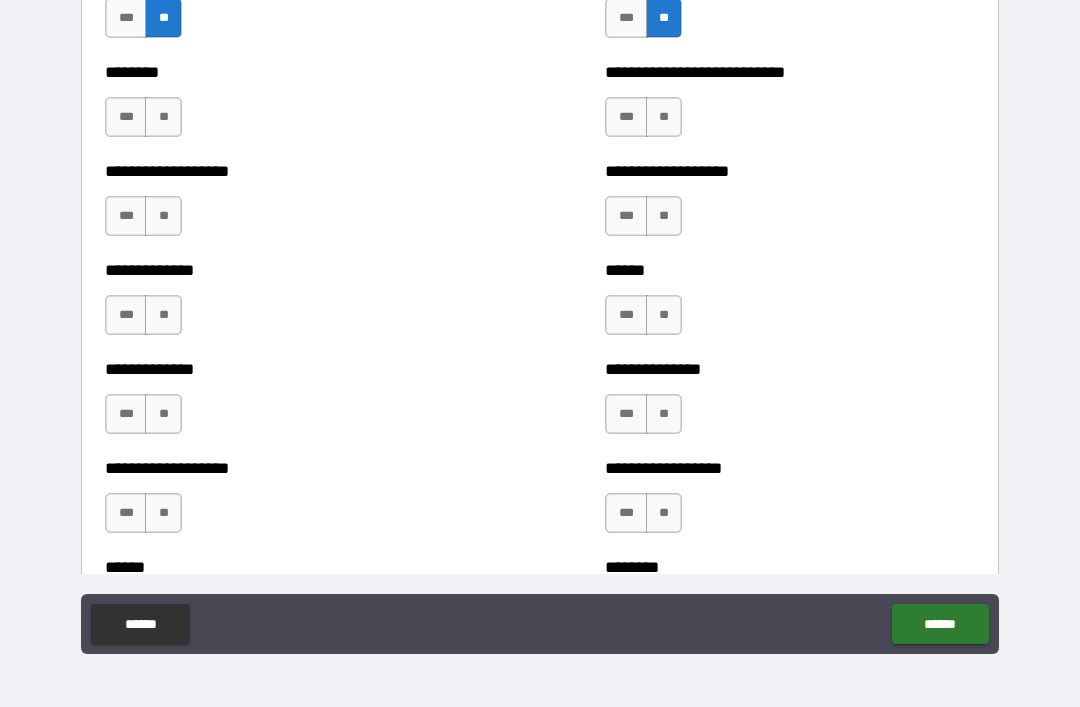click on "**" at bounding box center (664, 117) 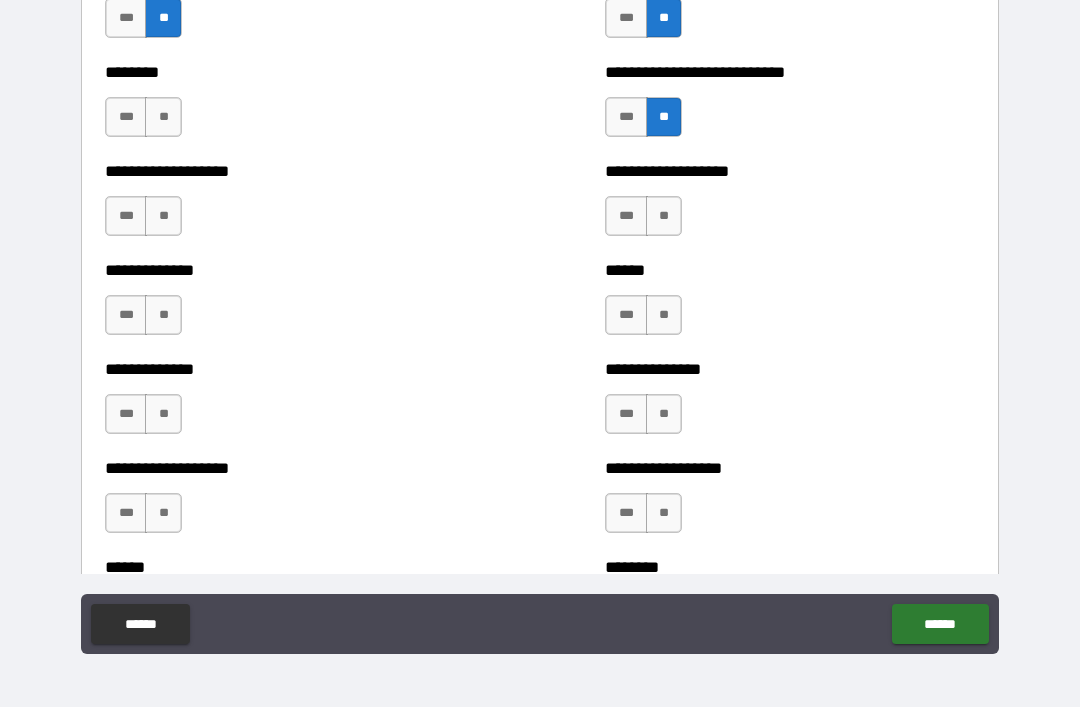 click on "**" at bounding box center (163, 117) 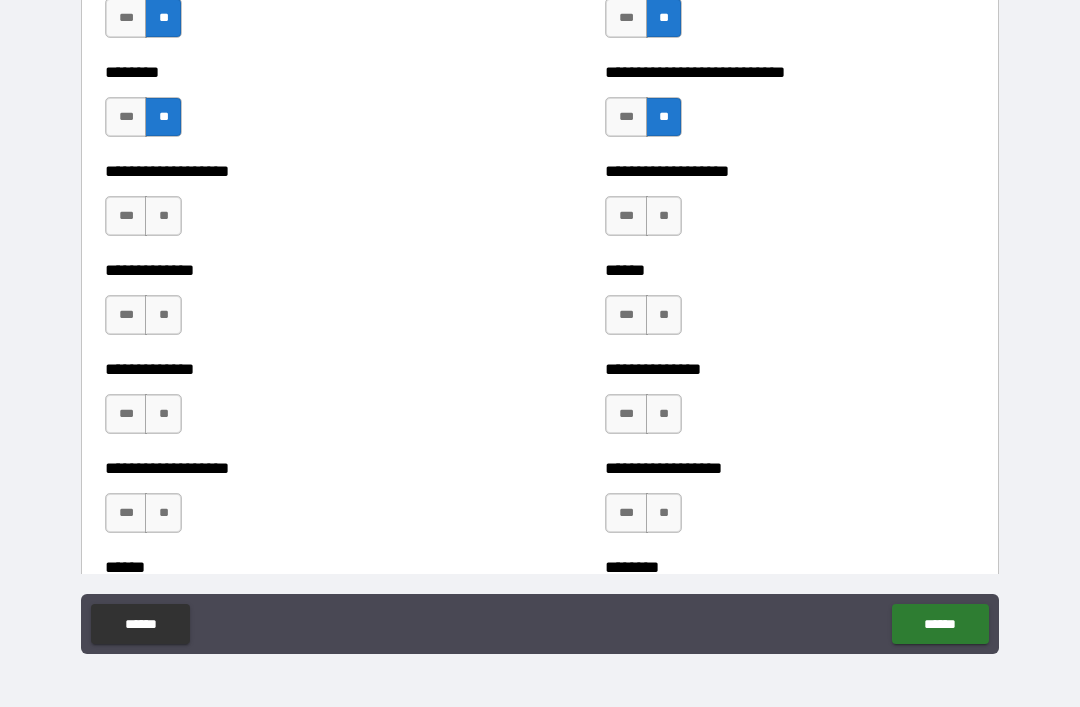 click on "**" at bounding box center (163, 216) 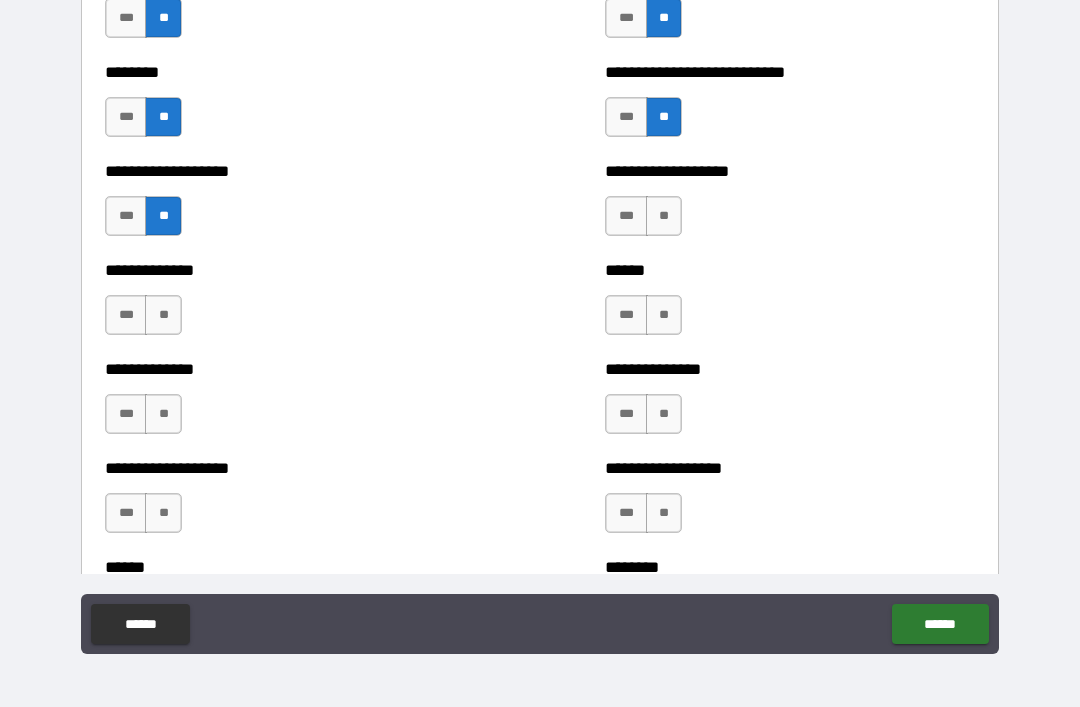 click on "**" at bounding box center (664, 216) 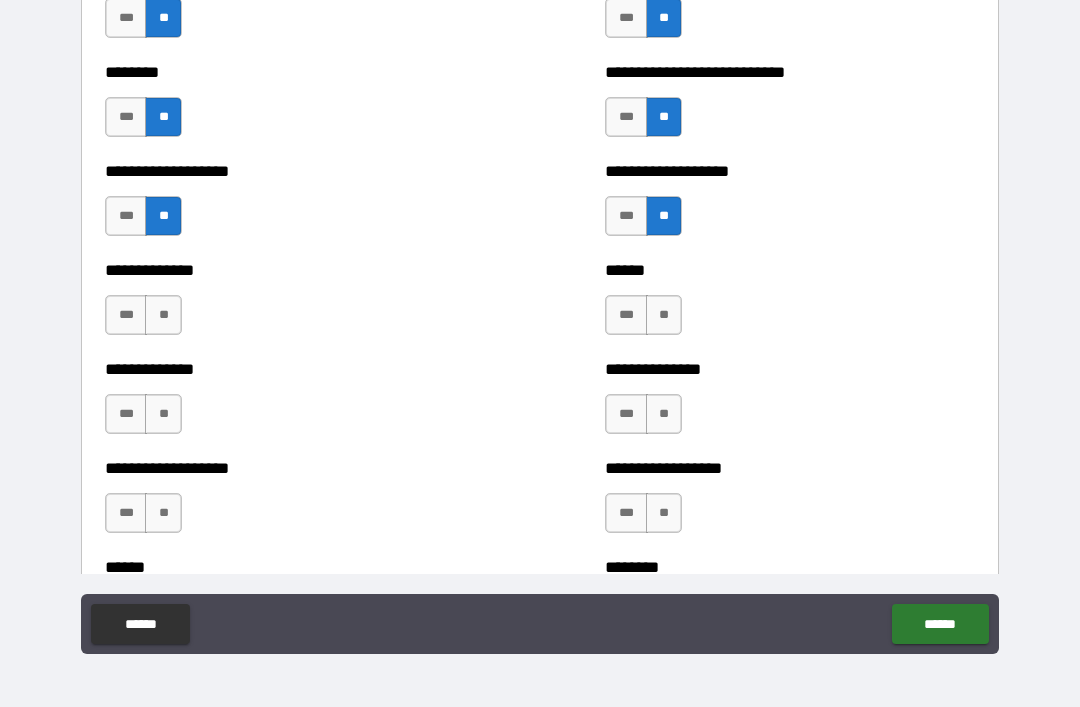 click on "**" at bounding box center [664, 315] 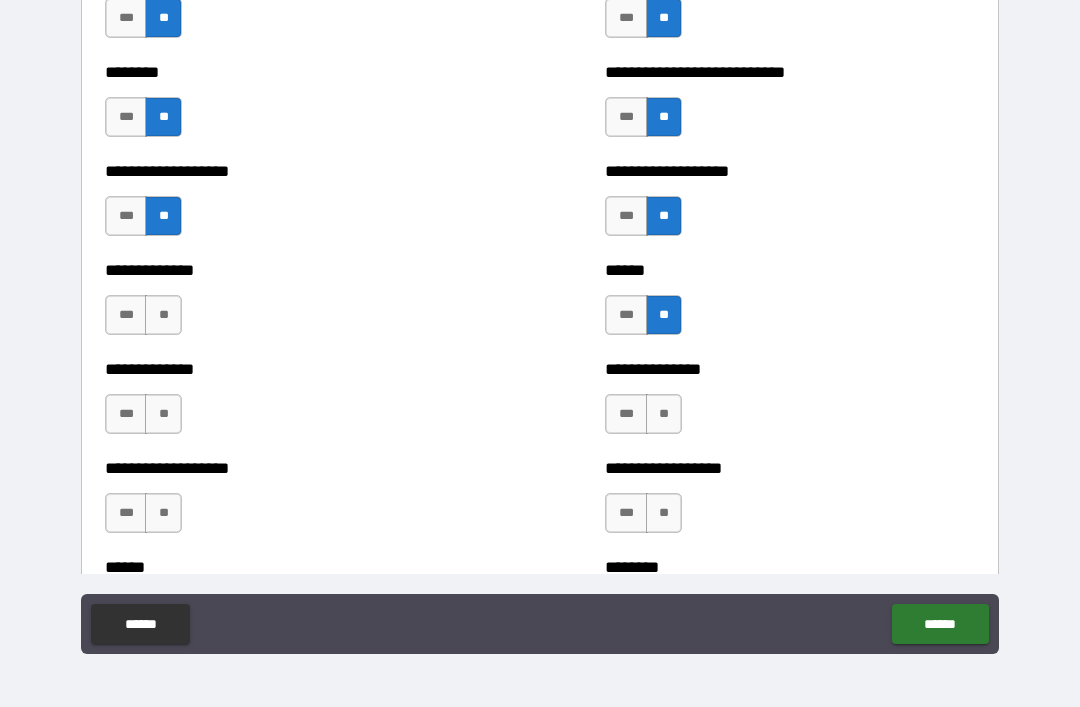 click on "**" at bounding box center [163, 315] 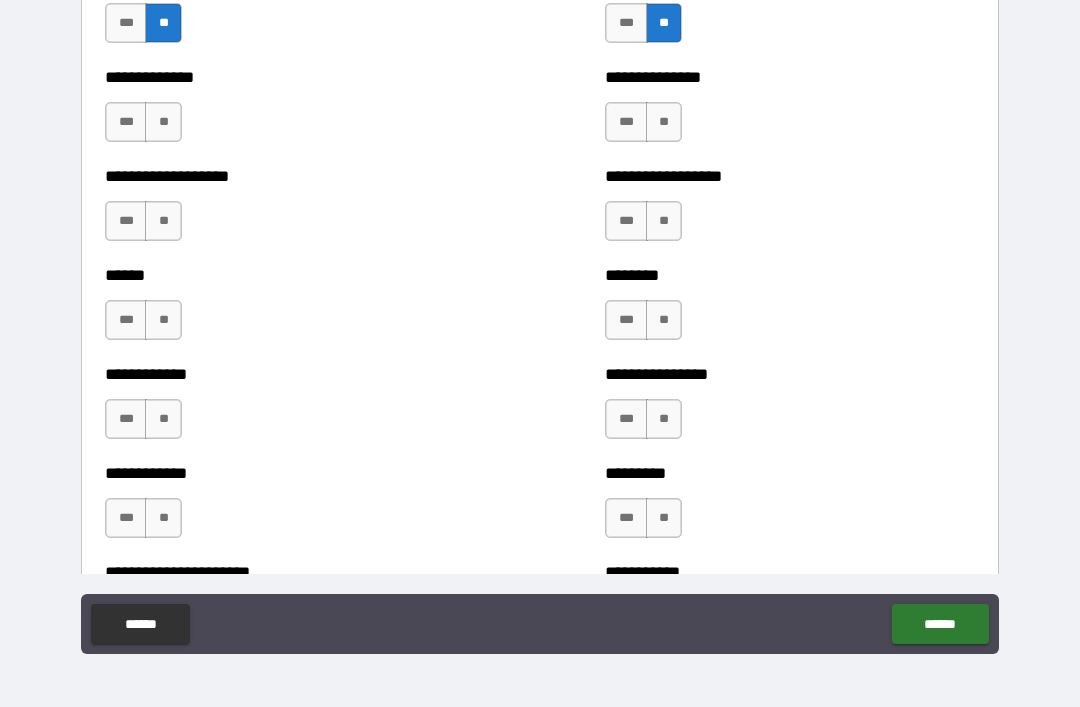 scroll, scrollTop: 4718, scrollLeft: 0, axis: vertical 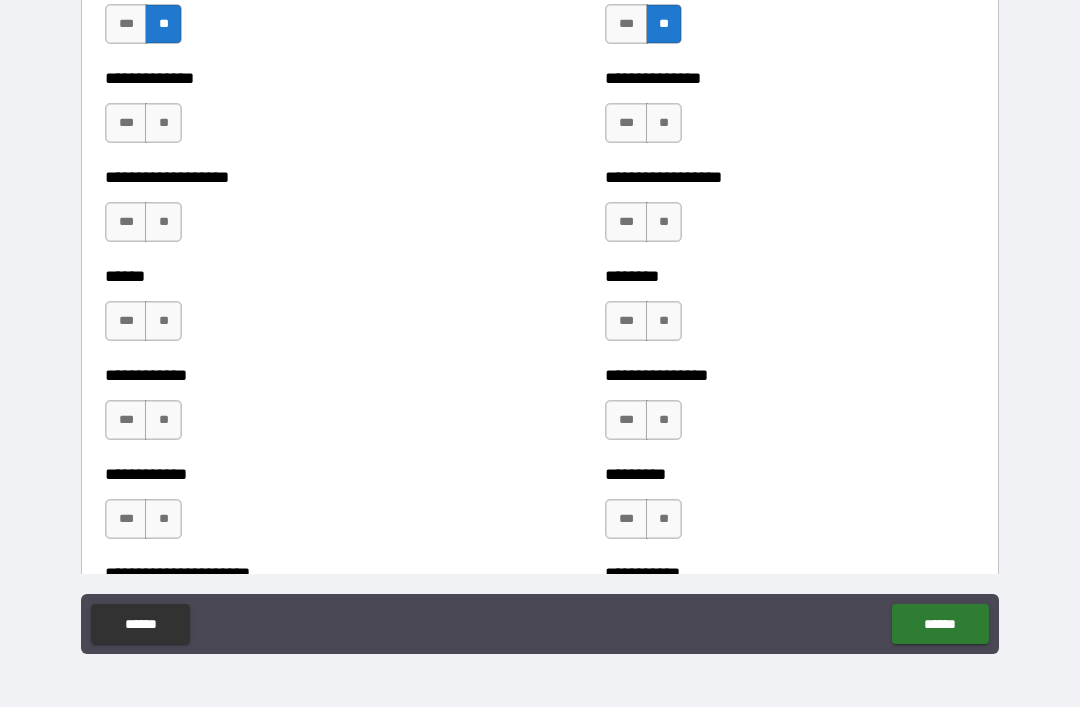 click on "**" at bounding box center (163, 123) 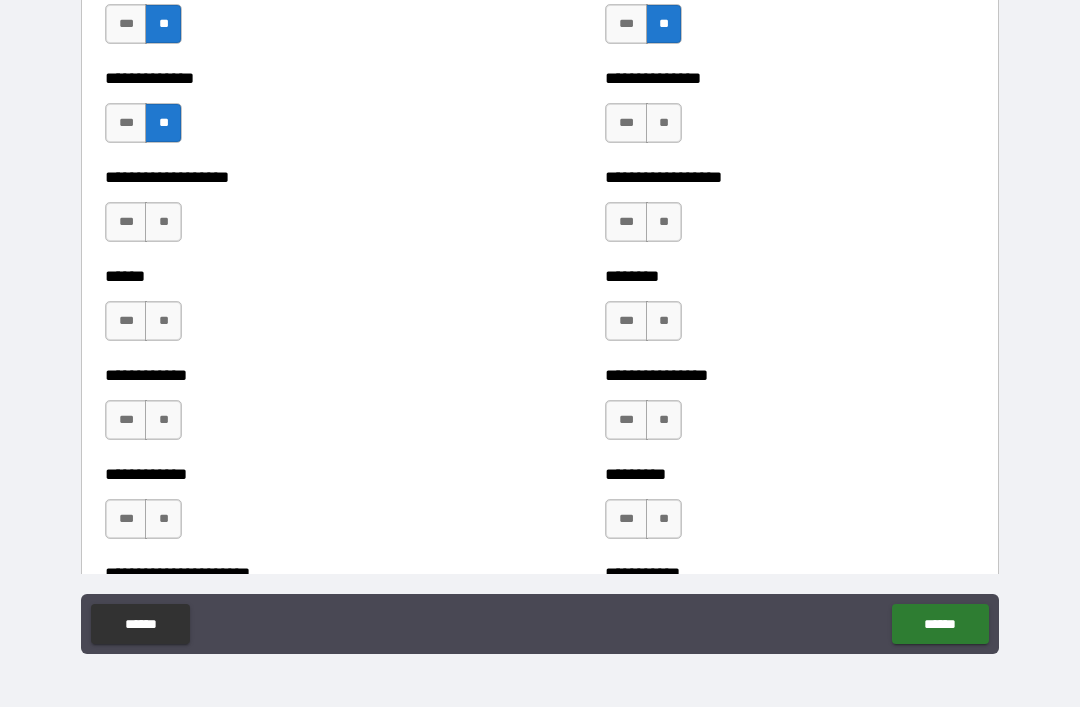 click on "**" at bounding box center [664, 123] 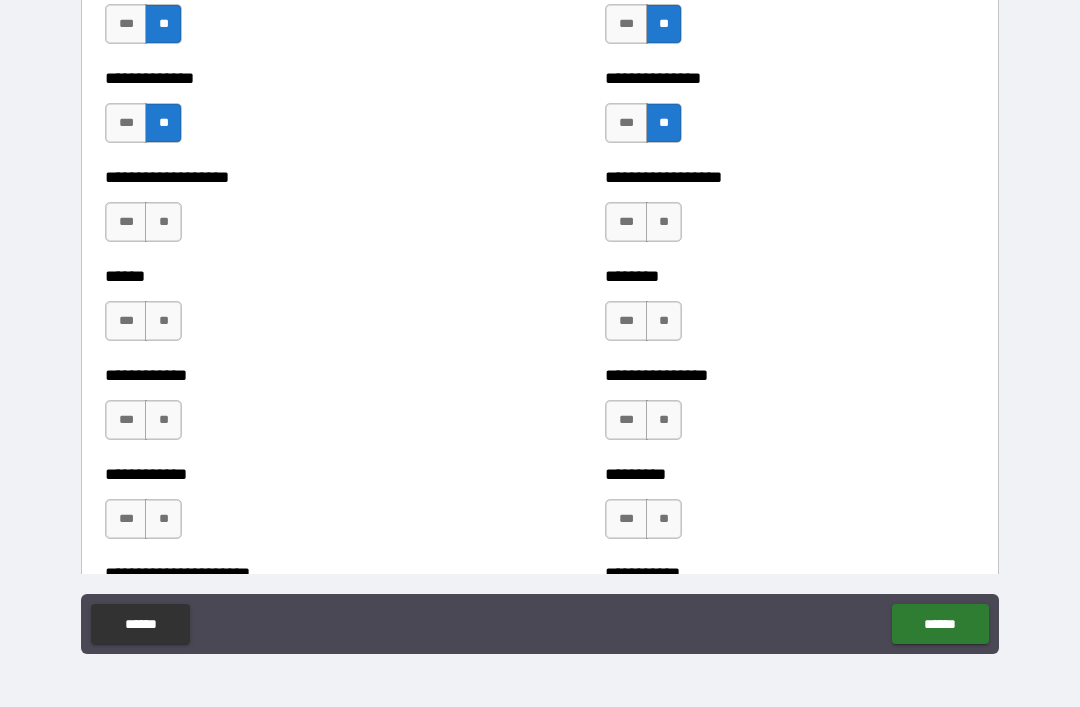 click on "**" at bounding box center [664, 222] 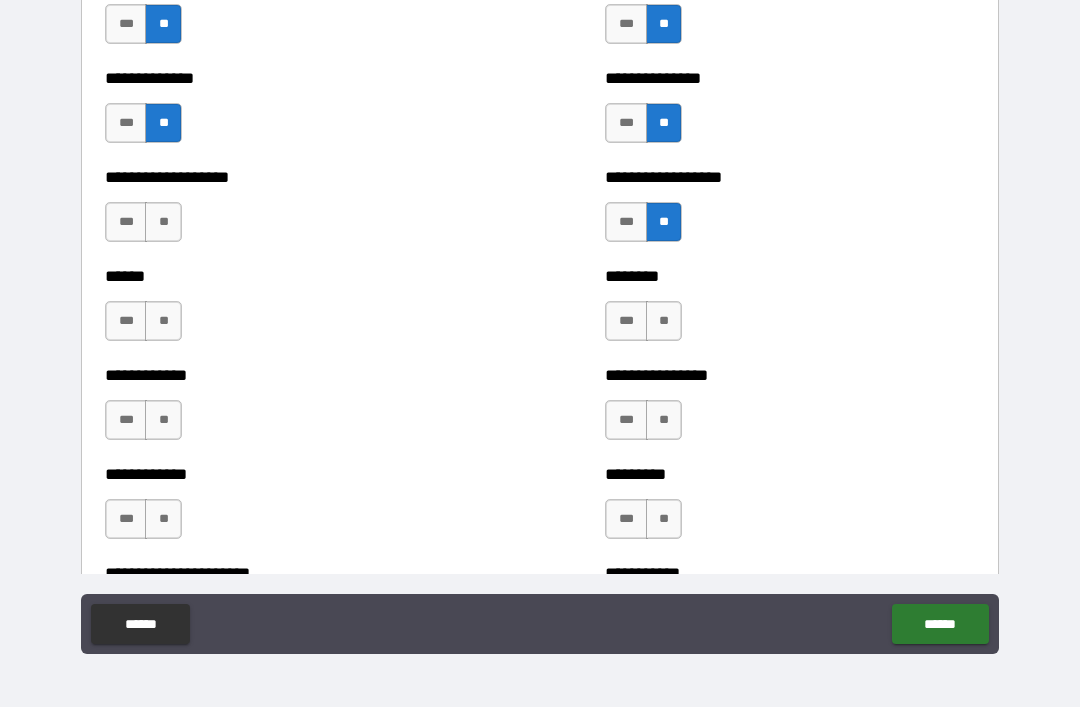 click on "**" at bounding box center [163, 222] 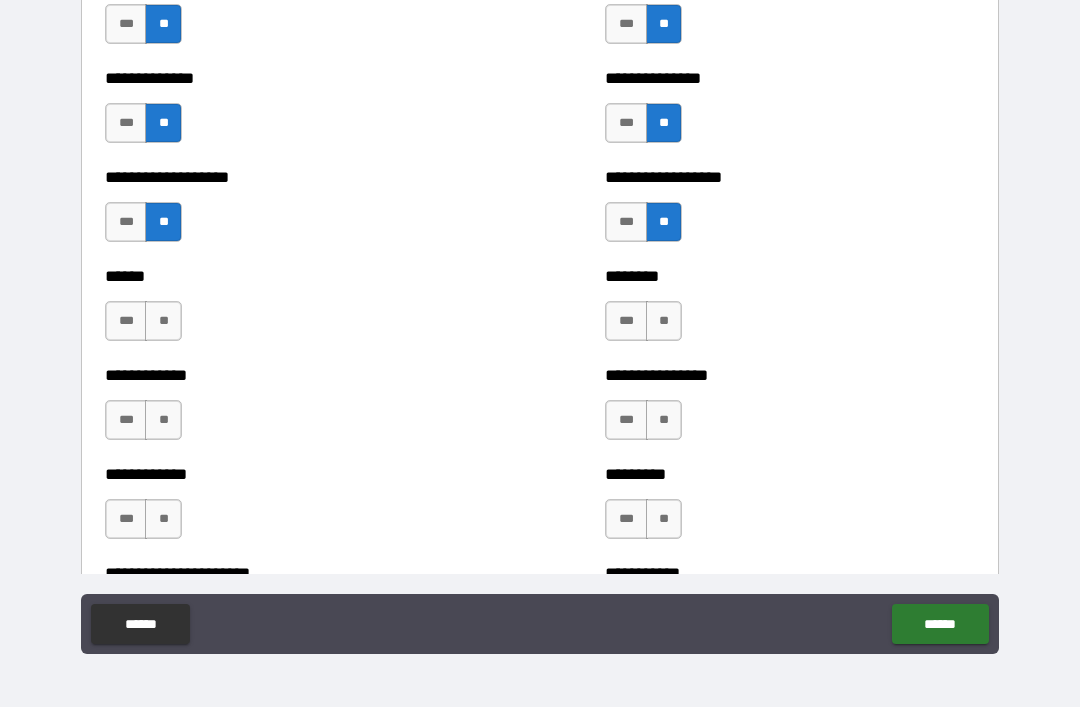click on "**" at bounding box center (163, 321) 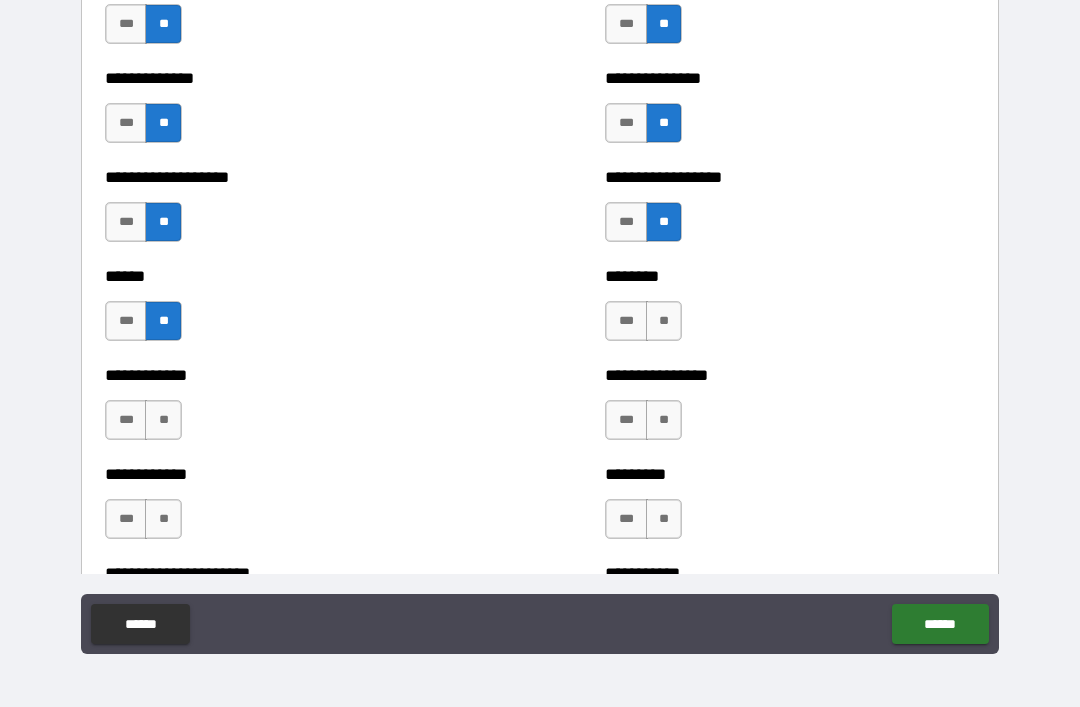 click on "**" at bounding box center (664, 321) 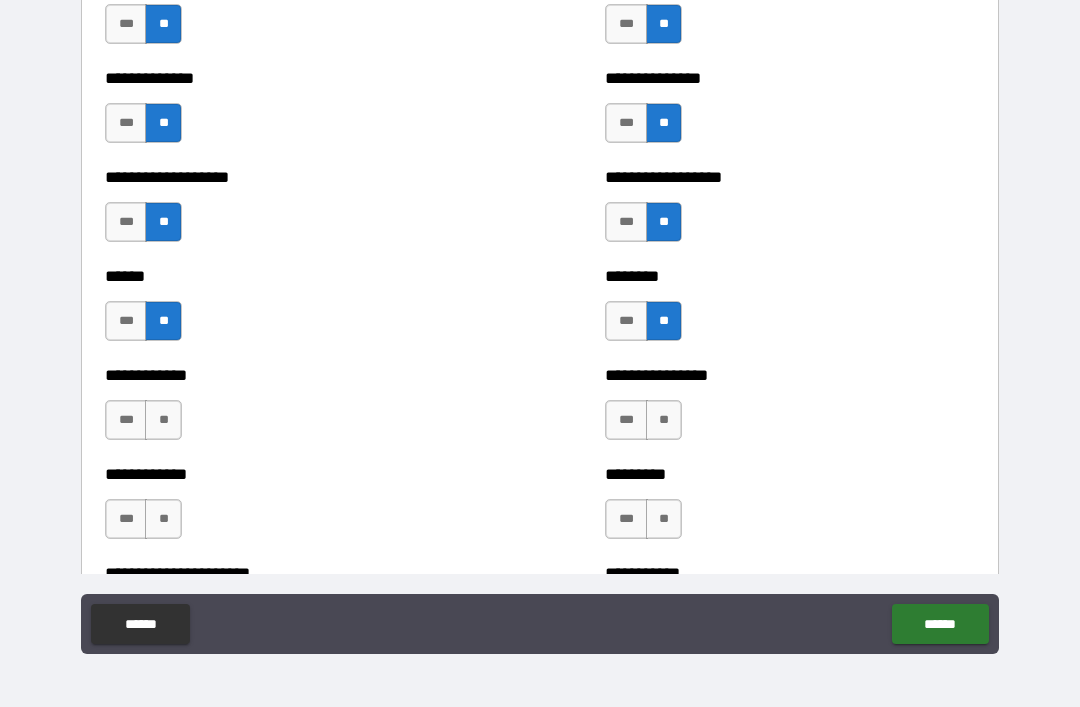 click on "**" at bounding box center (664, 420) 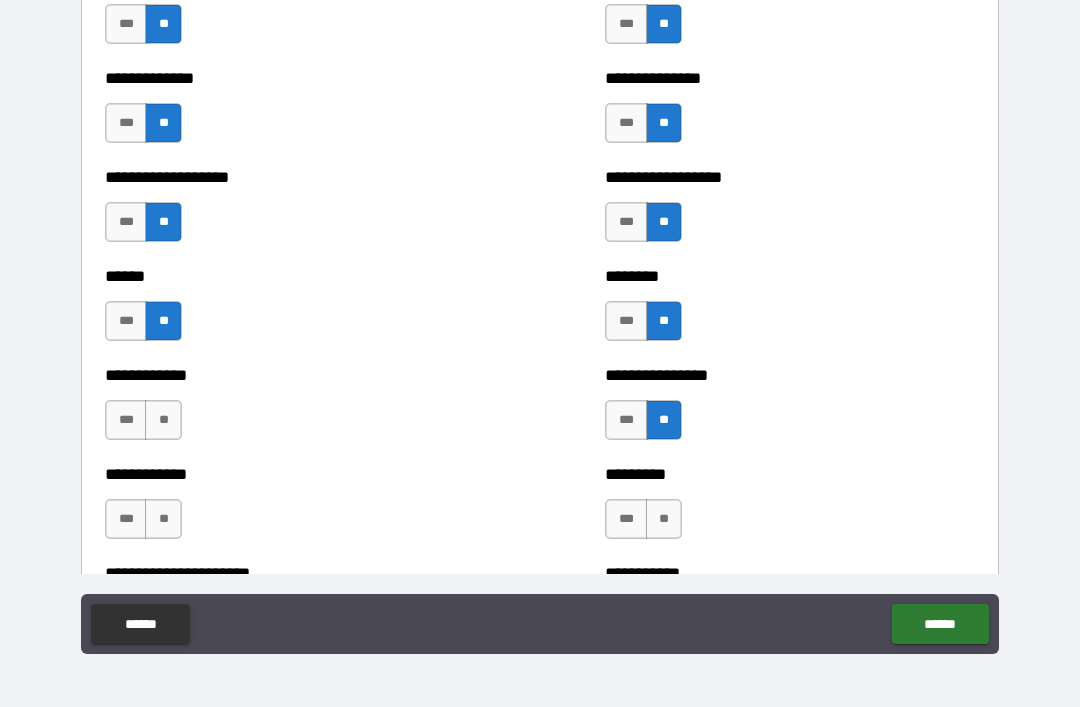 click on "**" at bounding box center (163, 420) 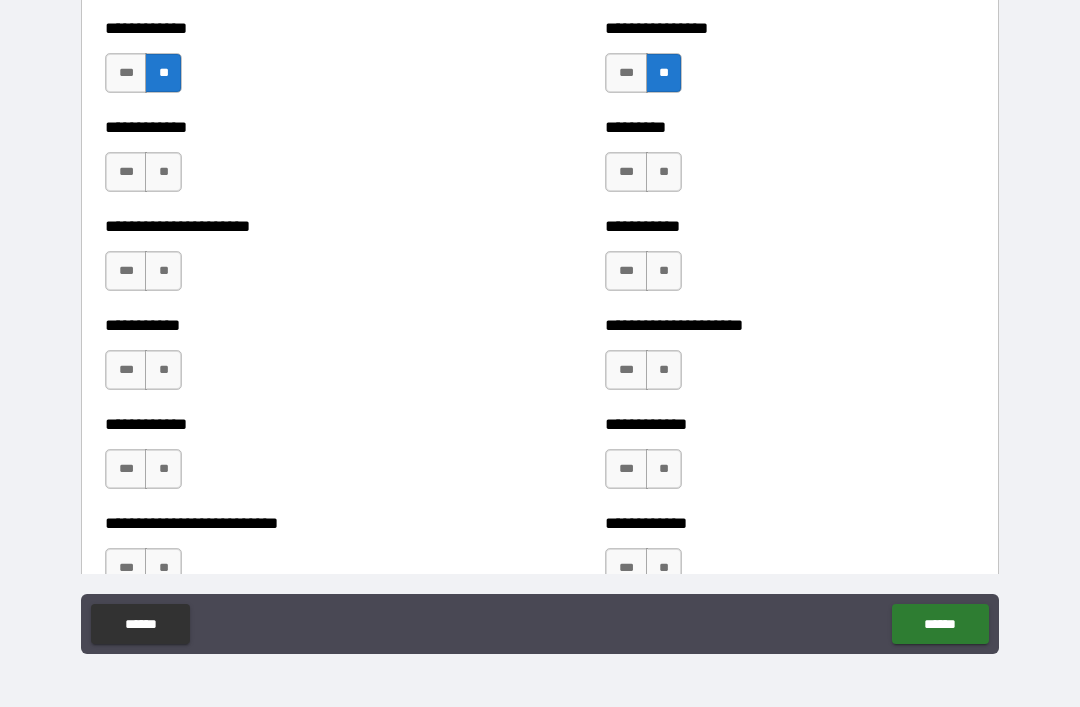 scroll, scrollTop: 5096, scrollLeft: 0, axis: vertical 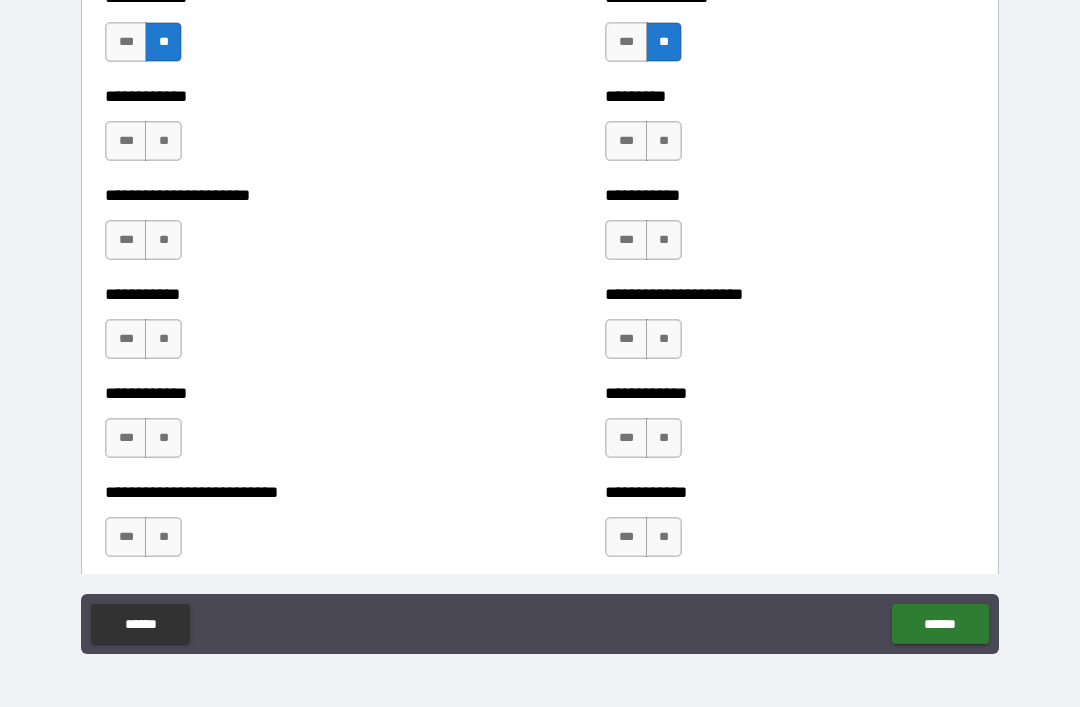 click on "**" at bounding box center [664, 141] 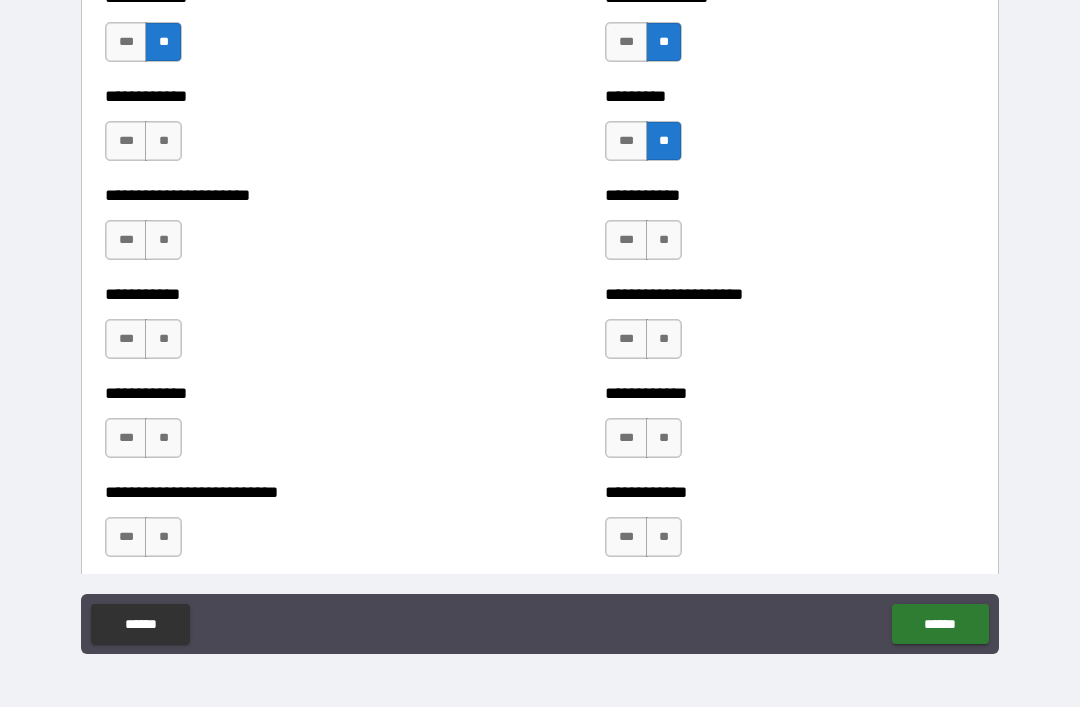 click on "**" at bounding box center (163, 141) 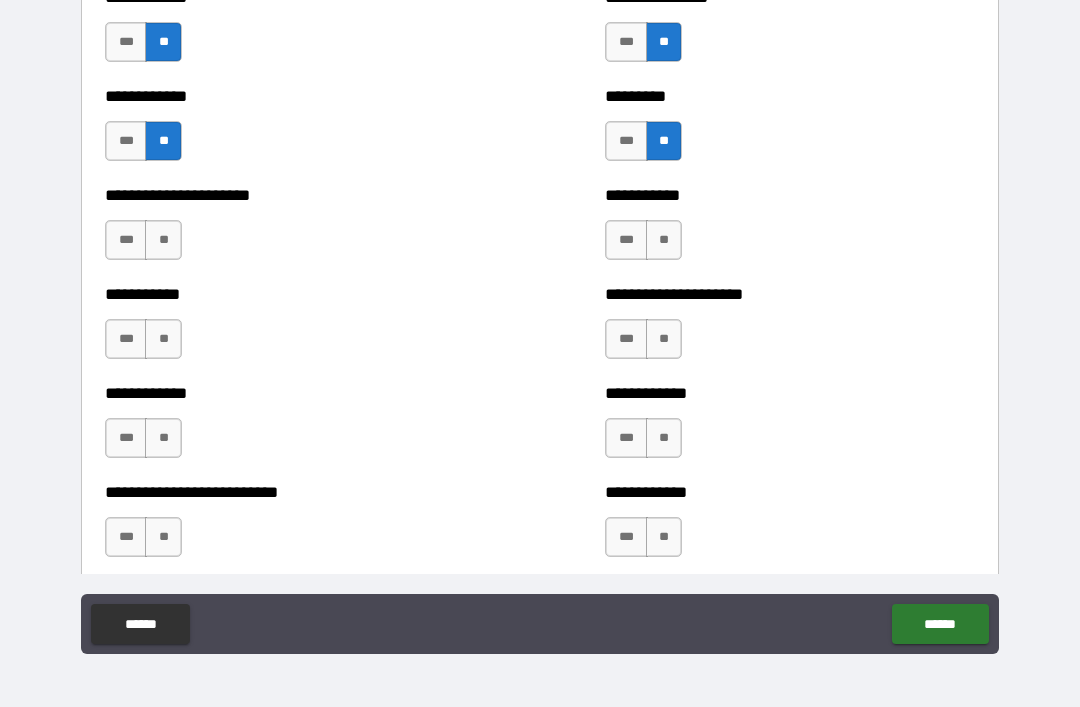 click on "**" at bounding box center (163, 240) 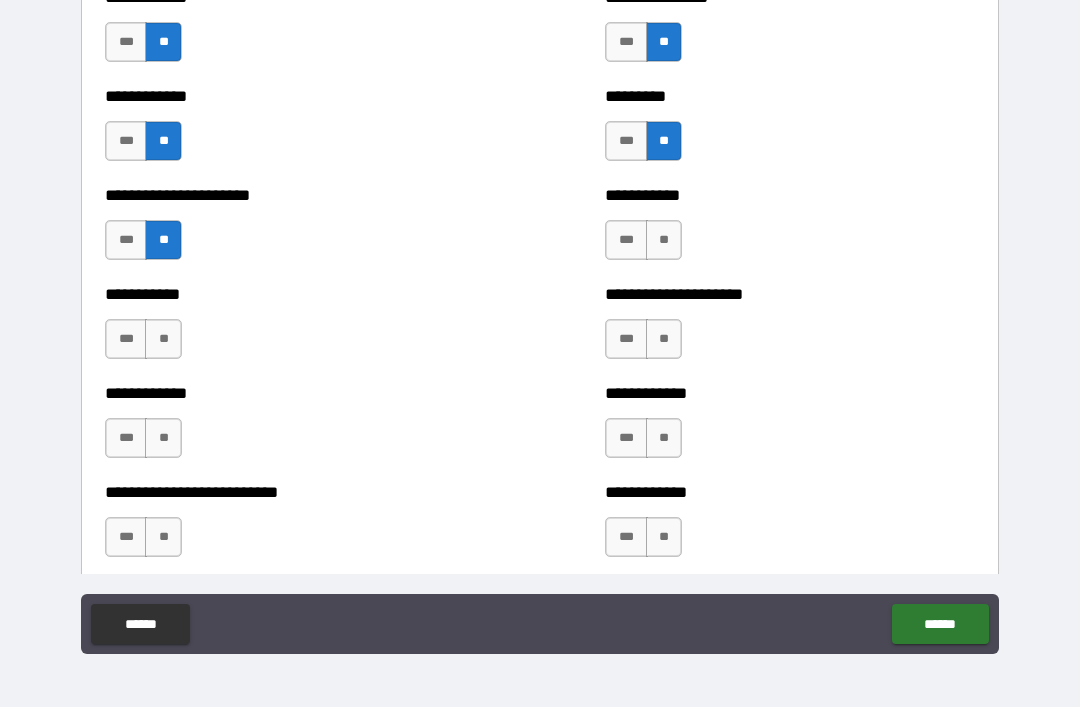 click on "**" at bounding box center (664, 240) 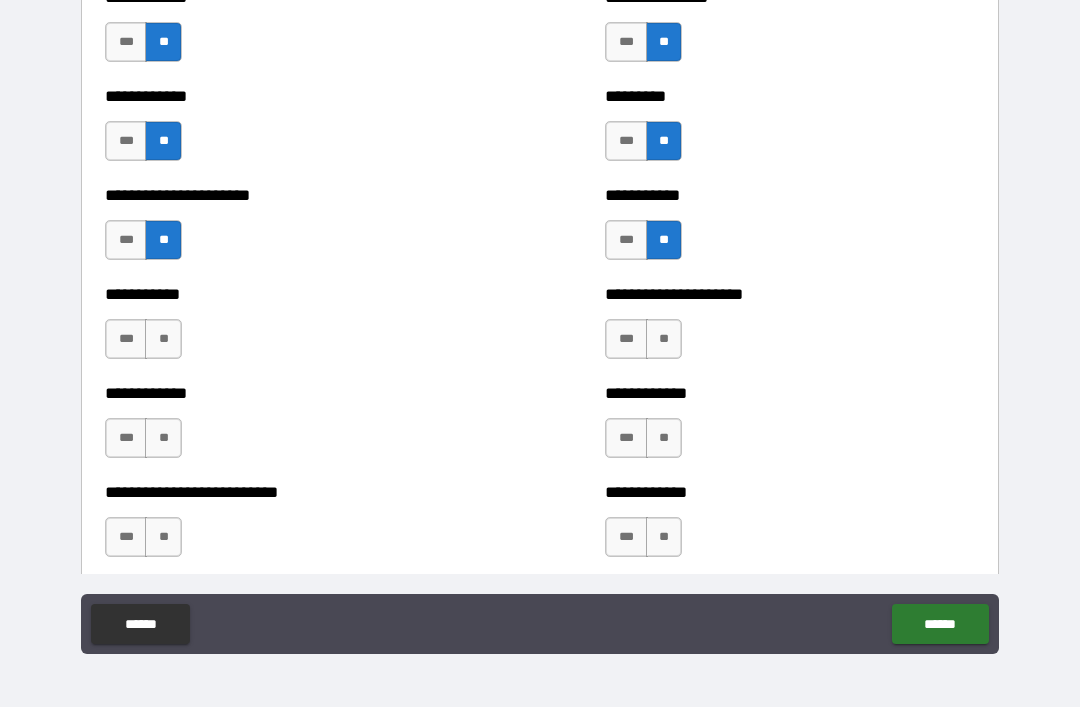 click on "**" at bounding box center (664, 339) 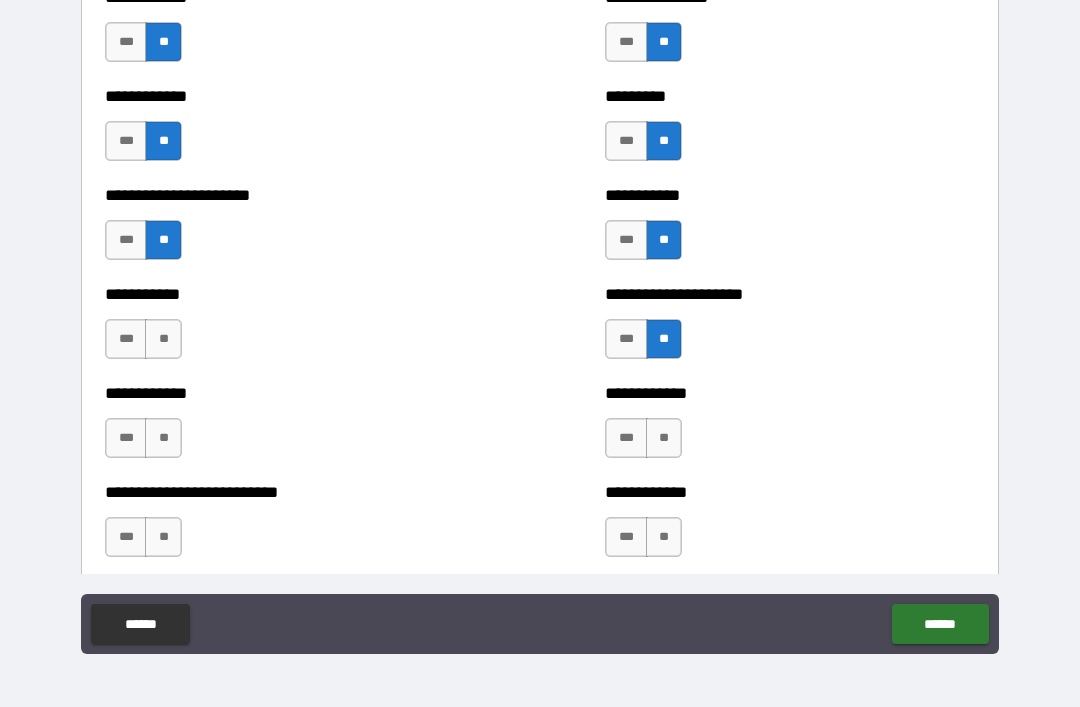 click on "**" at bounding box center [163, 339] 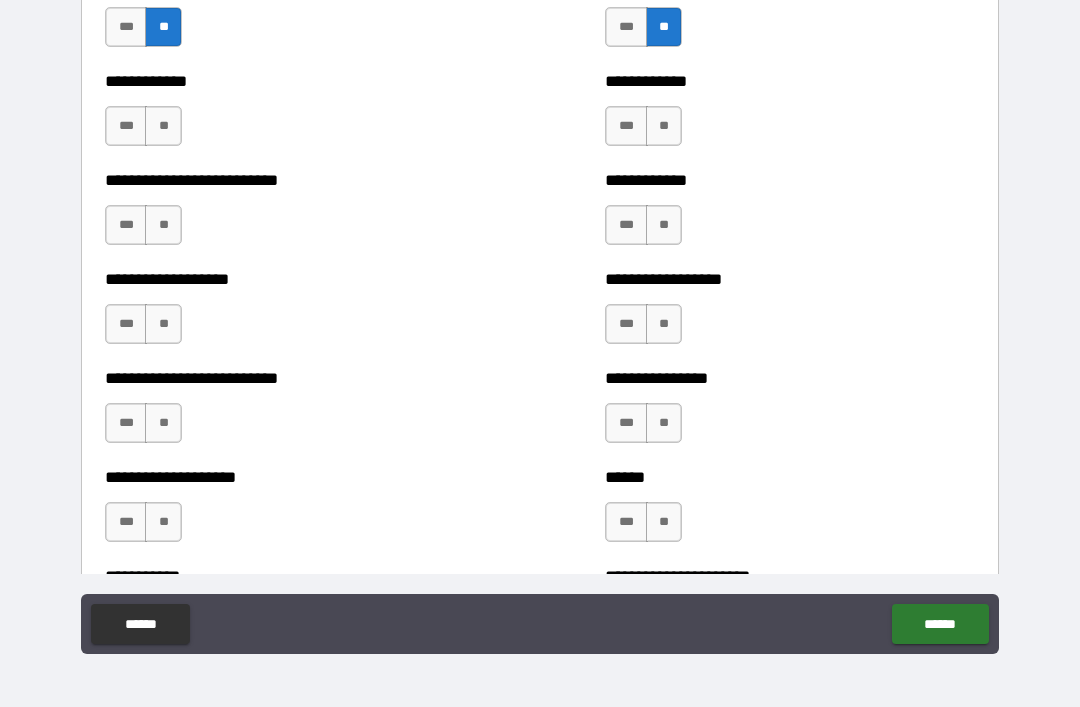 scroll, scrollTop: 5410, scrollLeft: 0, axis: vertical 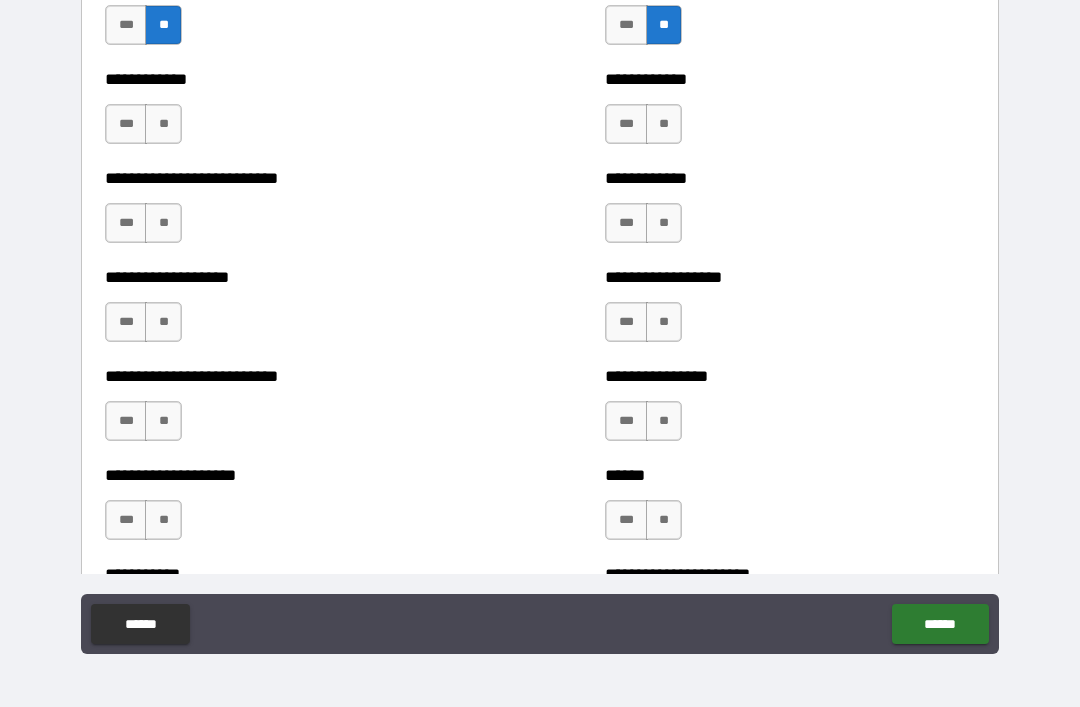 click on "**" at bounding box center (664, 124) 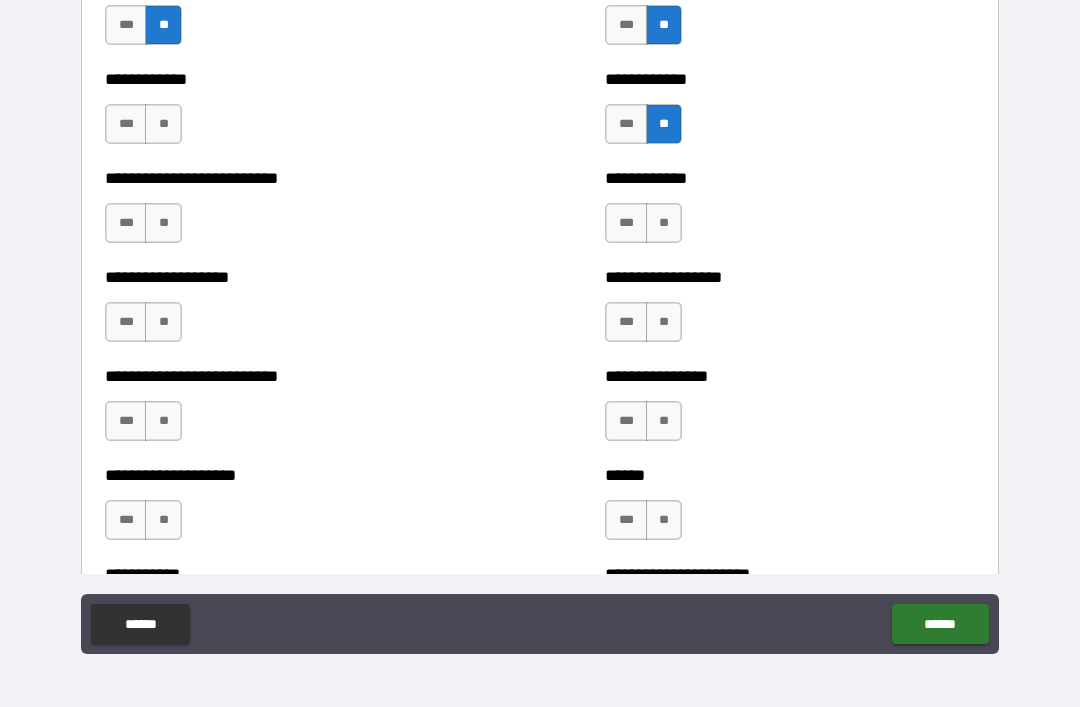 click on "**" at bounding box center (163, 124) 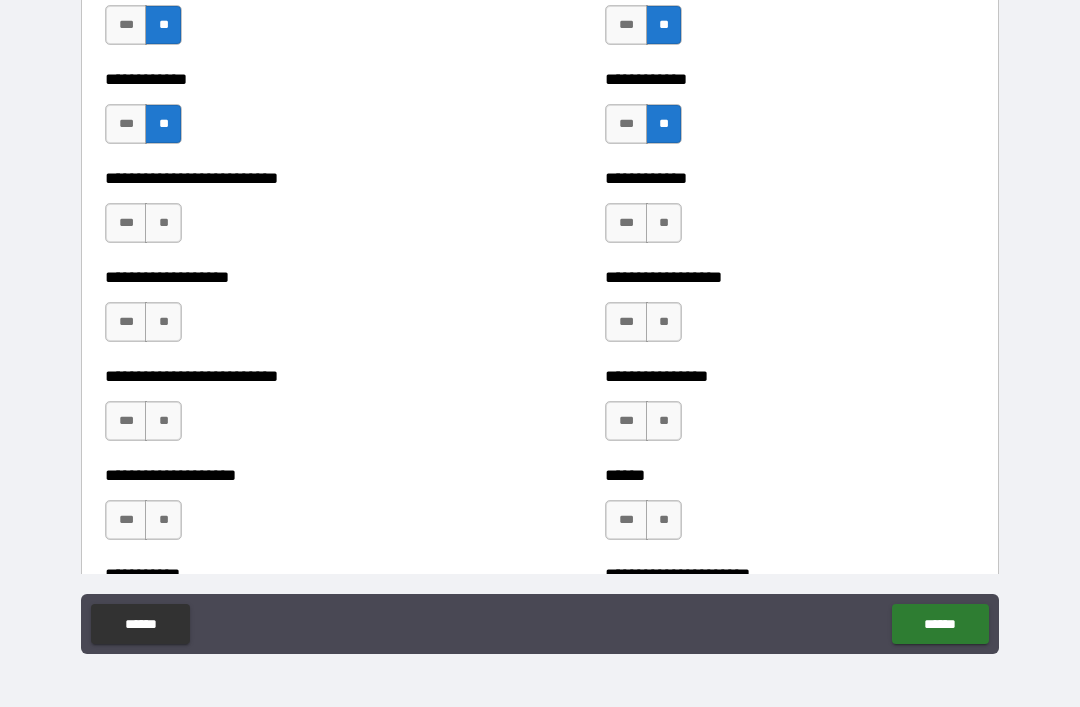 click on "**" at bounding box center [163, 223] 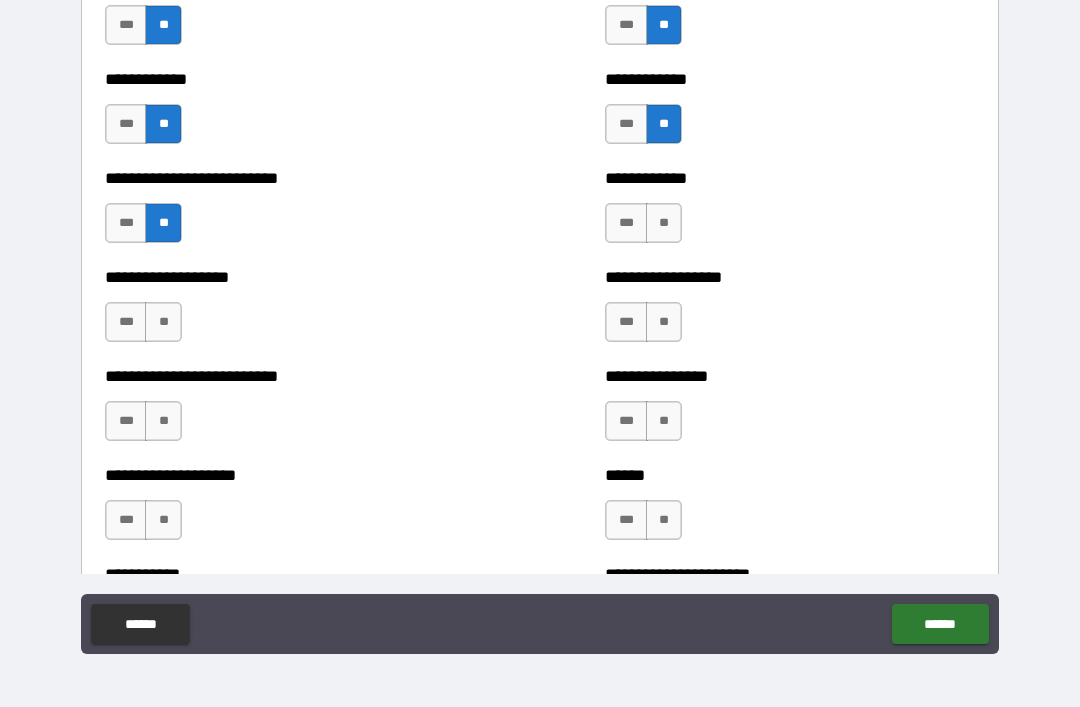 click on "**" at bounding box center (664, 223) 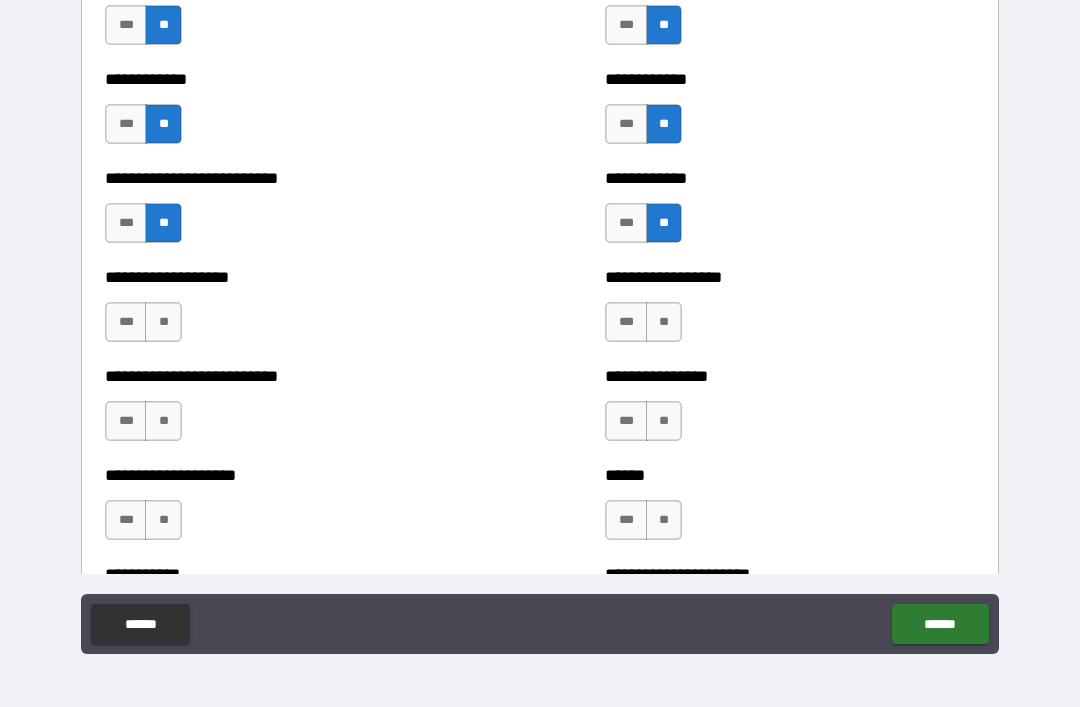 click on "**" at bounding box center [664, 322] 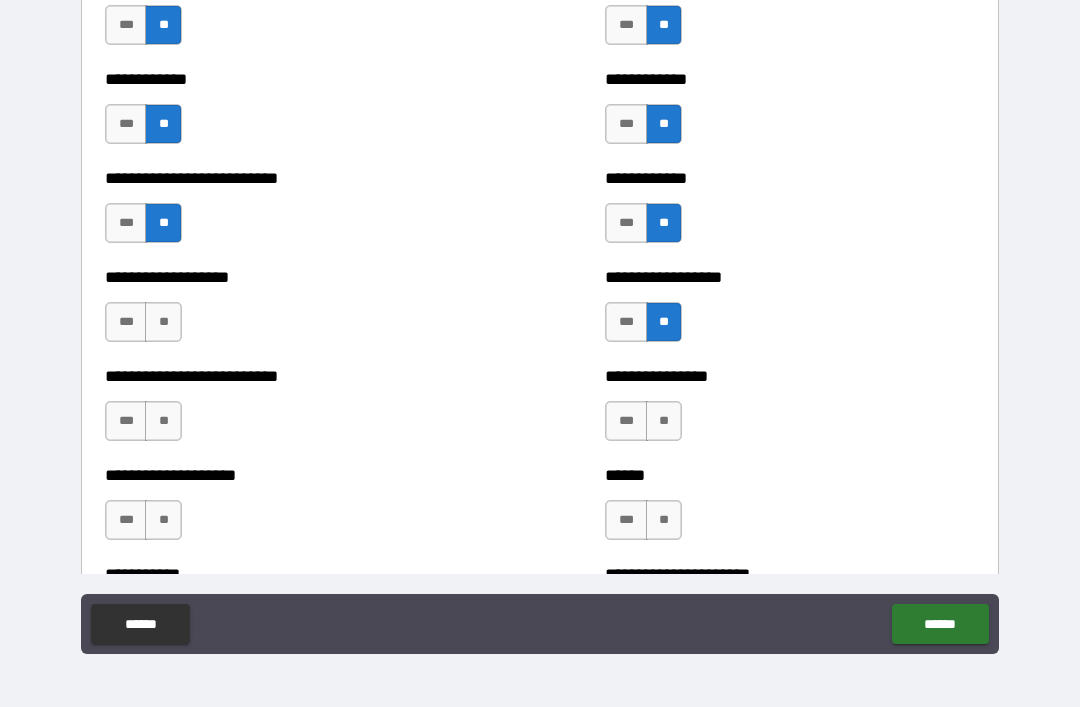 click on "**" at bounding box center [163, 322] 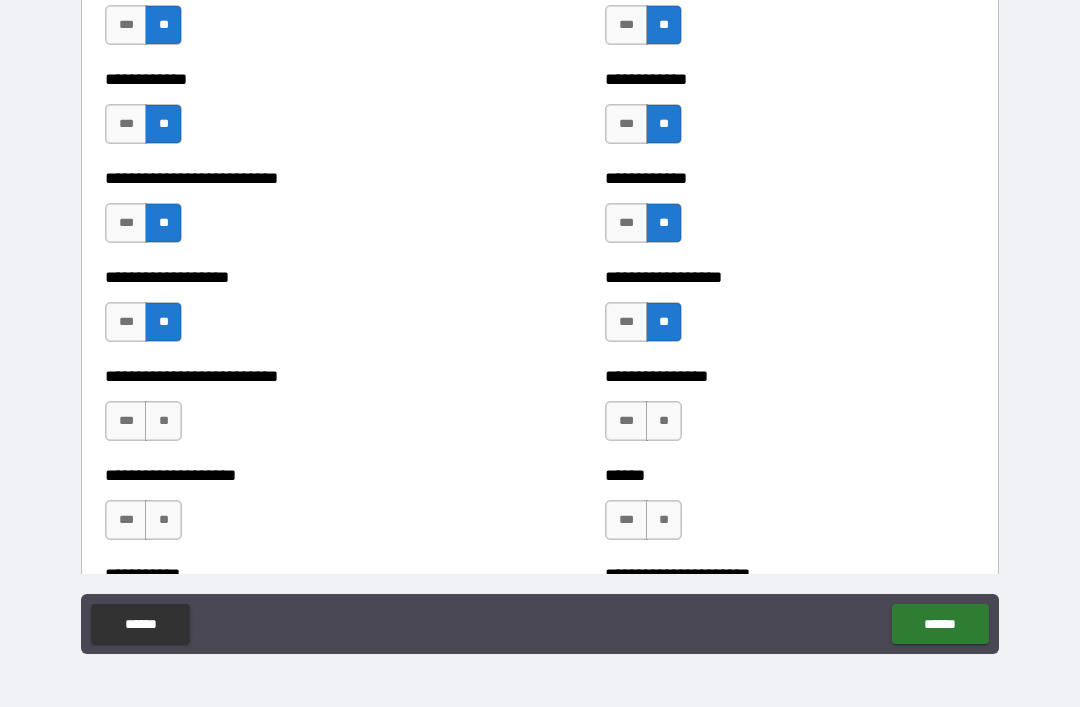 click on "**" at bounding box center [163, 421] 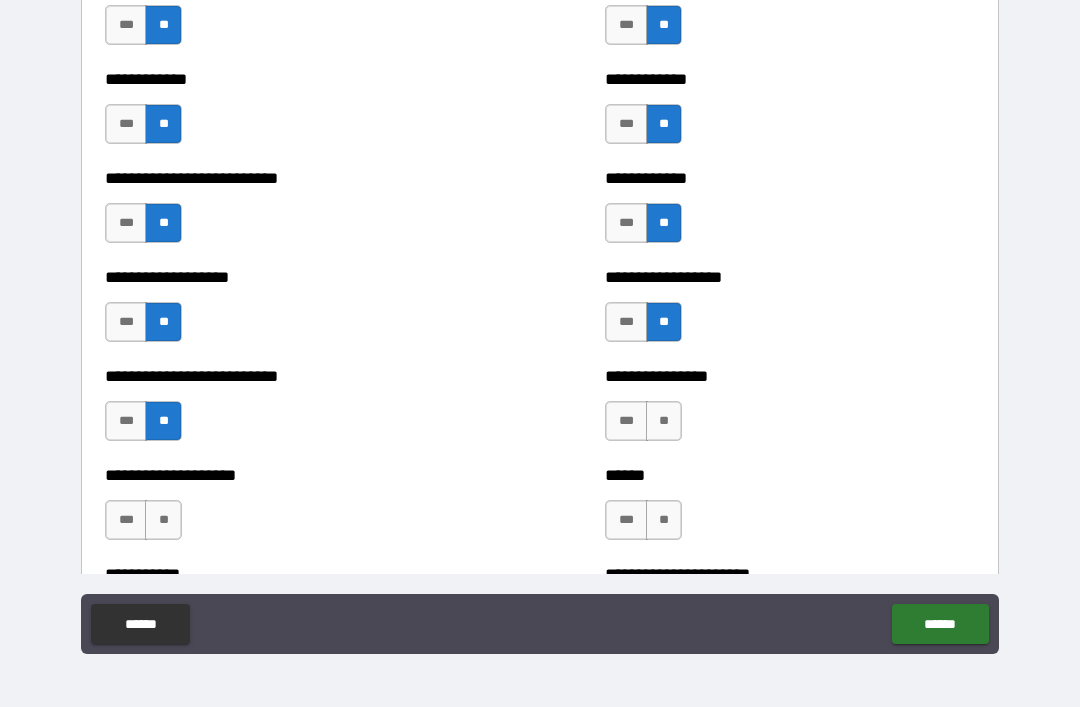 click on "**" at bounding box center (664, 421) 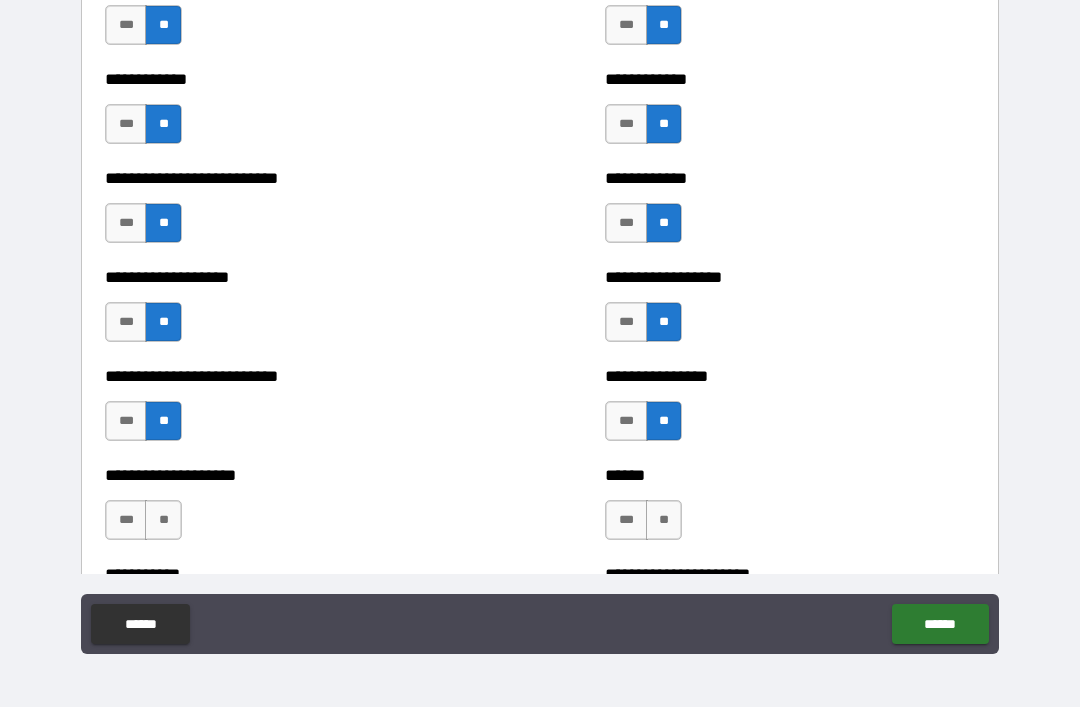 click on "**" at bounding box center (664, 520) 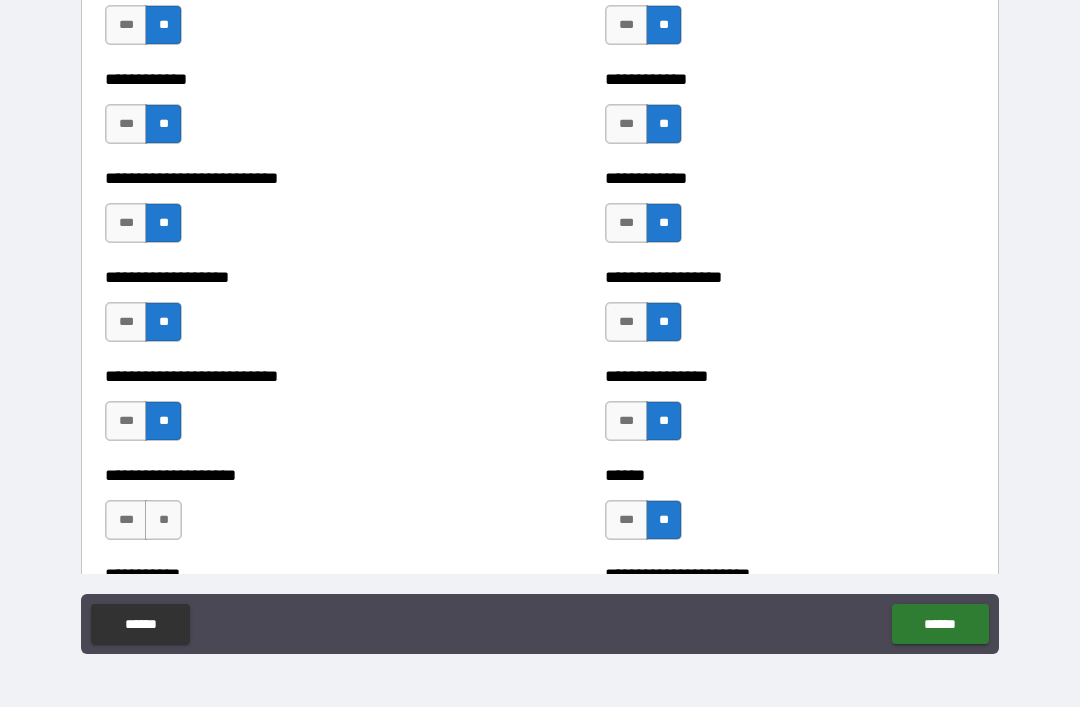 click on "**" at bounding box center [163, 520] 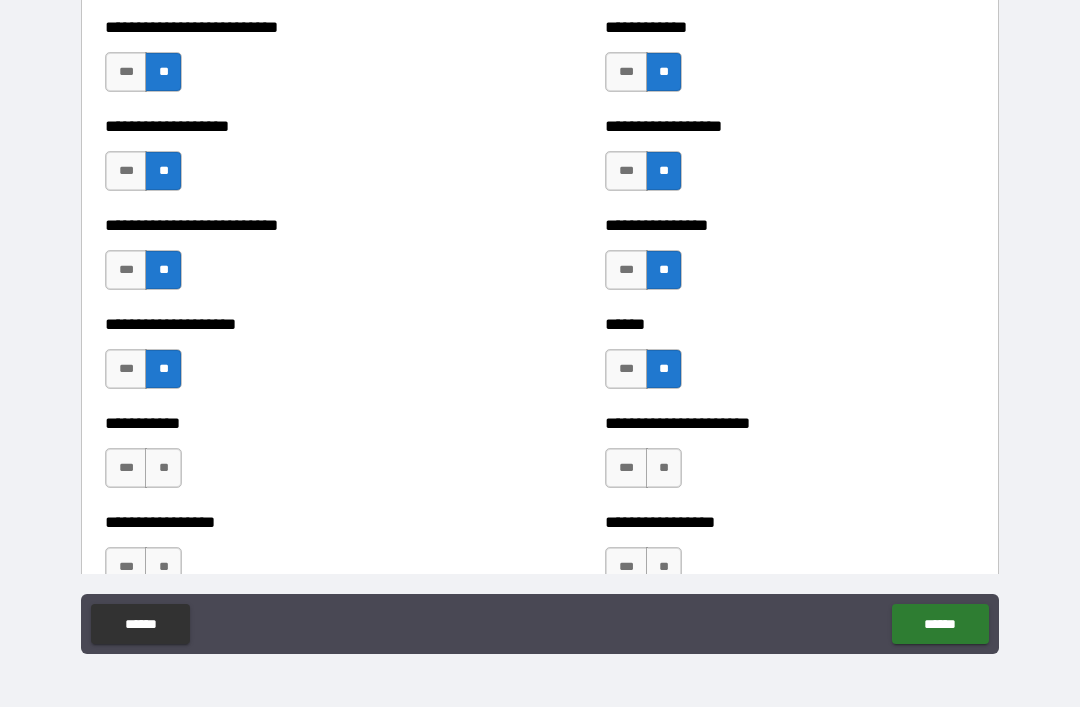 scroll, scrollTop: 5593, scrollLeft: 0, axis: vertical 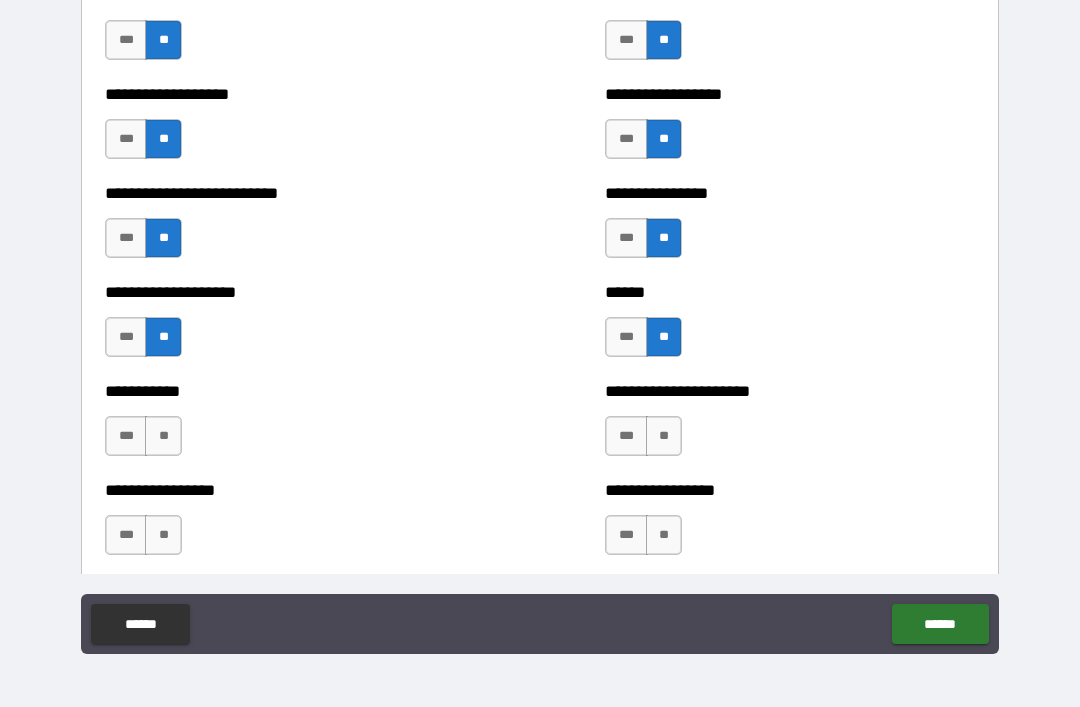 click on "**" at bounding box center [664, 436] 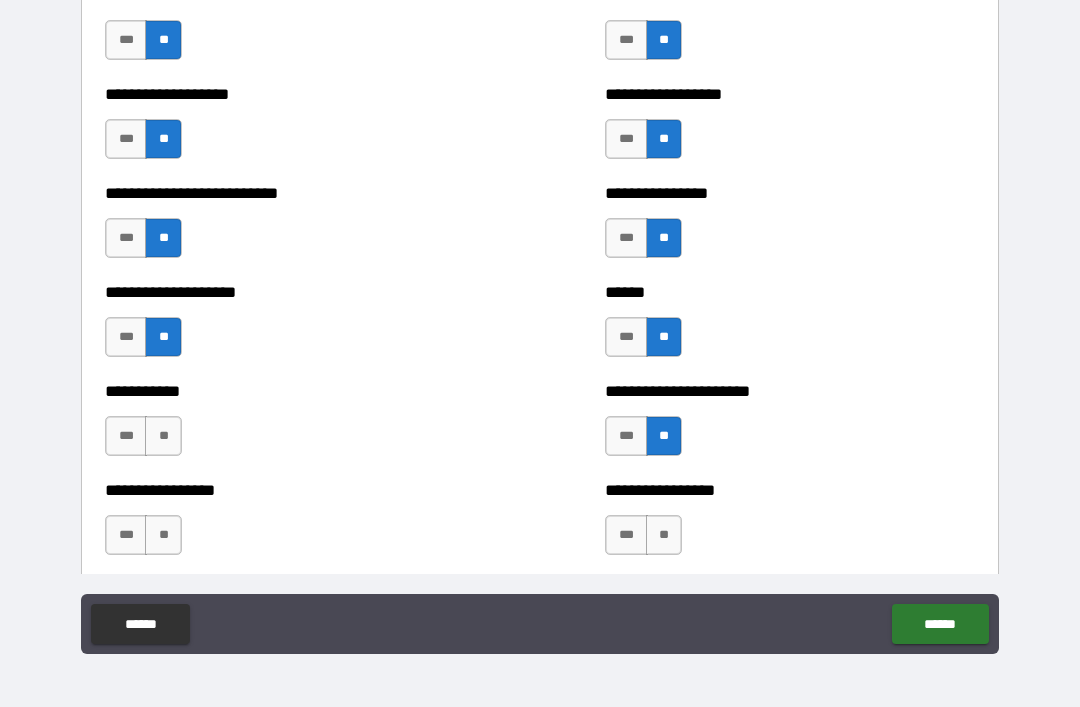 click on "**" at bounding box center [163, 436] 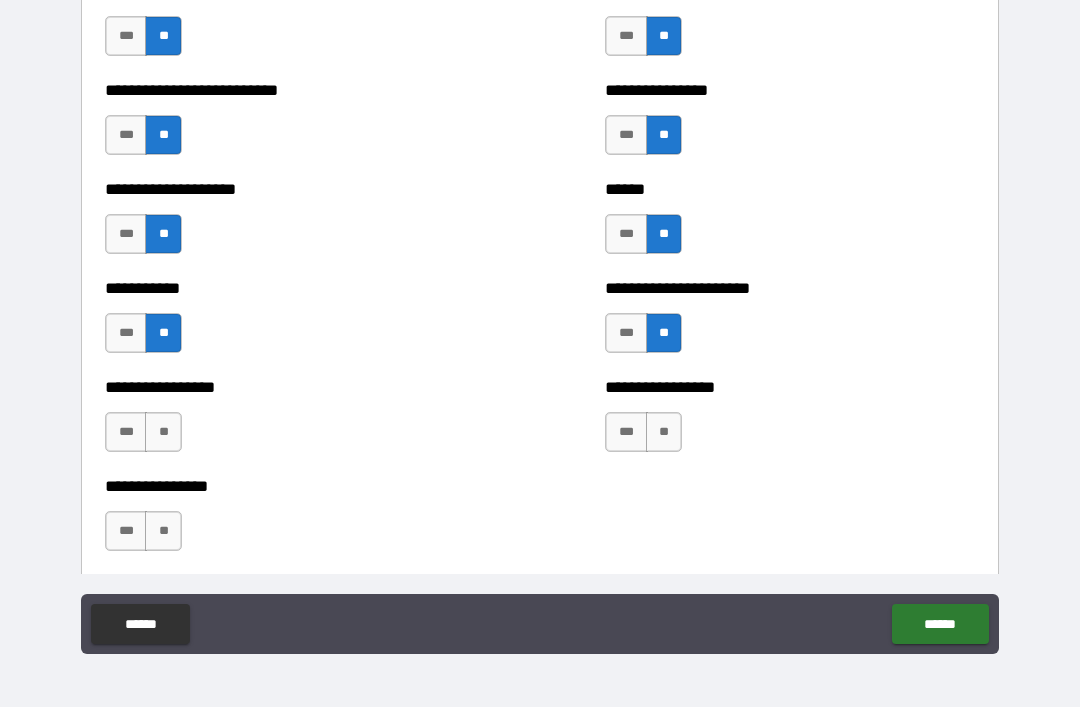 scroll, scrollTop: 5708, scrollLeft: 0, axis: vertical 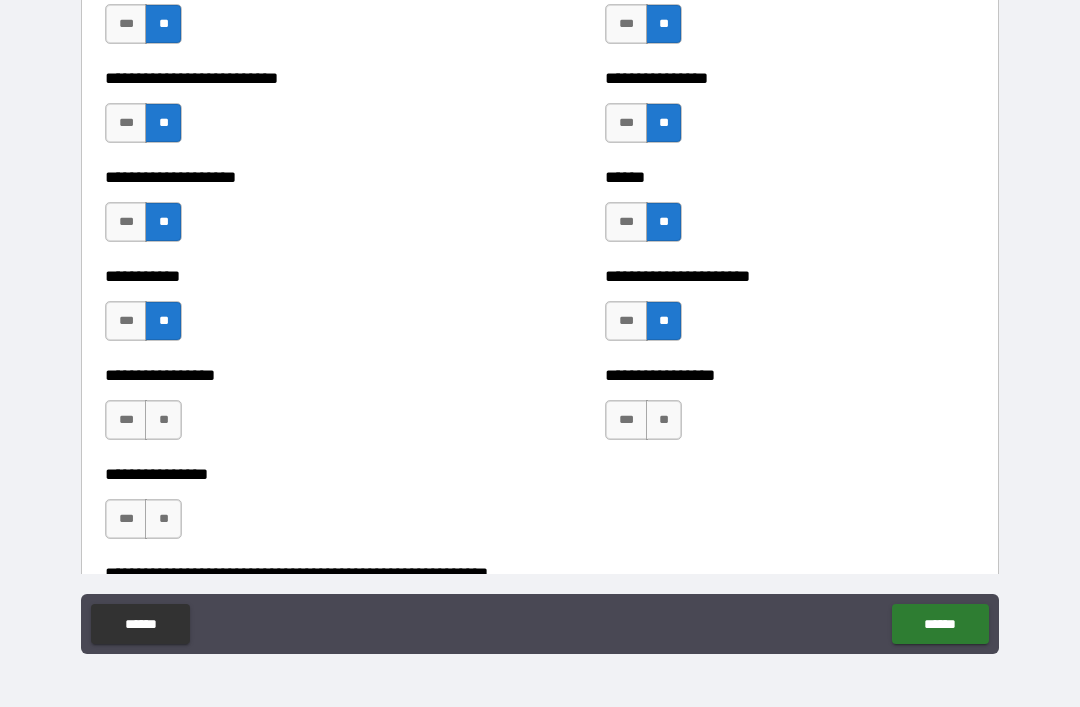 click on "**" at bounding box center (163, 420) 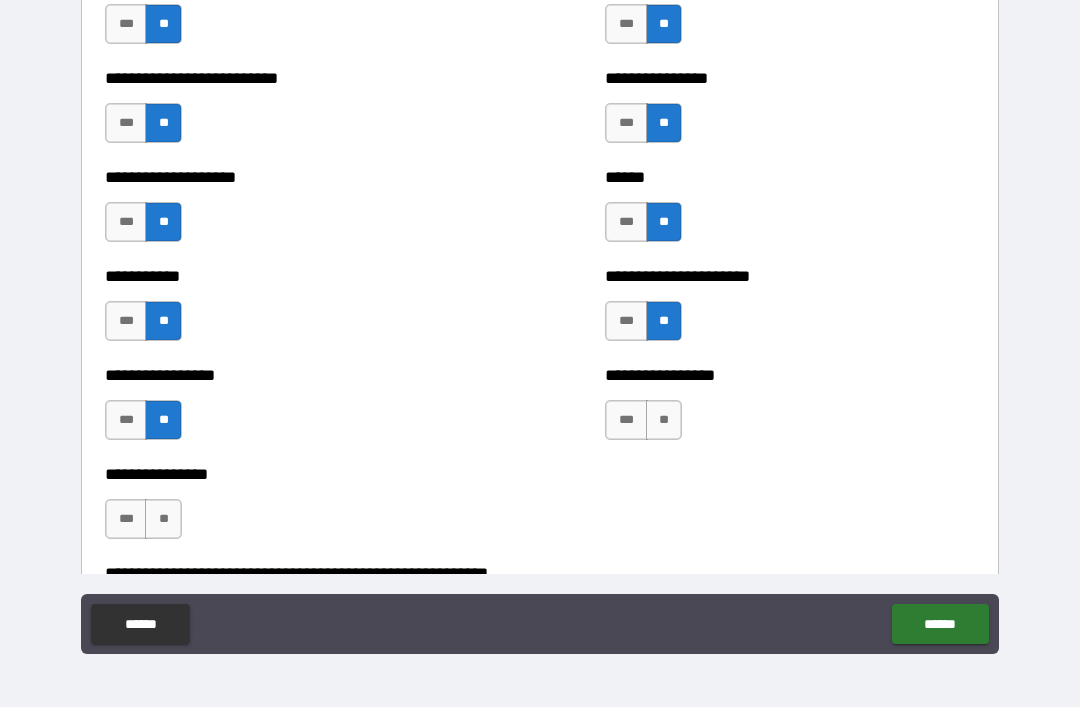 click on "**" at bounding box center [664, 420] 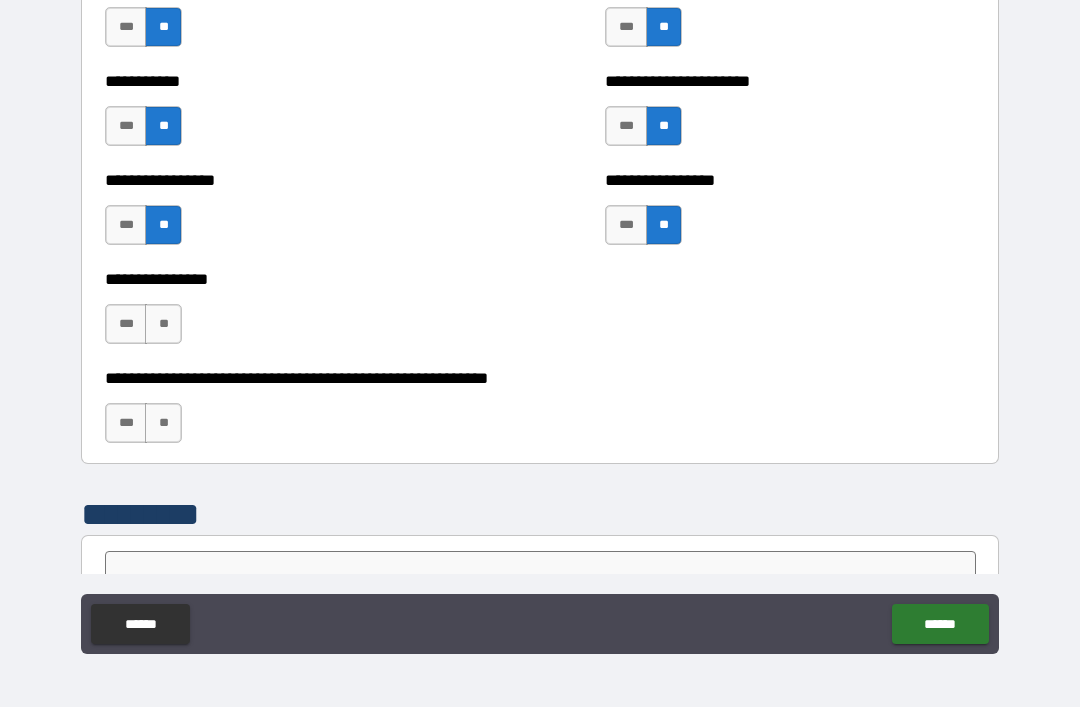 scroll, scrollTop: 5935, scrollLeft: 0, axis: vertical 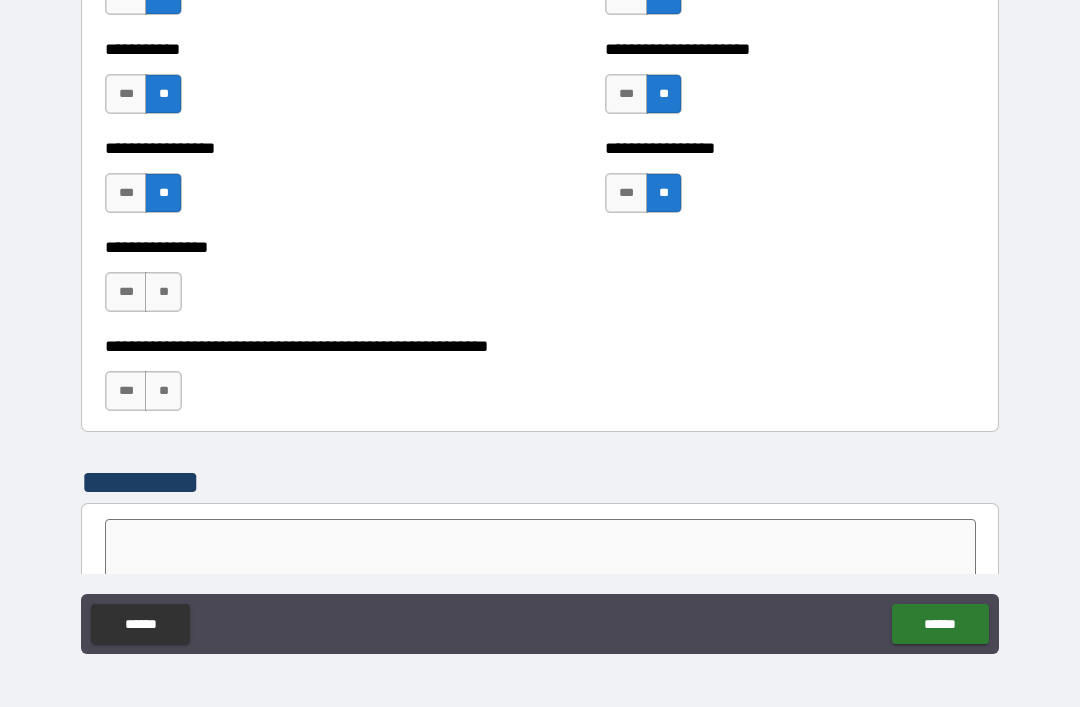 click on "**" at bounding box center (163, 292) 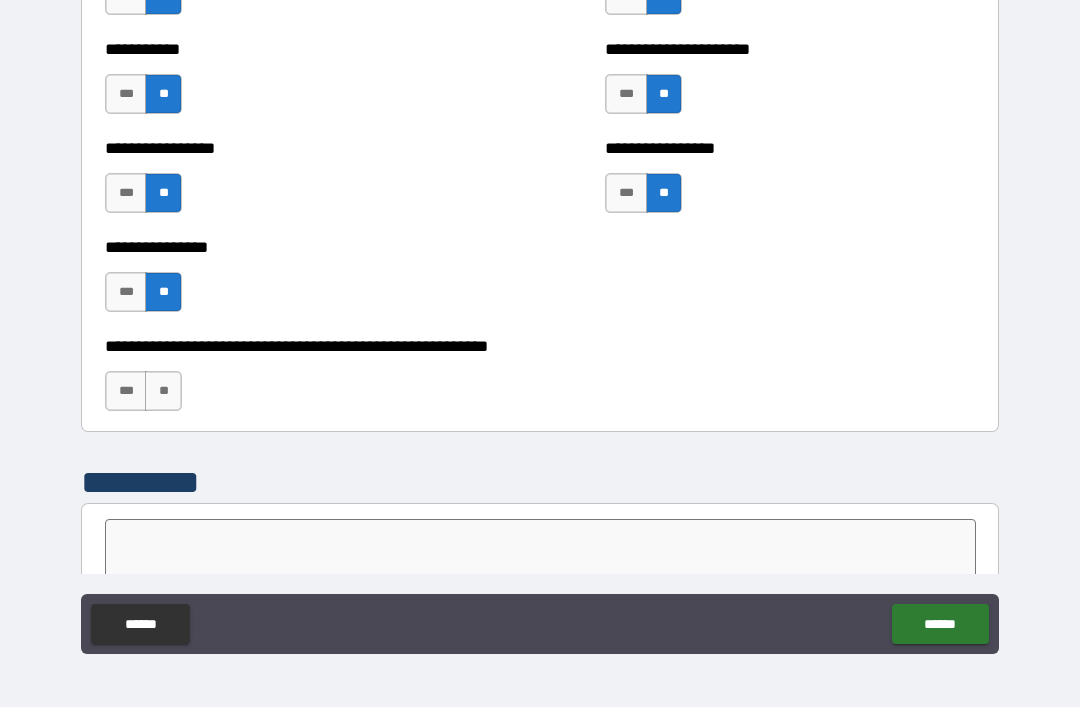 click on "**" at bounding box center (163, 391) 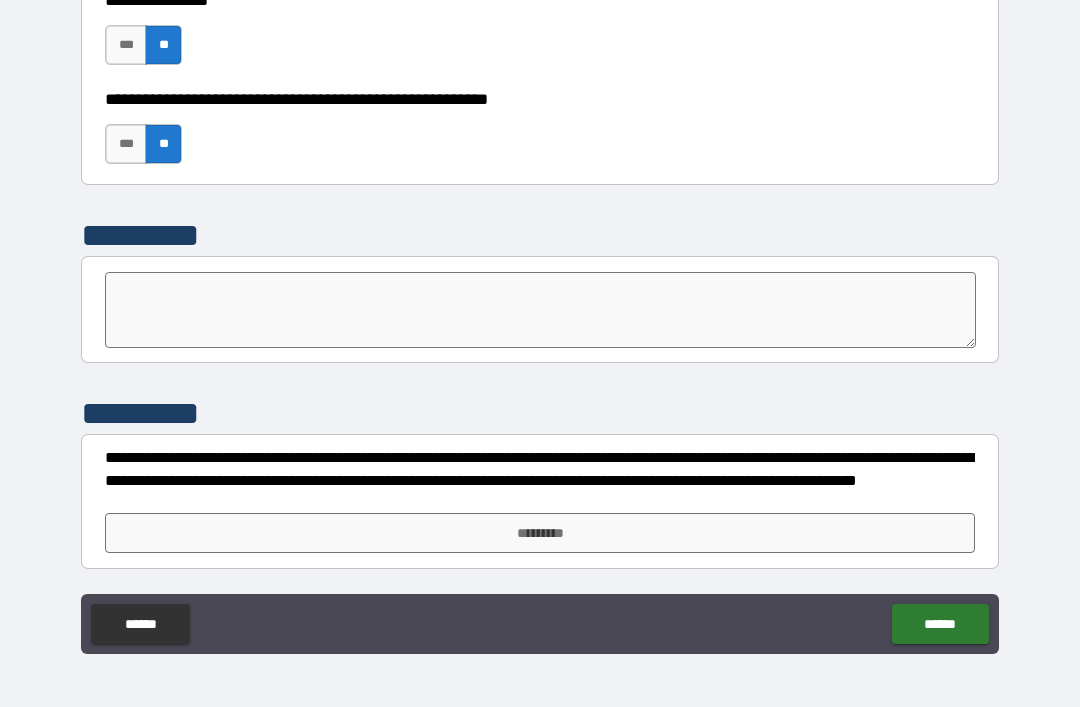 scroll, scrollTop: 6182, scrollLeft: 0, axis: vertical 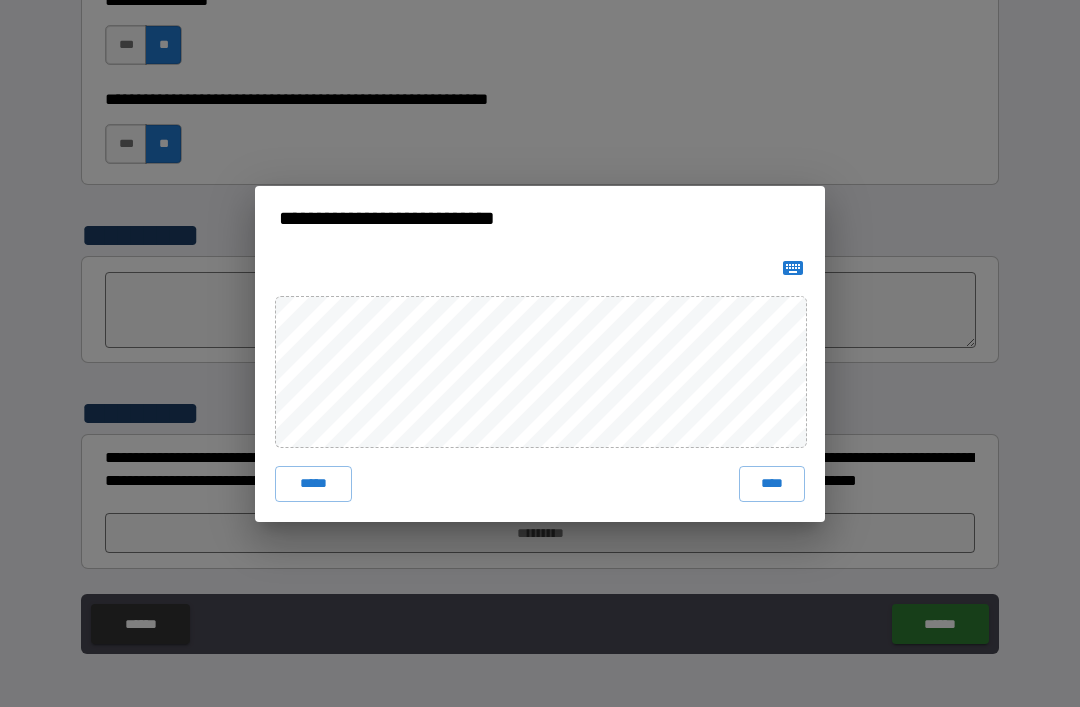 click on "****" at bounding box center [772, 484] 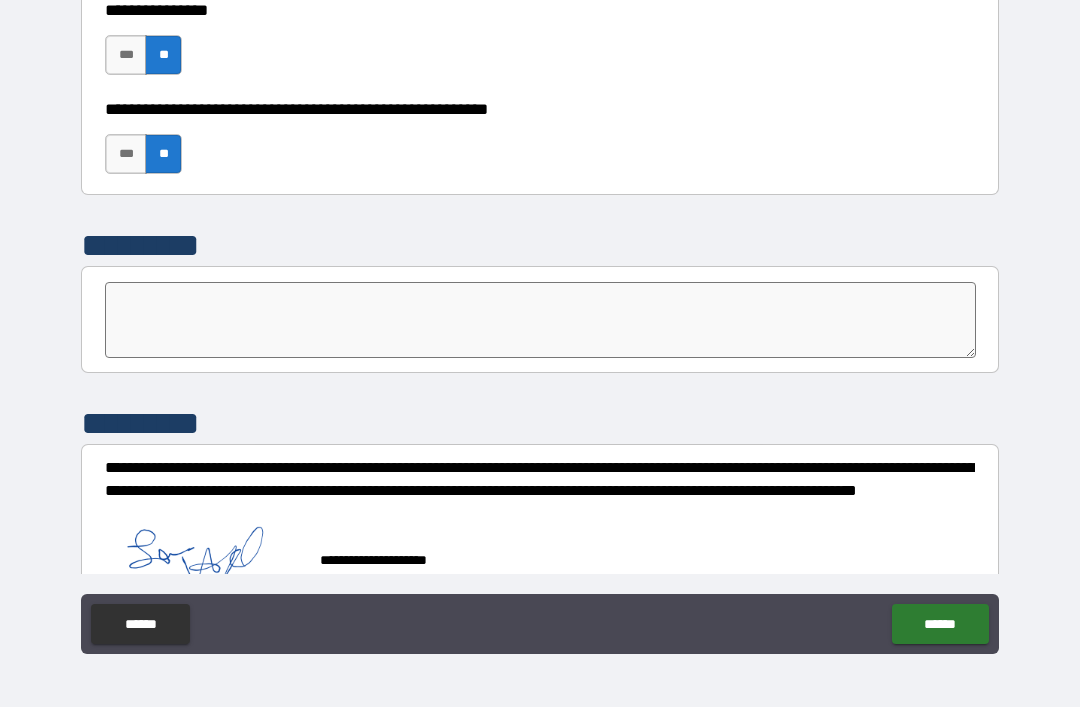 click on "******" at bounding box center [940, 624] 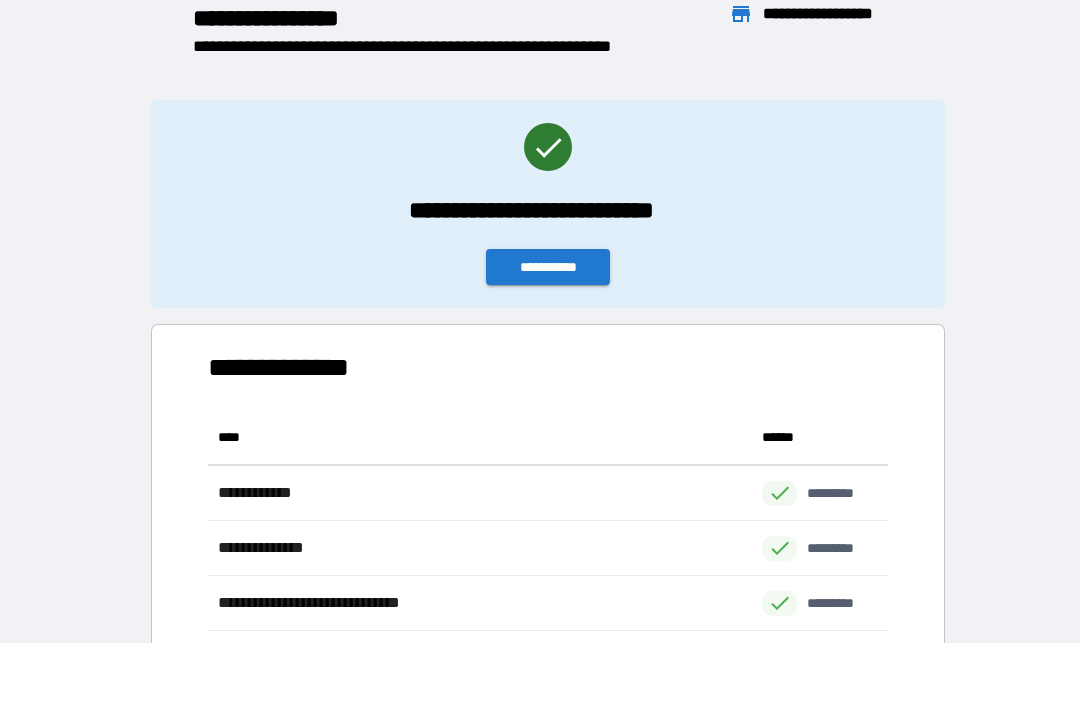 scroll, scrollTop: 1, scrollLeft: 1, axis: both 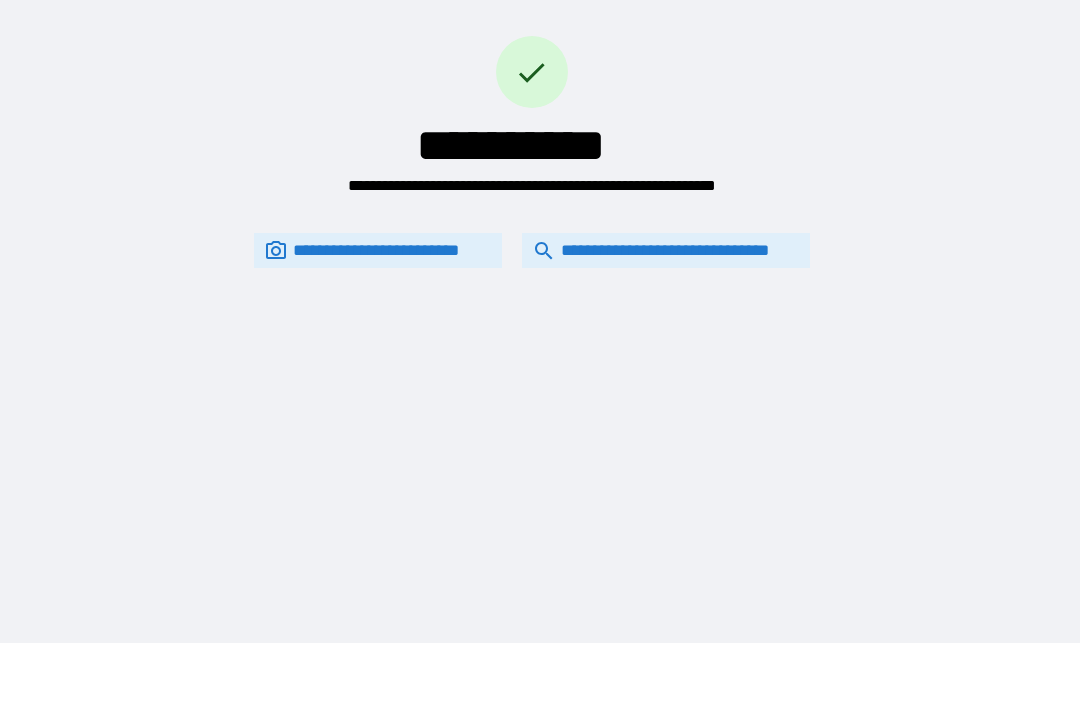click on "**********" at bounding box center (666, 250) 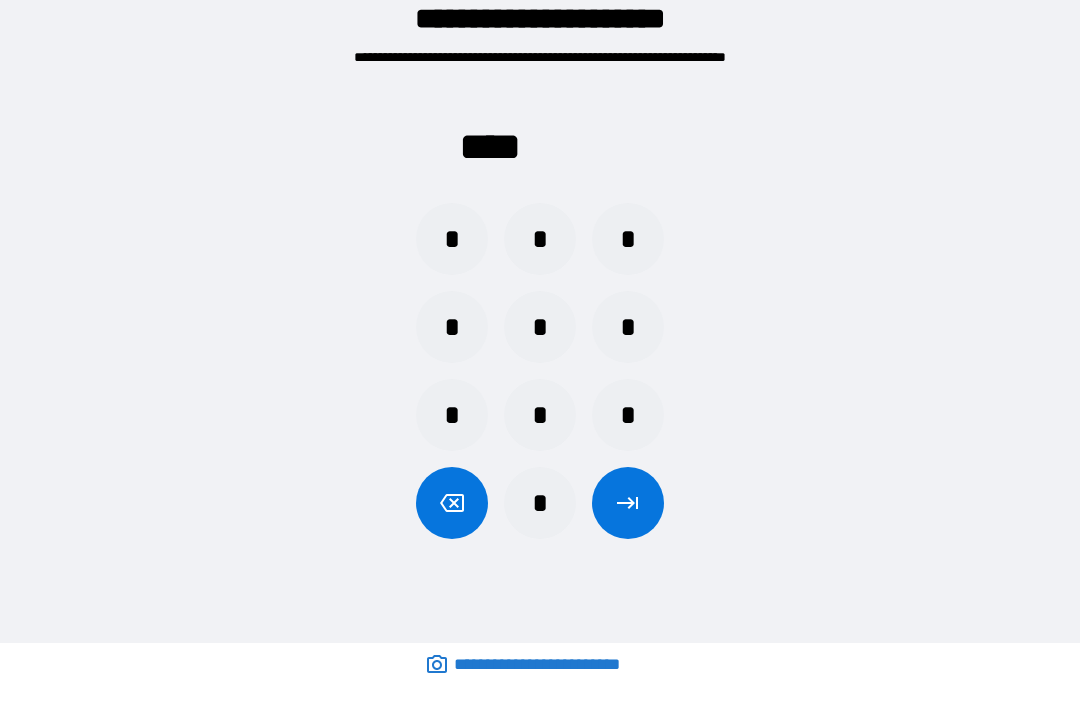 click on "*" at bounding box center (540, 239) 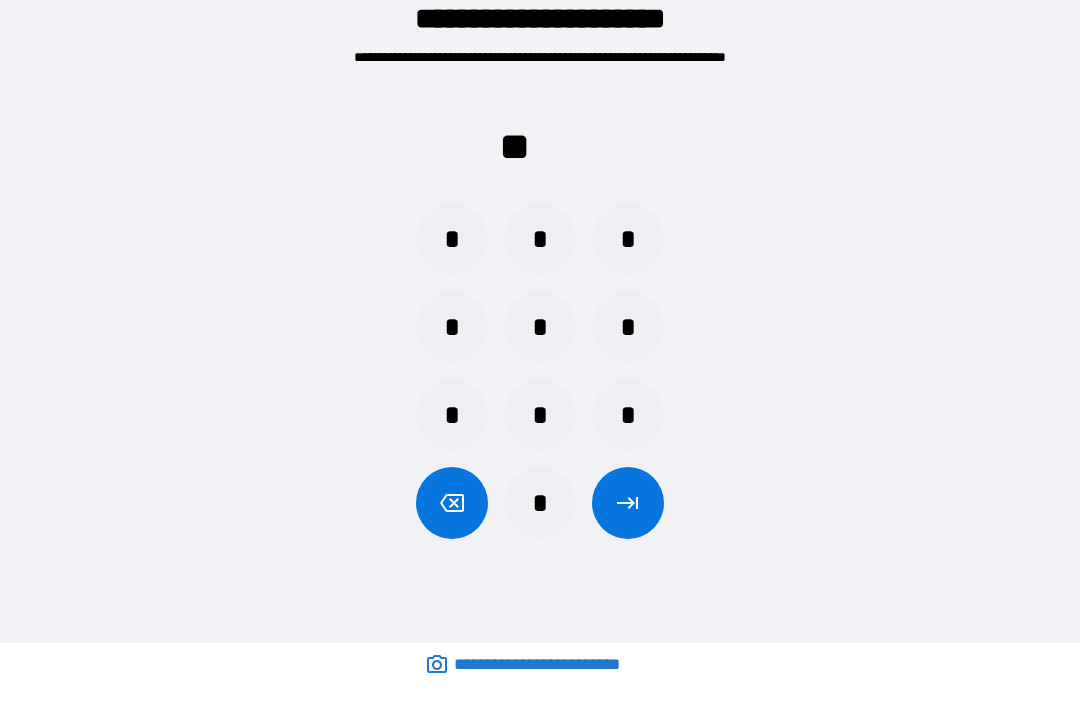 click on "*" at bounding box center [540, 327] 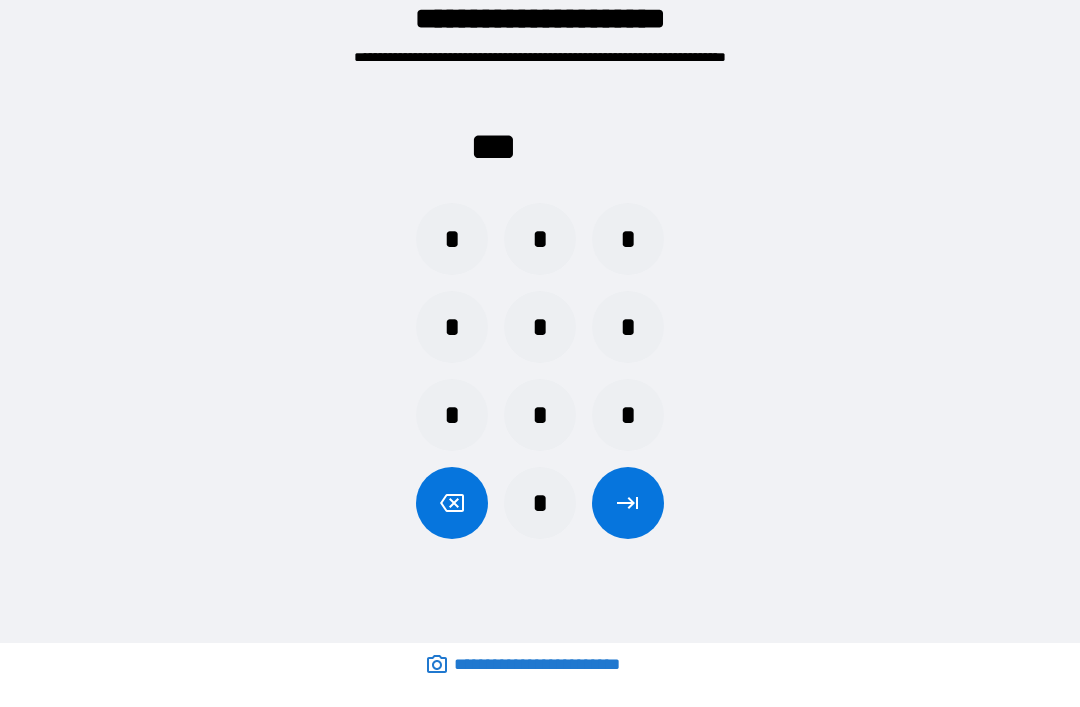 click on "*" at bounding box center (628, 327) 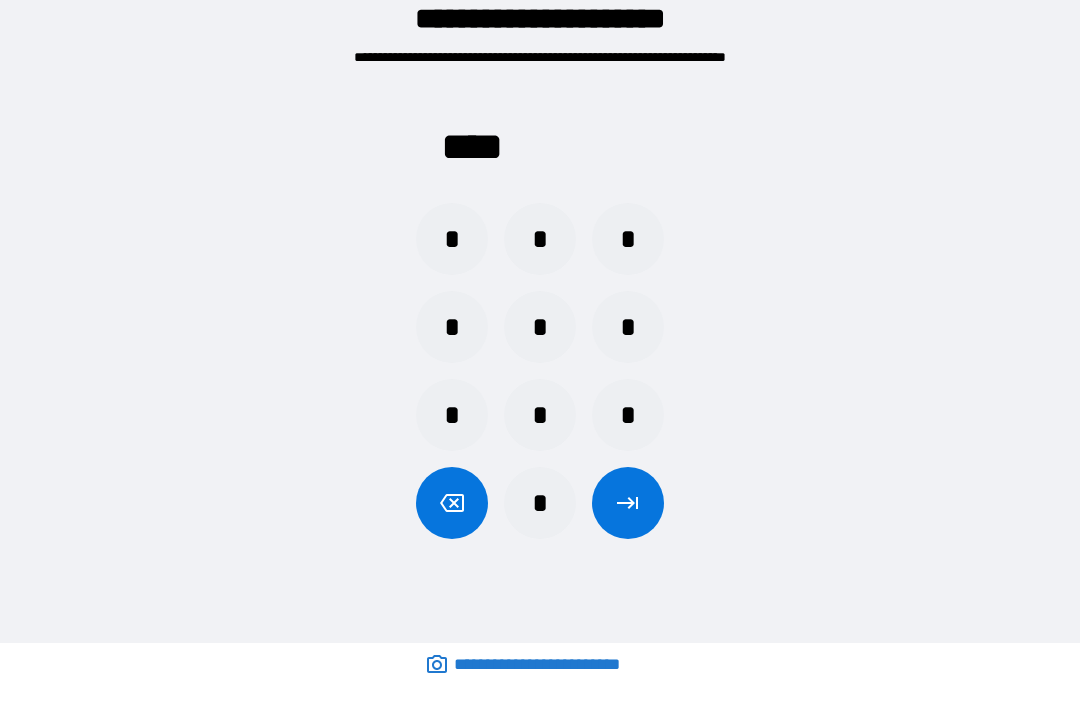 click 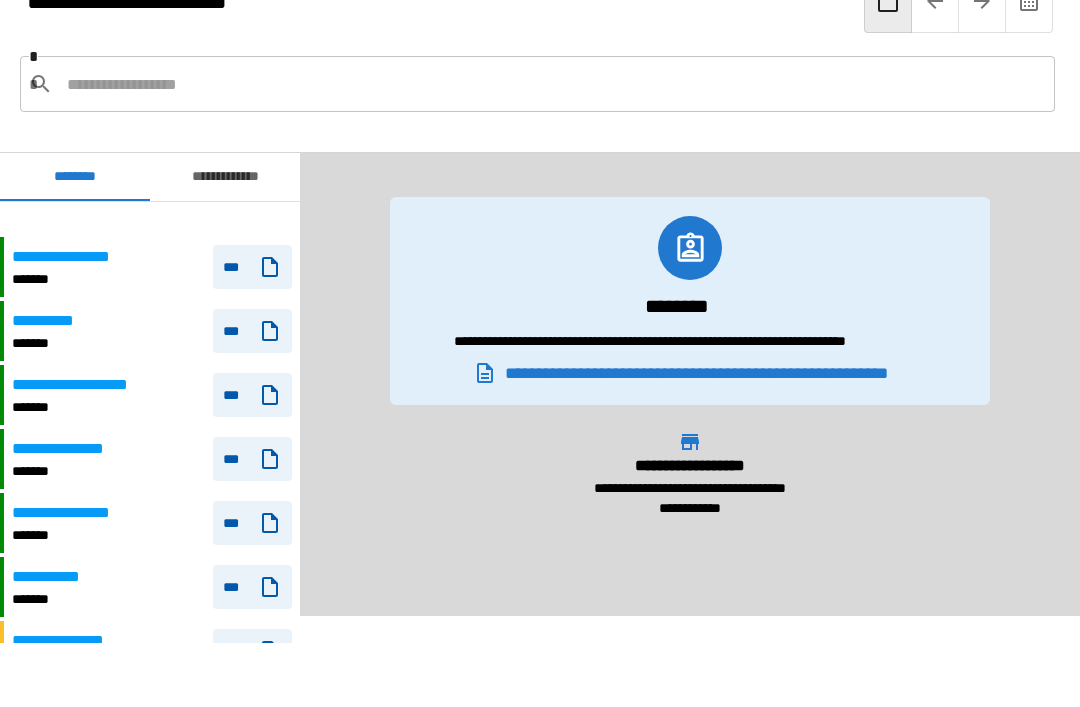 scroll, scrollTop: 379, scrollLeft: 0, axis: vertical 